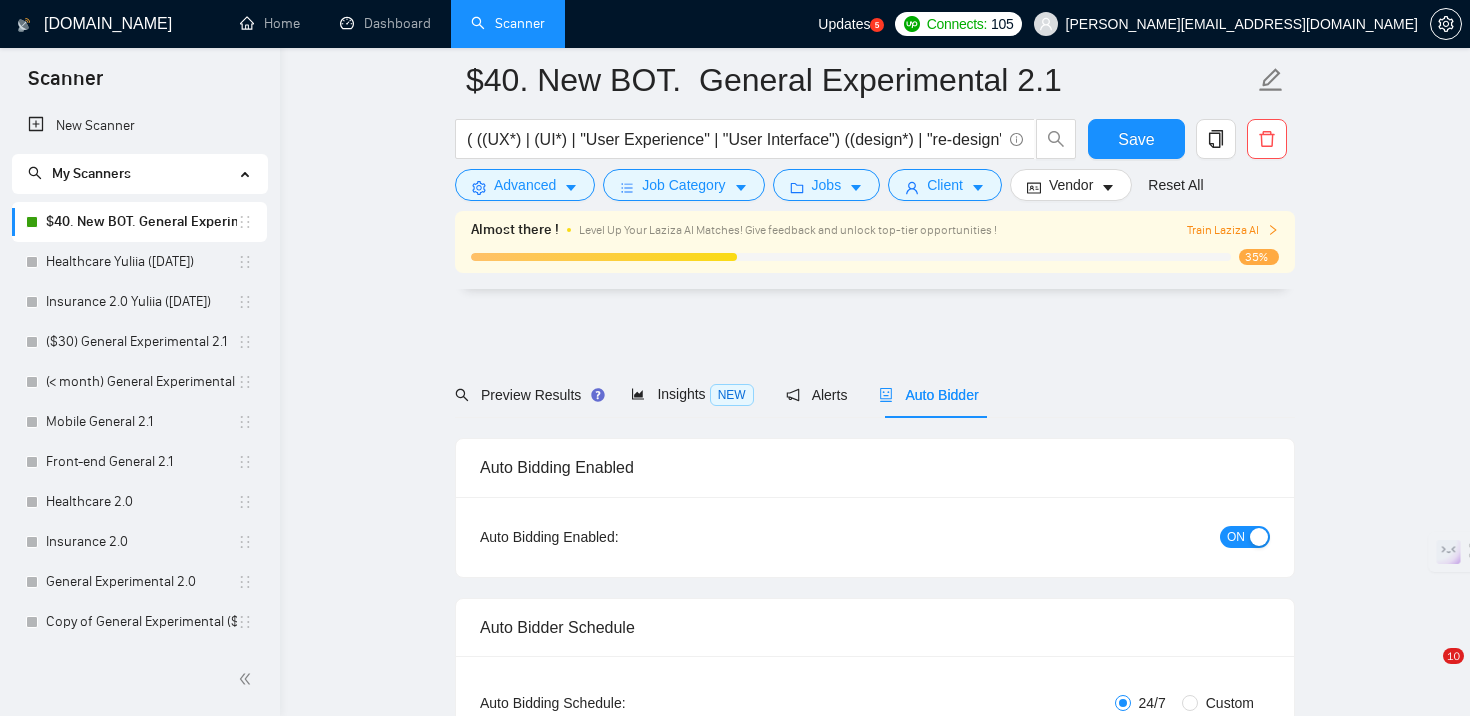 scroll, scrollTop: 4492, scrollLeft: 0, axis: vertical 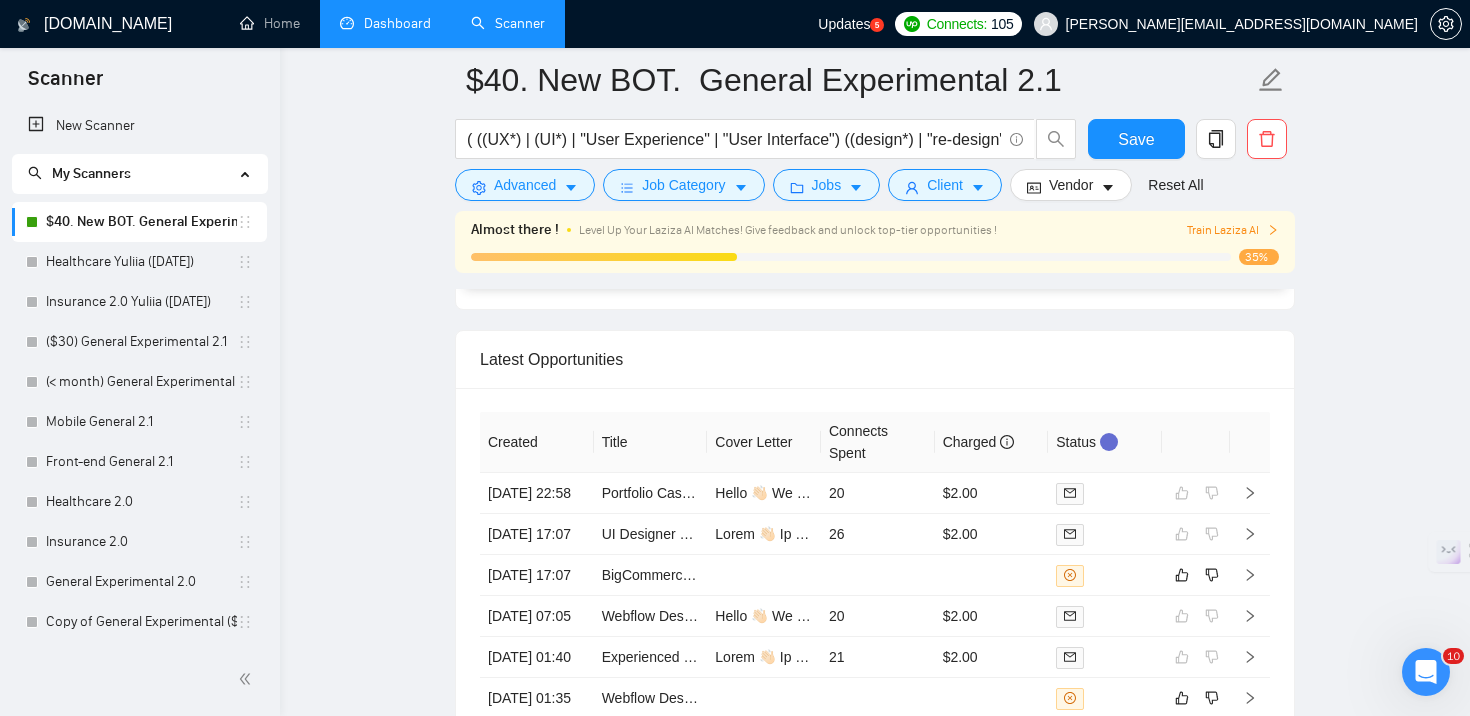 click on "Dashboard" at bounding box center [385, 23] 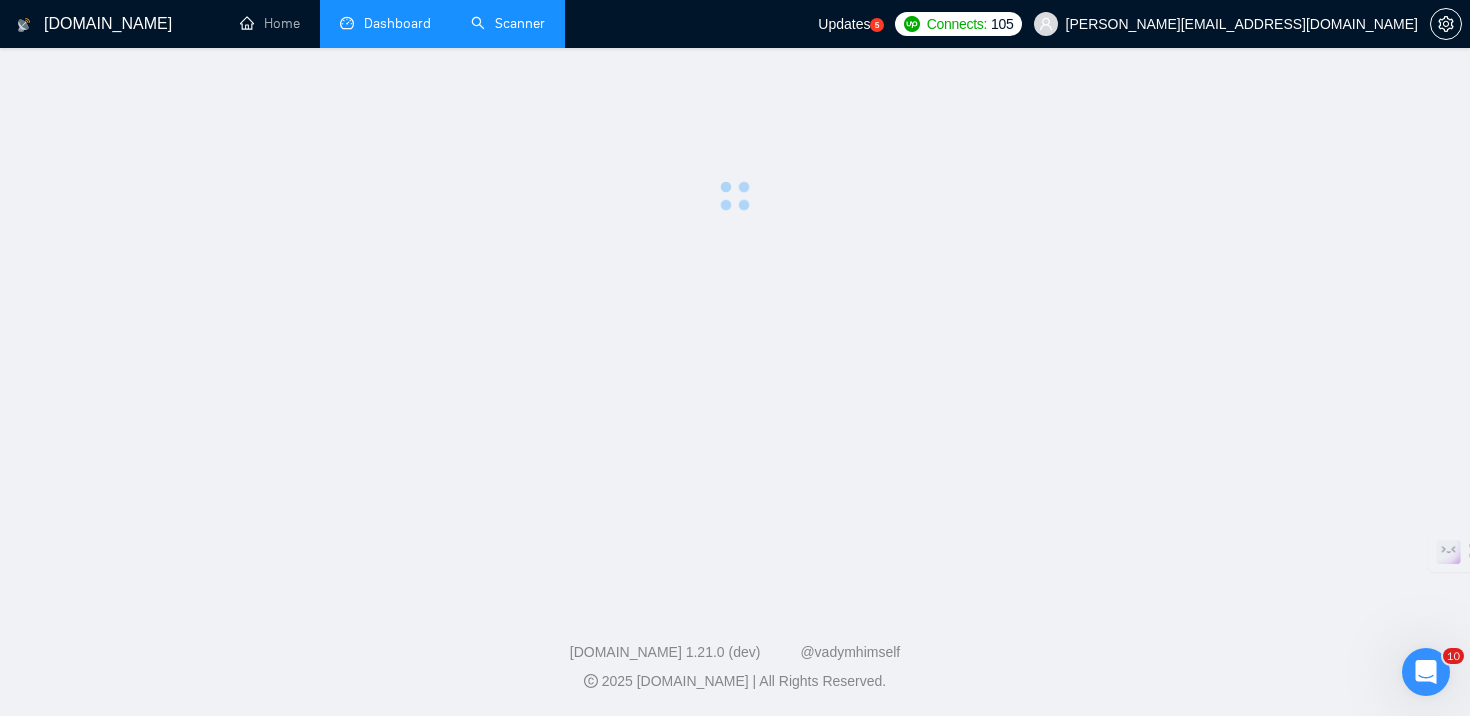 scroll, scrollTop: 0, scrollLeft: 0, axis: both 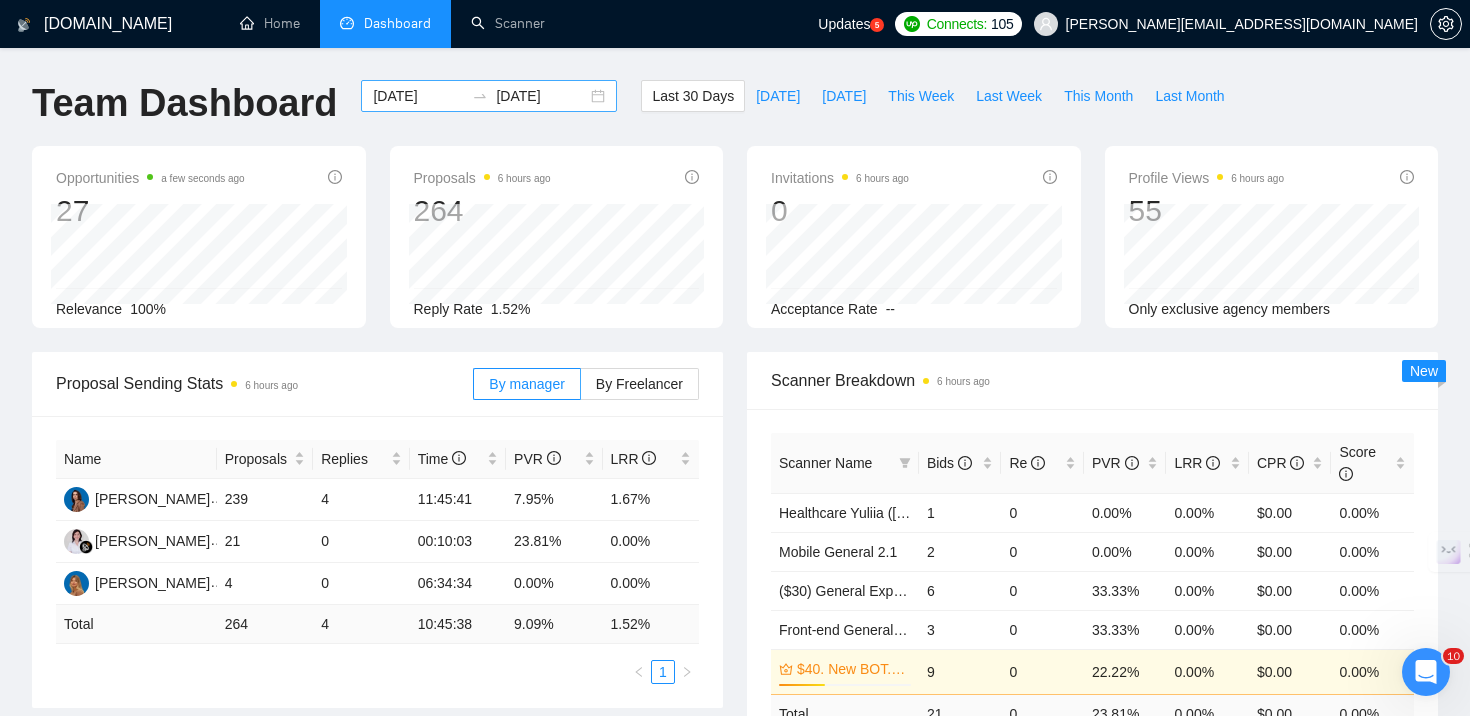 click on "[DATE] [DATE]" at bounding box center [489, 96] 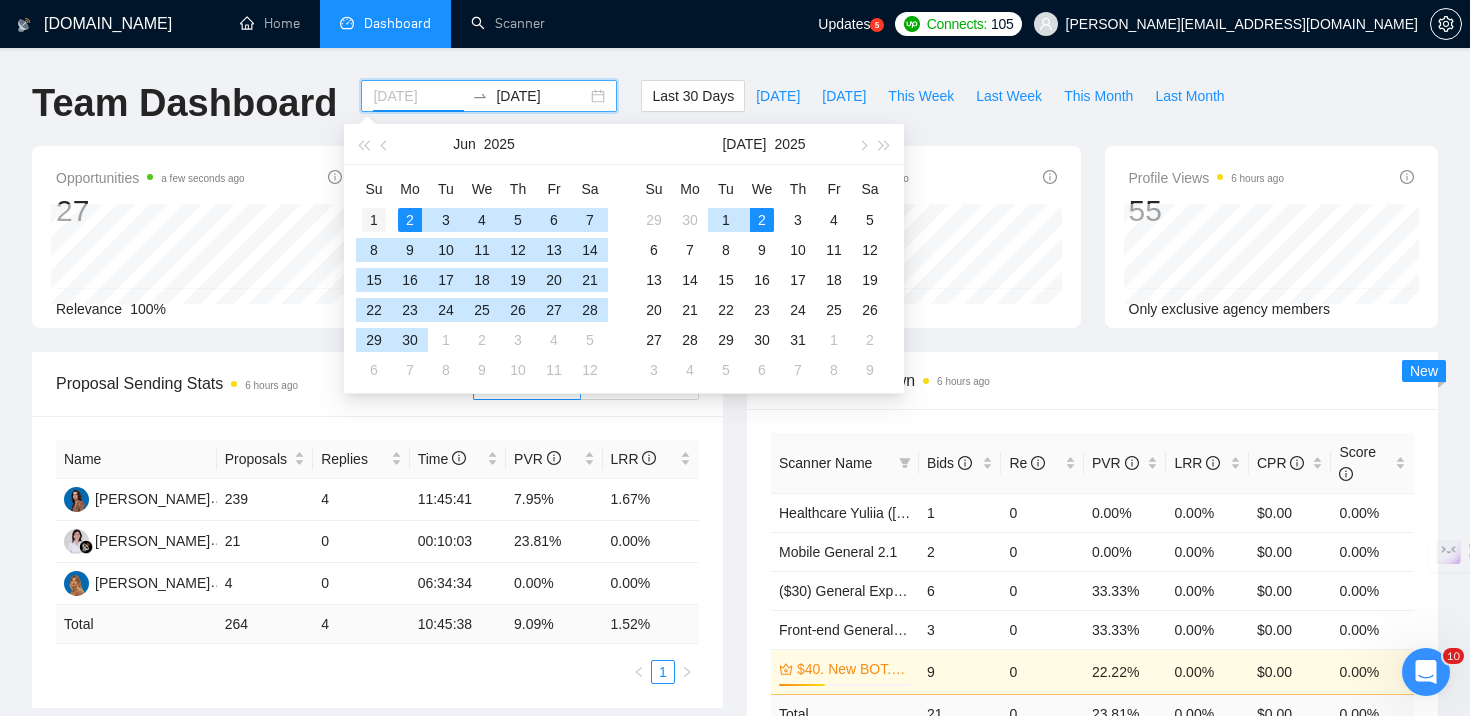 type on "[DATE]" 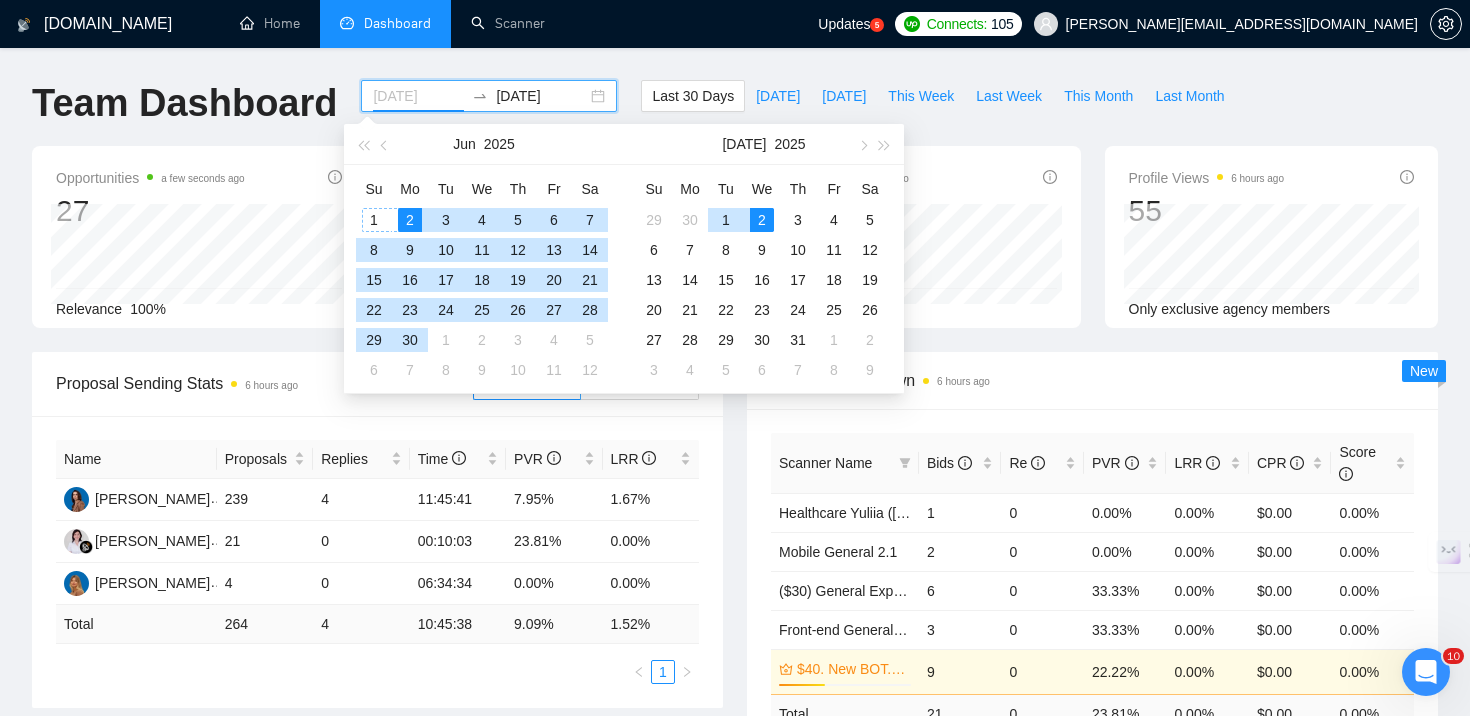 click on "1" at bounding box center [374, 220] 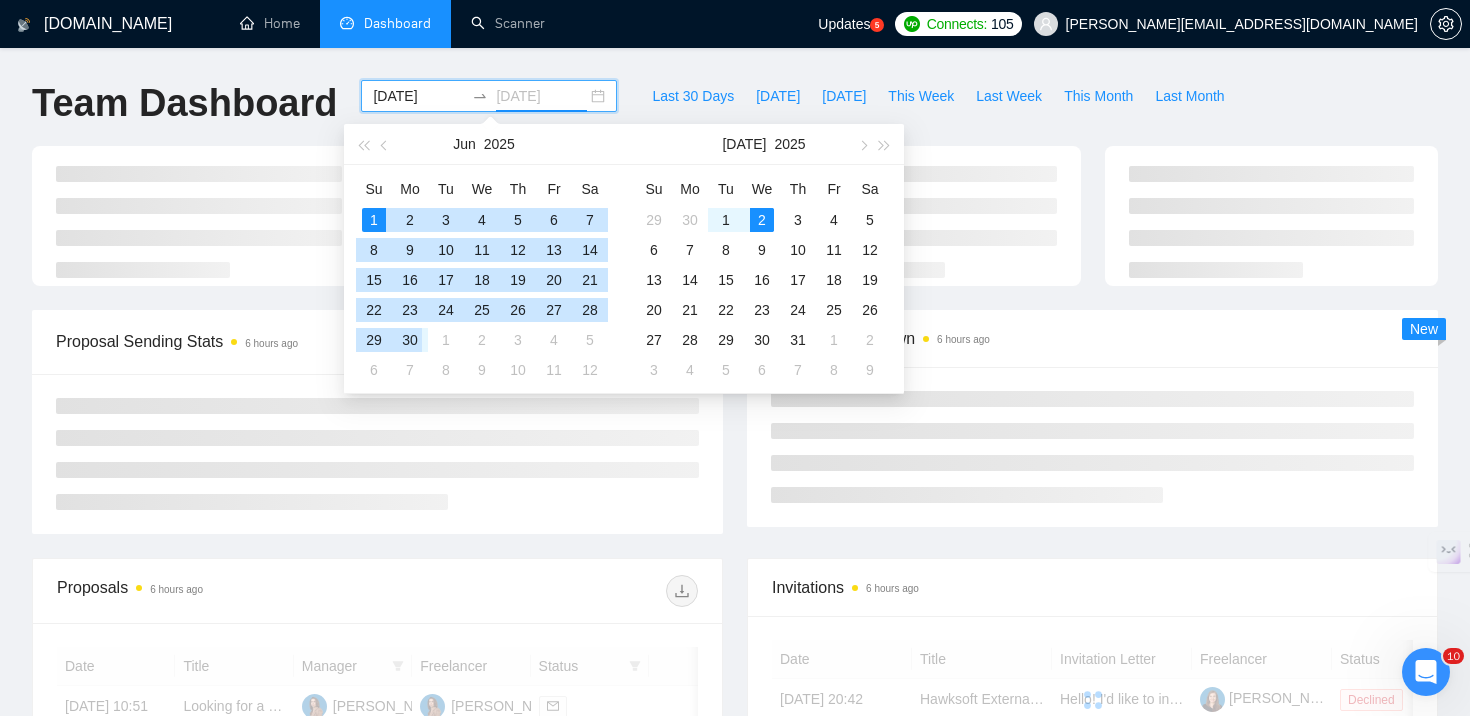 click on "30" at bounding box center (410, 340) 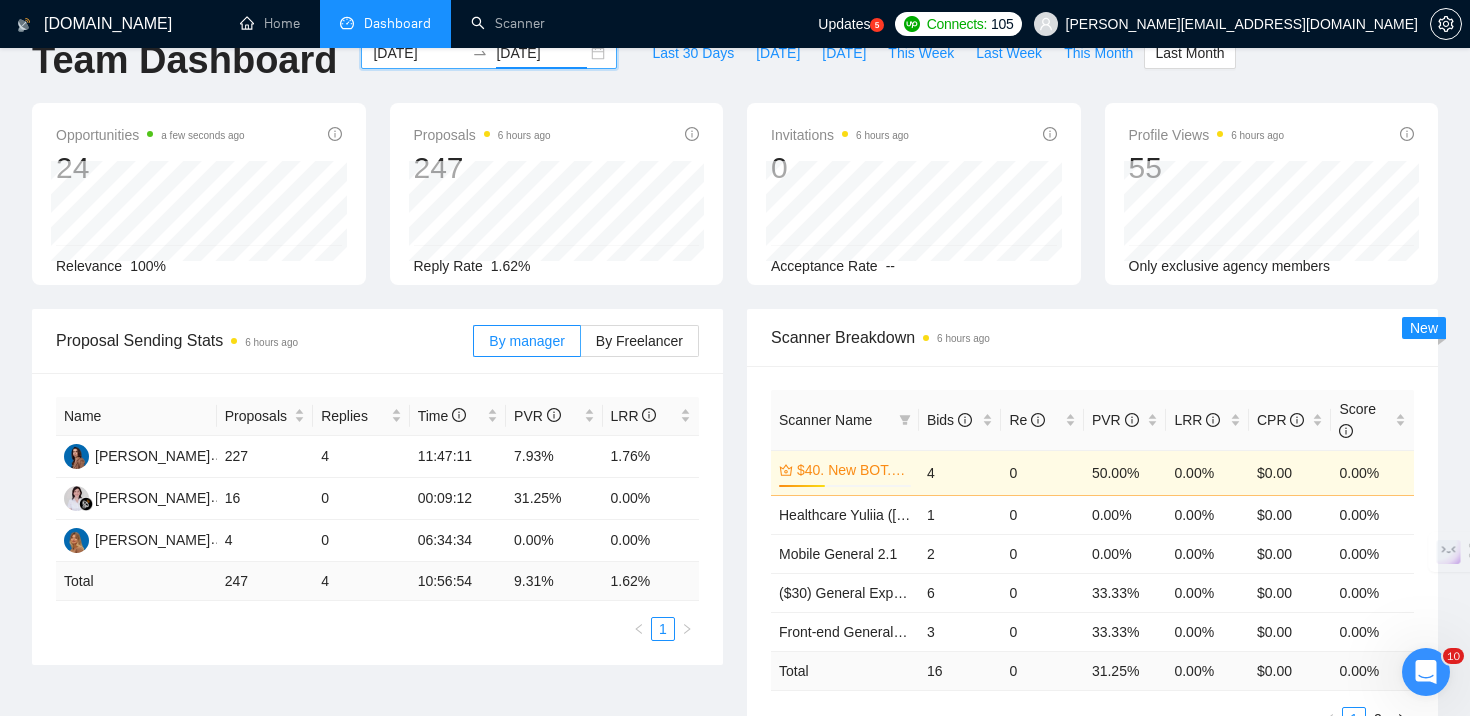 scroll, scrollTop: 0, scrollLeft: 0, axis: both 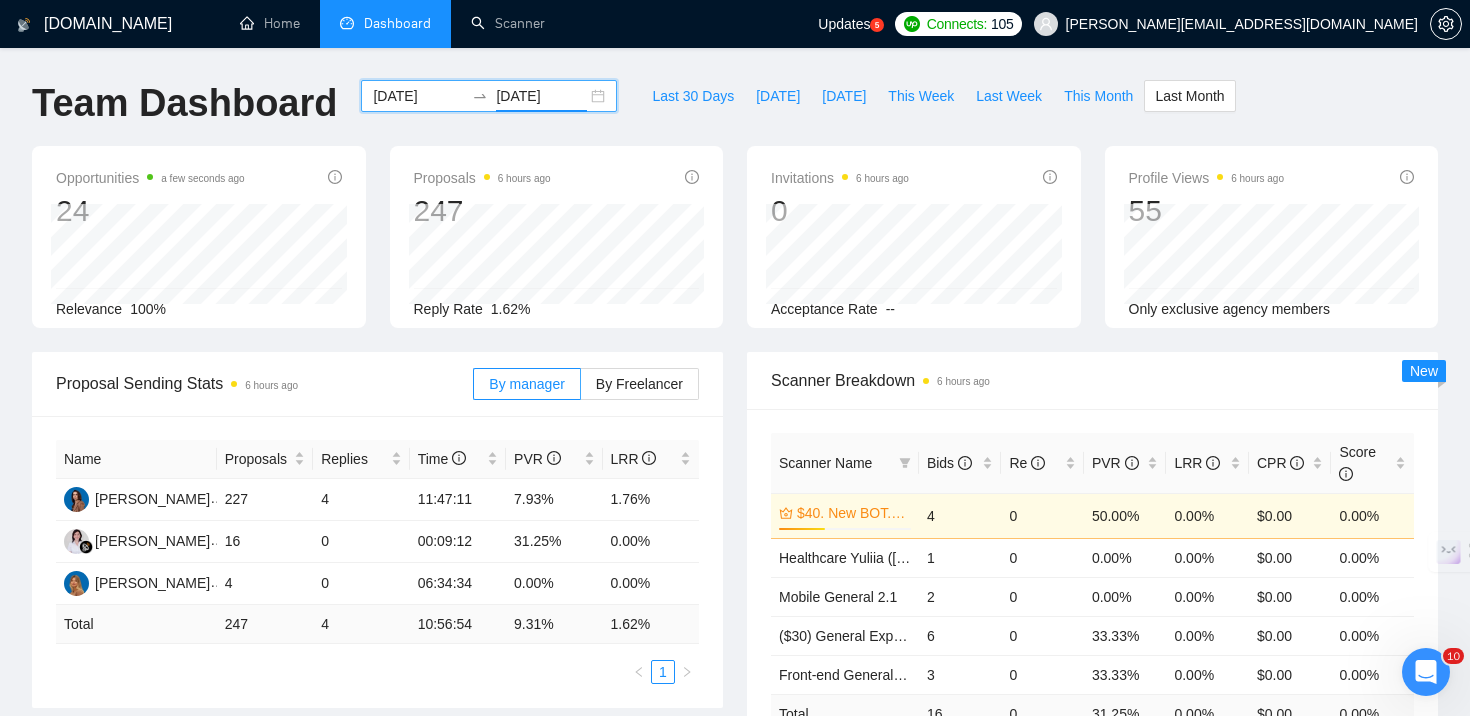 click on "[DATE]" at bounding box center [541, 96] 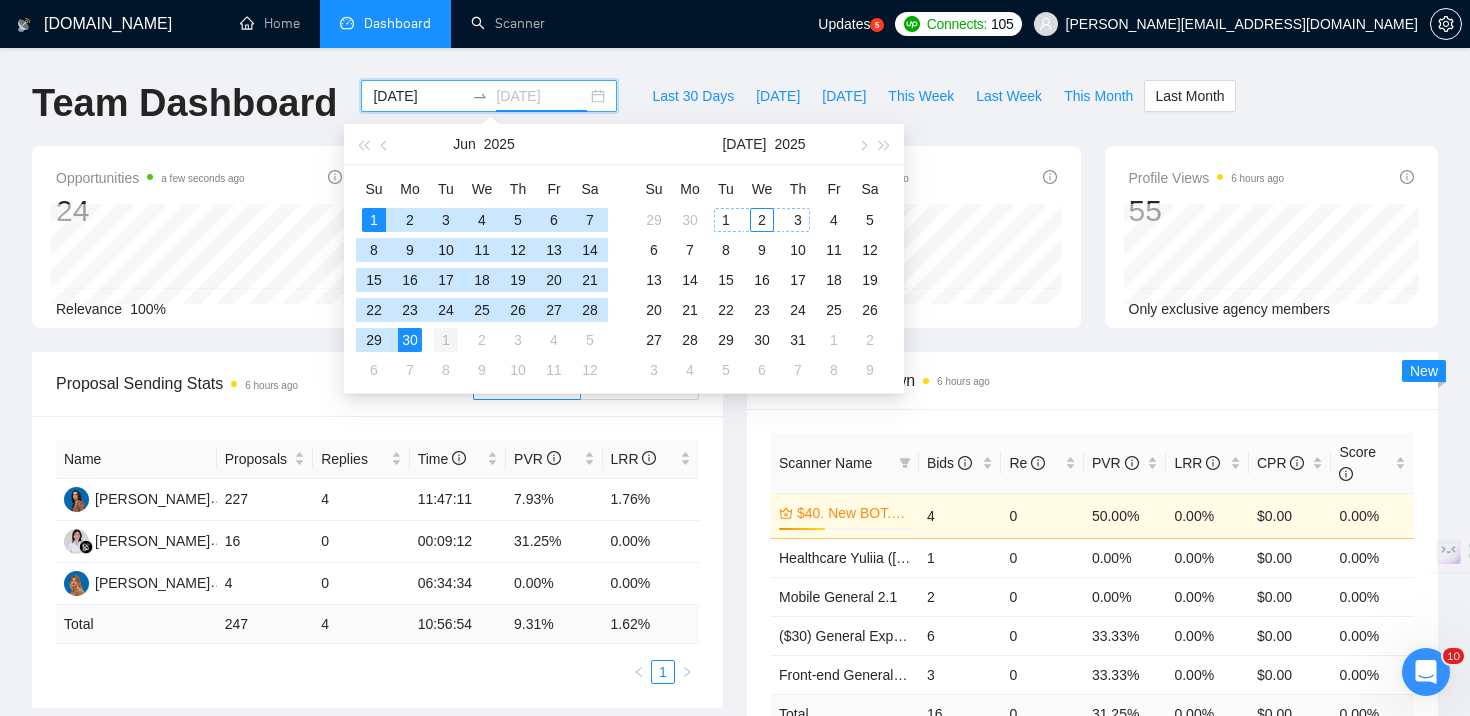 type on "[DATE]" 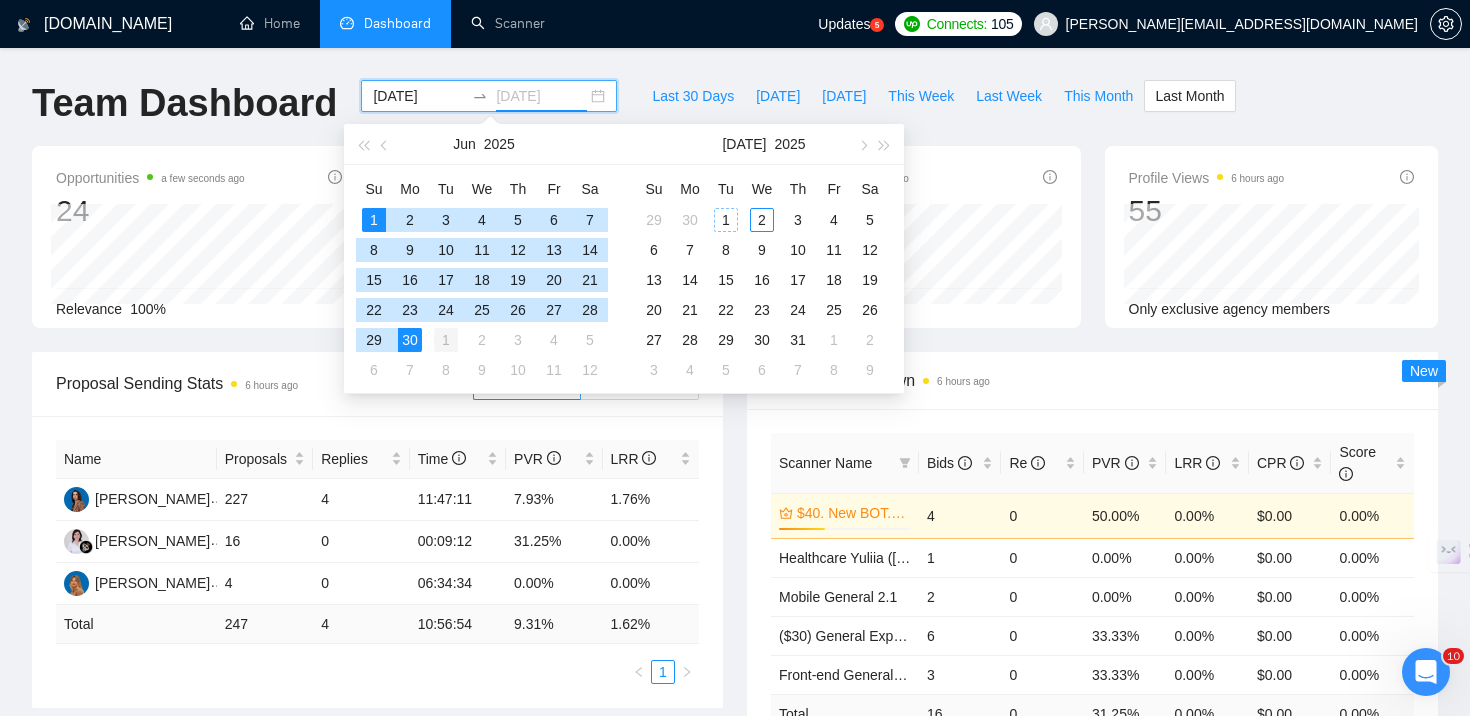 click on "1" at bounding box center (446, 340) 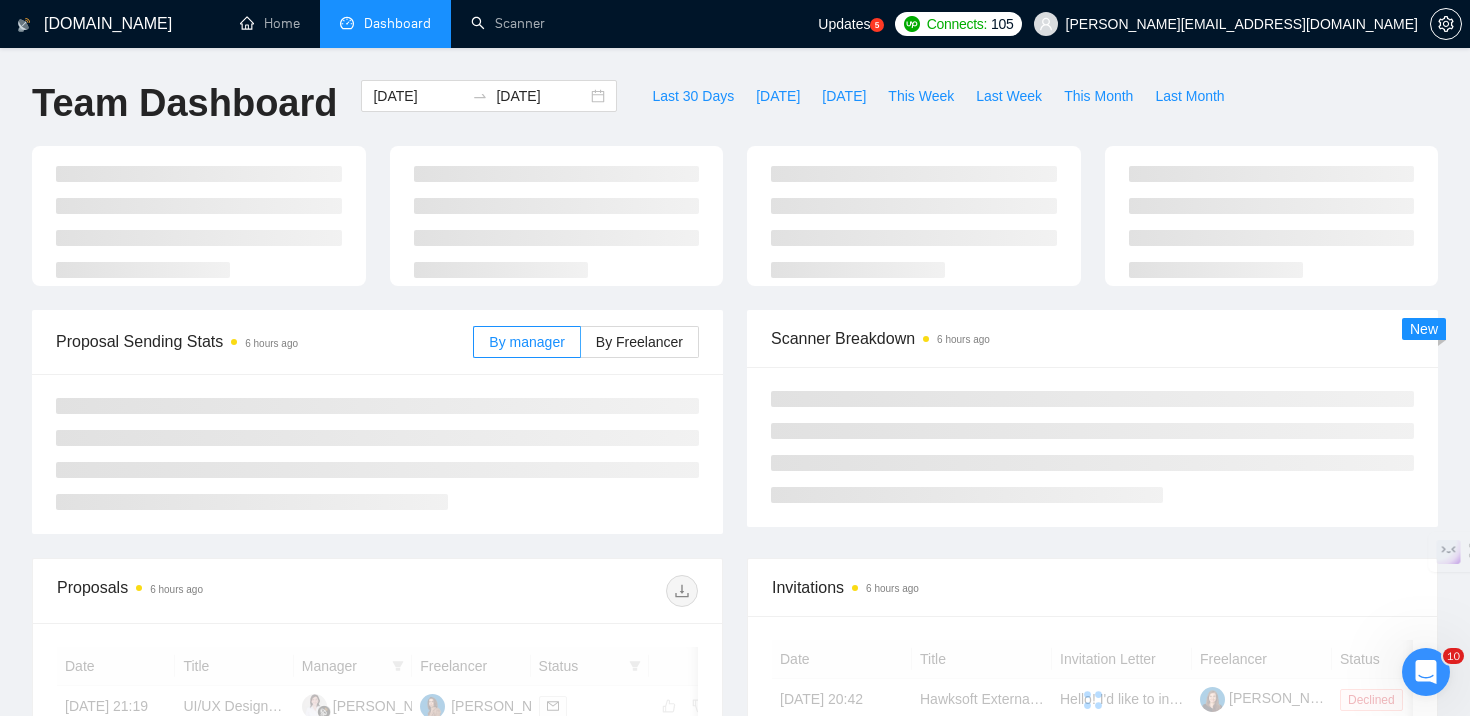 click at bounding box center (377, 454) 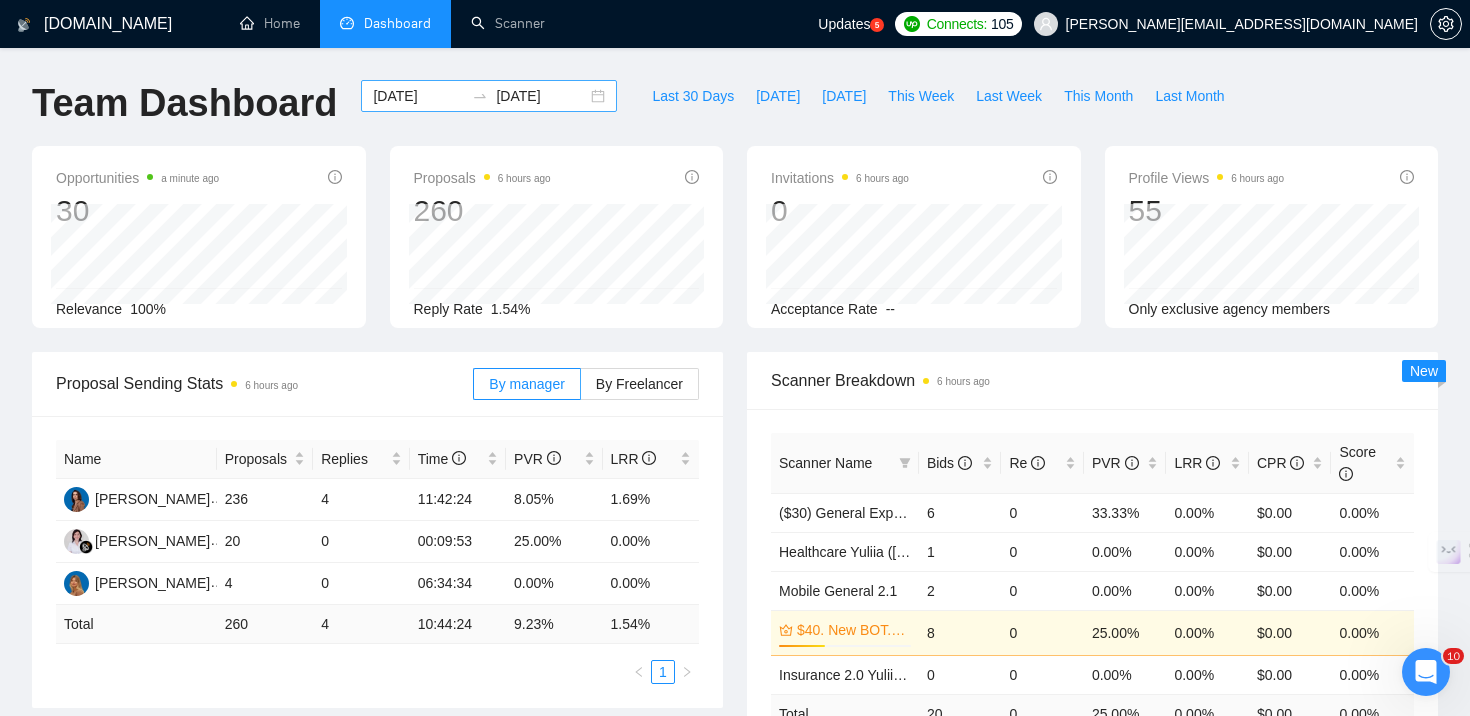 click on "[DATE] [DATE]" at bounding box center [489, 96] 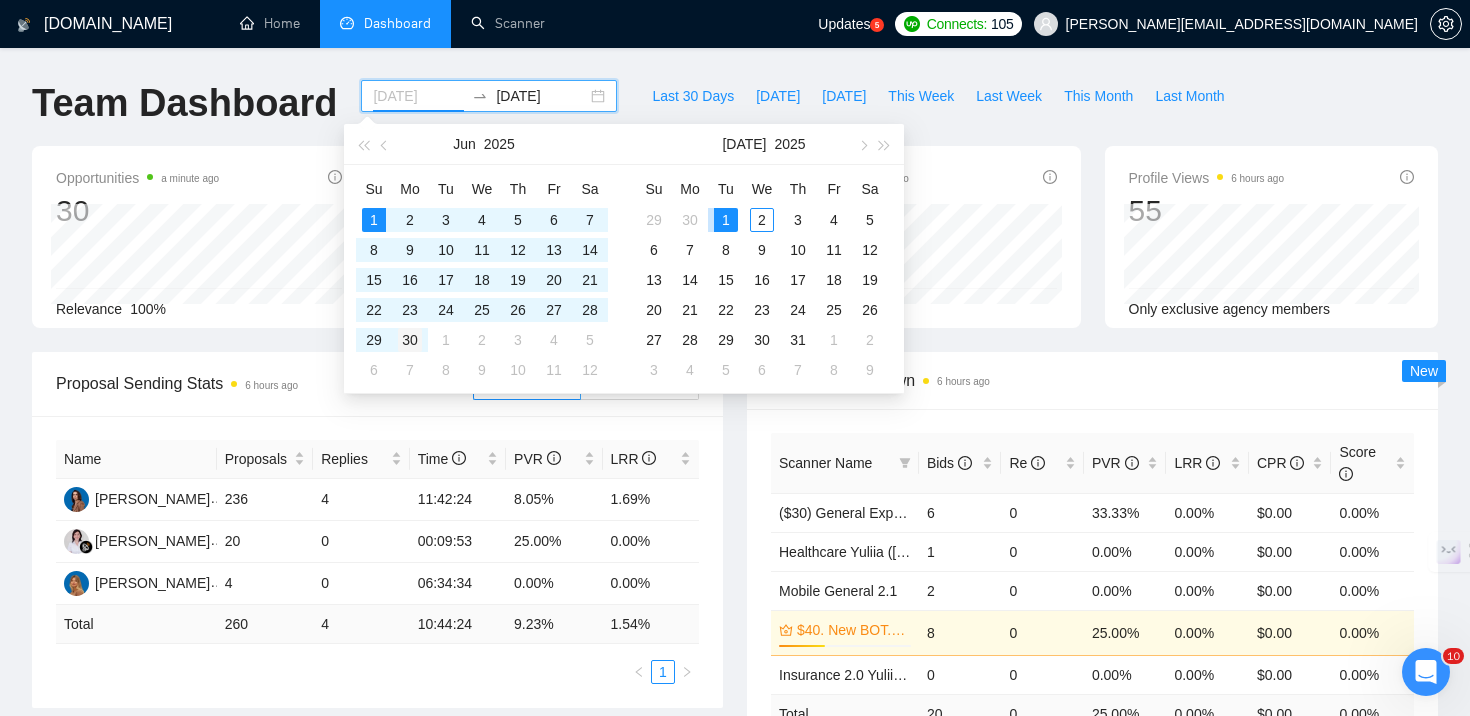 type on "[DATE]" 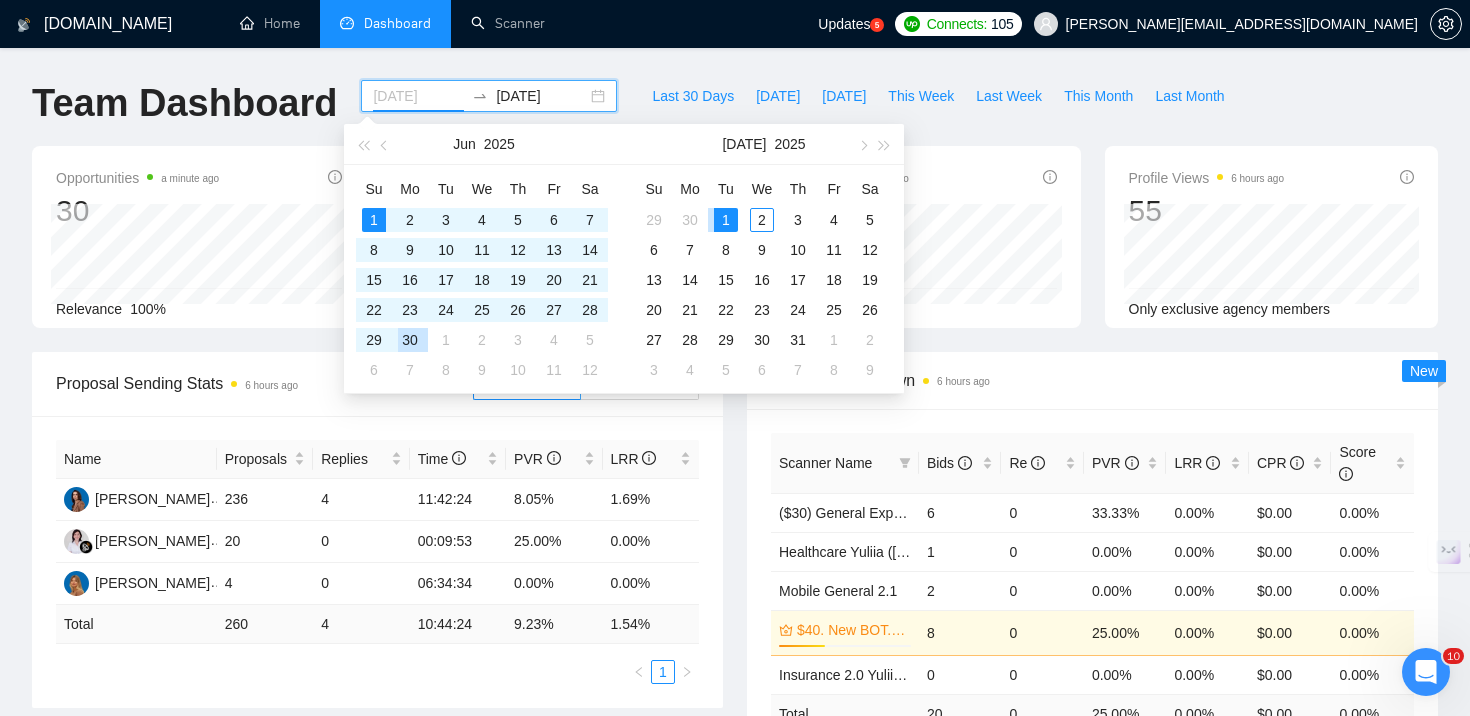click on "30" at bounding box center [410, 340] 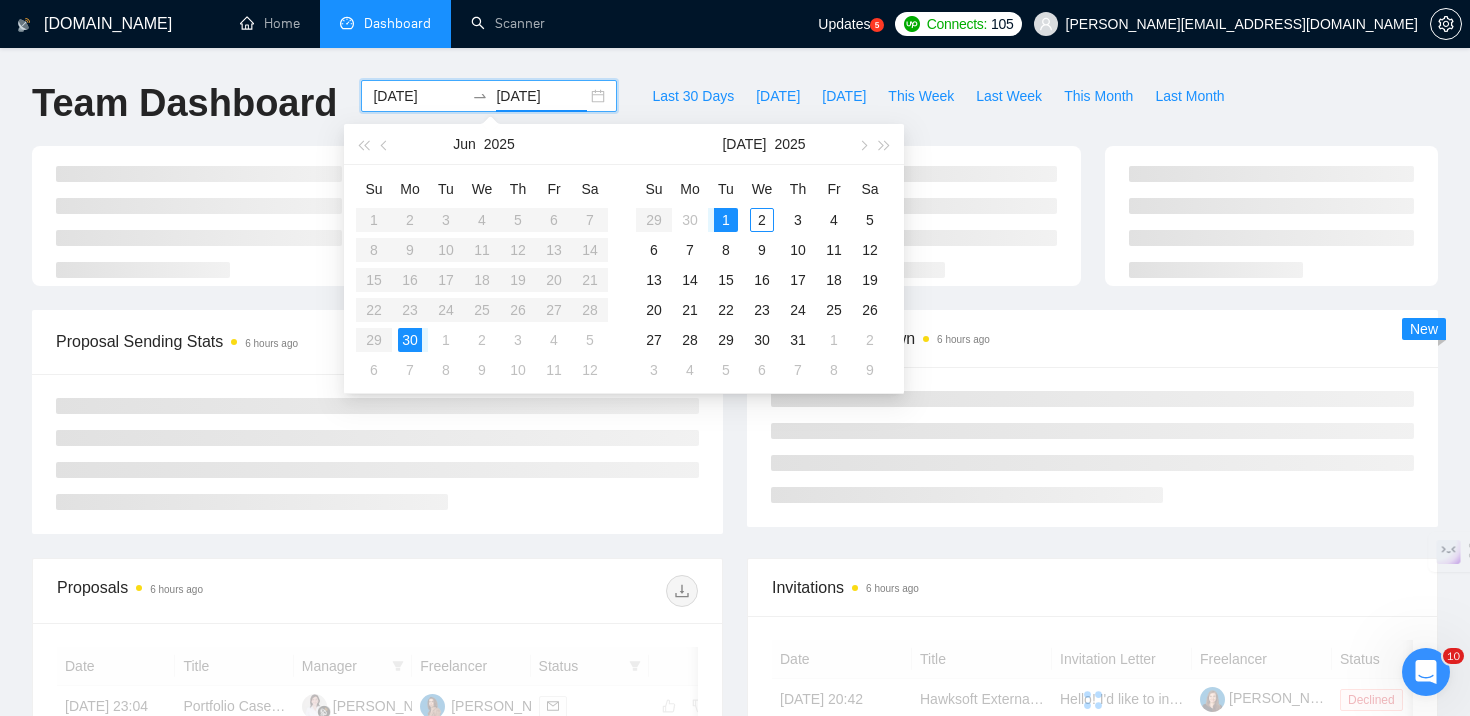 click on "Su Mo Tu We Th Fr Sa 1 2 3 4 5 6 7 8 9 10 11 12 13 14 15 16 17 18 19 20 21 22 23 24 25 26 27 28 29 30 1 2 3 4 5 6 7 8 9 10 11 12" at bounding box center (482, 279) 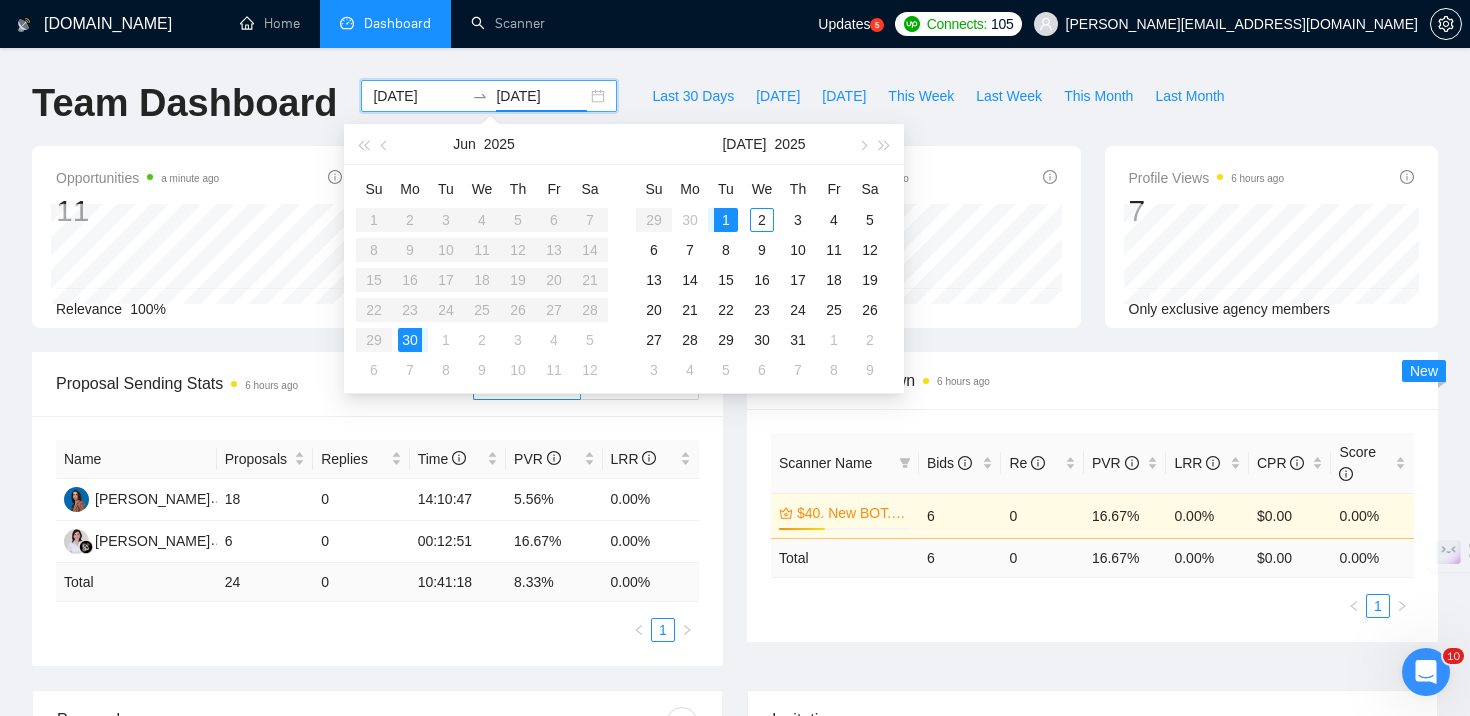 click on "Su Mo Tu We Th Fr Sa 1 2 3 4 5 6 7 8 9 10 11 12 13 14 15 16 17 18 19 20 21 22 23 24 25 26 27 28 29 30 1 2 3 4 5 6 7 8 9 10 11 12" at bounding box center [482, 279] 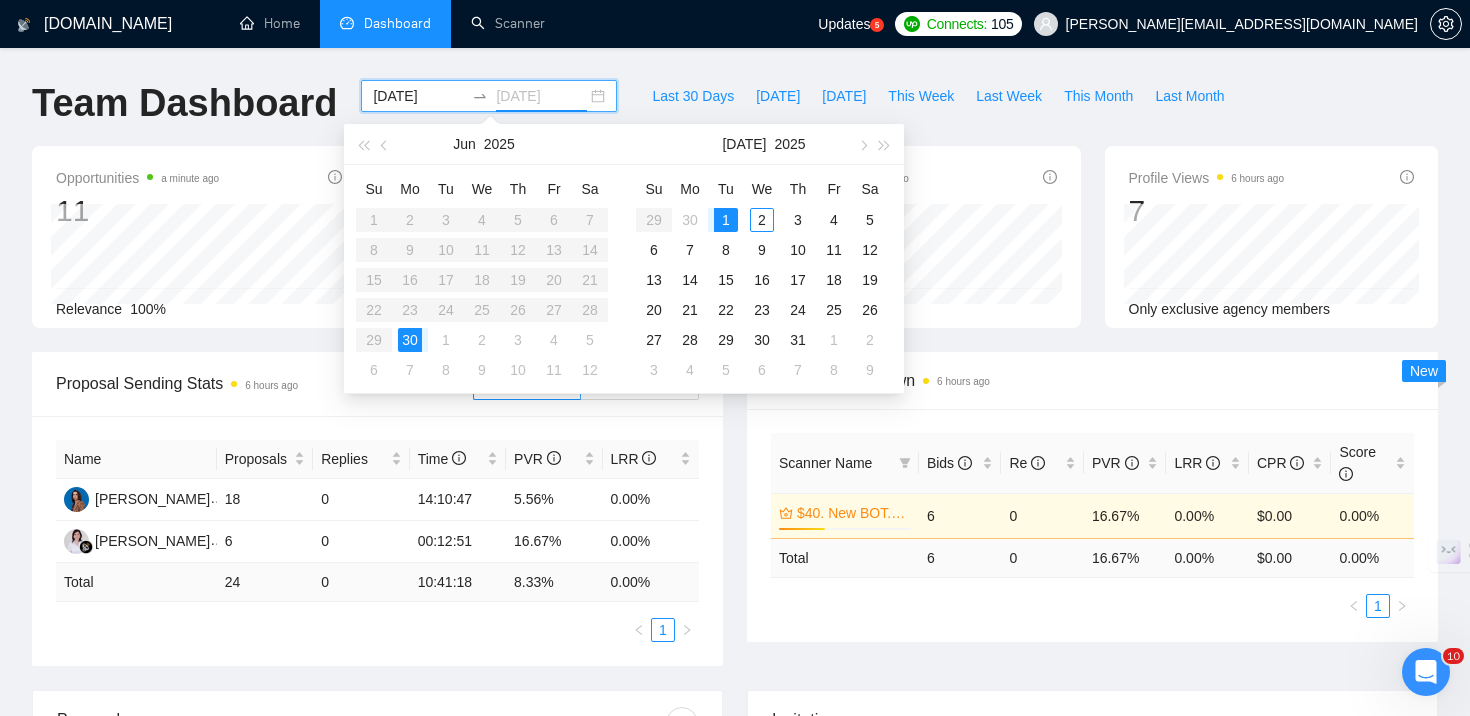 click on "30" at bounding box center [410, 340] 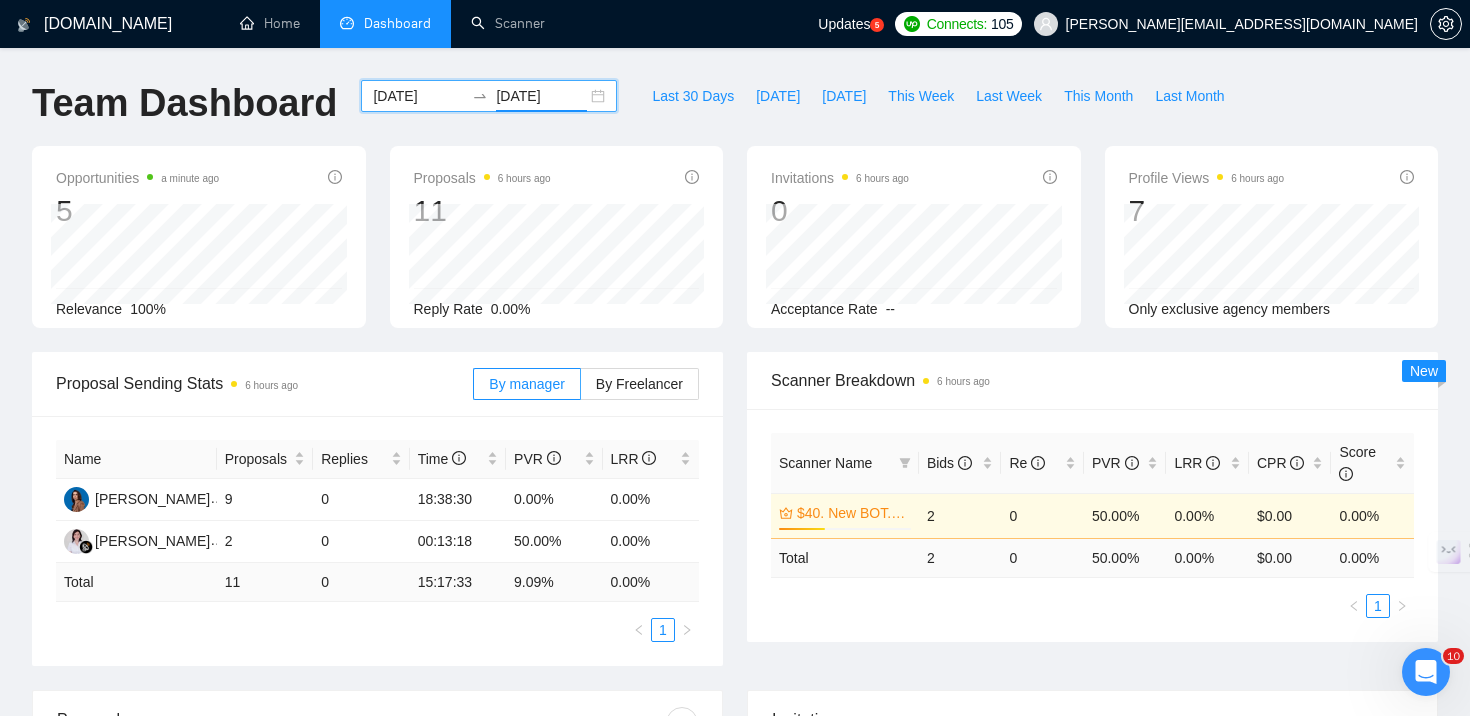 click on "[DATE] [DATE]" at bounding box center [489, 96] 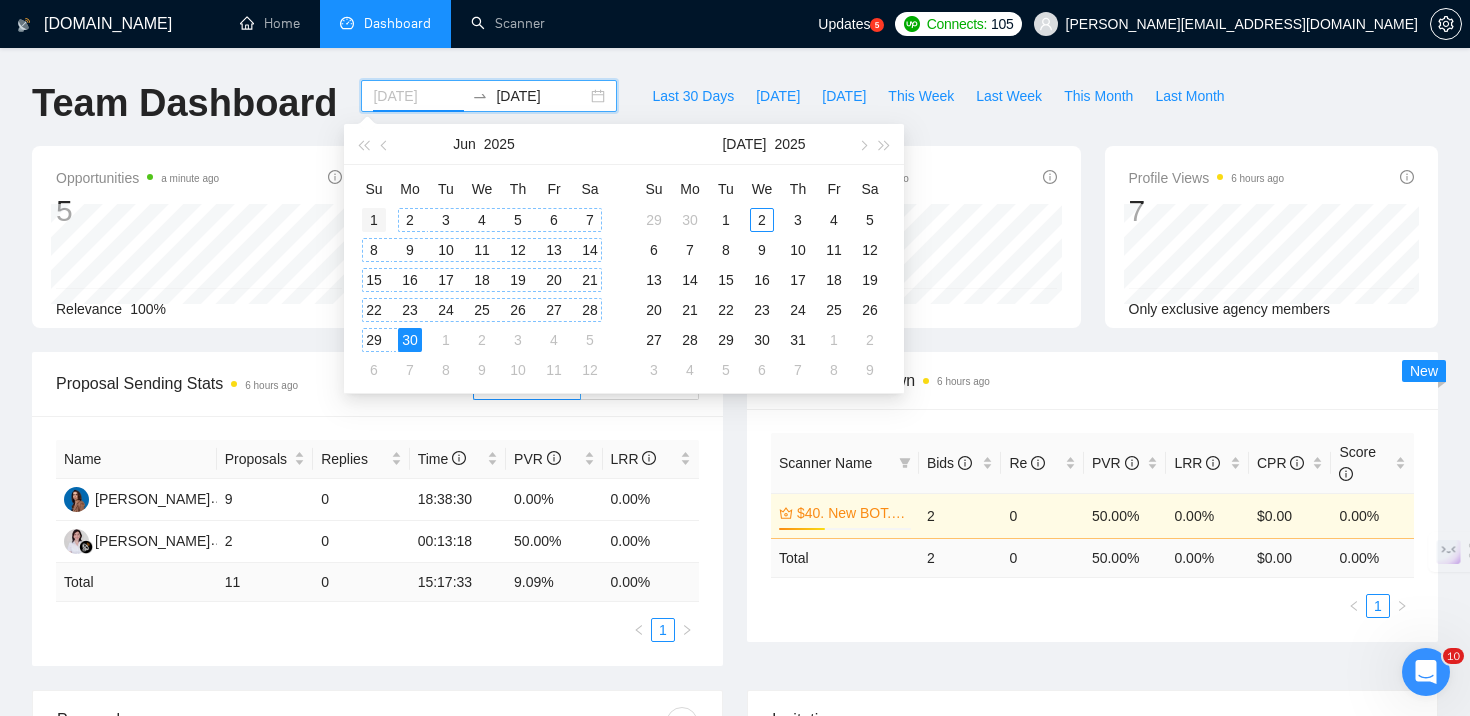type on "[DATE]" 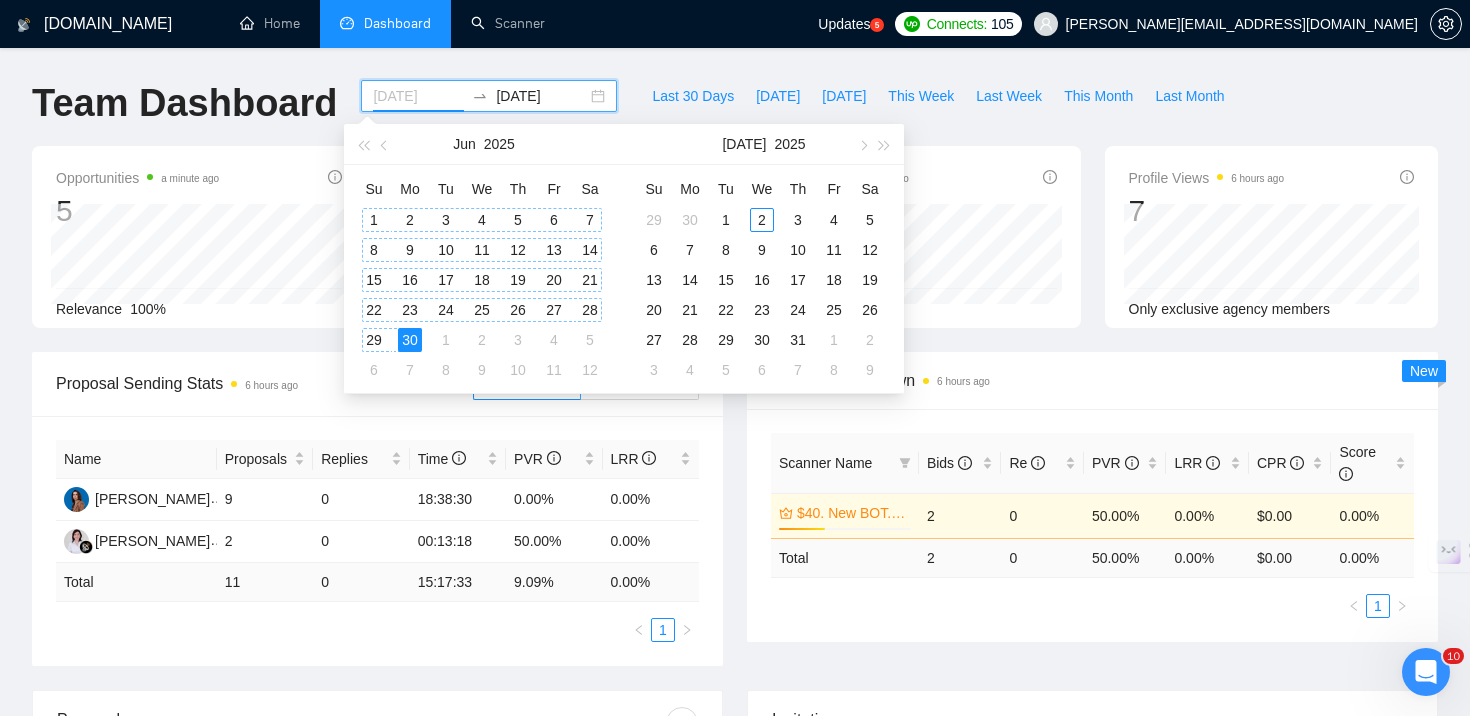 click on "1" at bounding box center (374, 220) 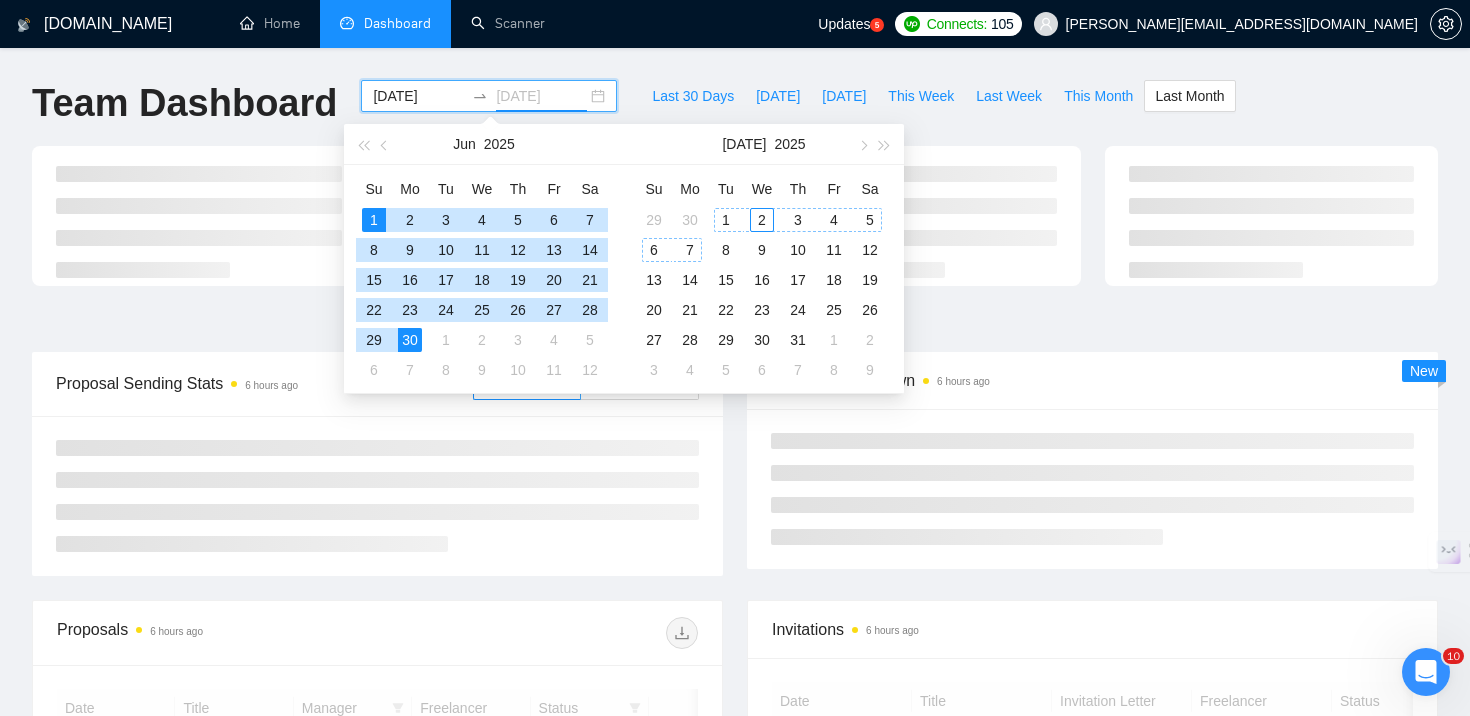 type on "[DATE]" 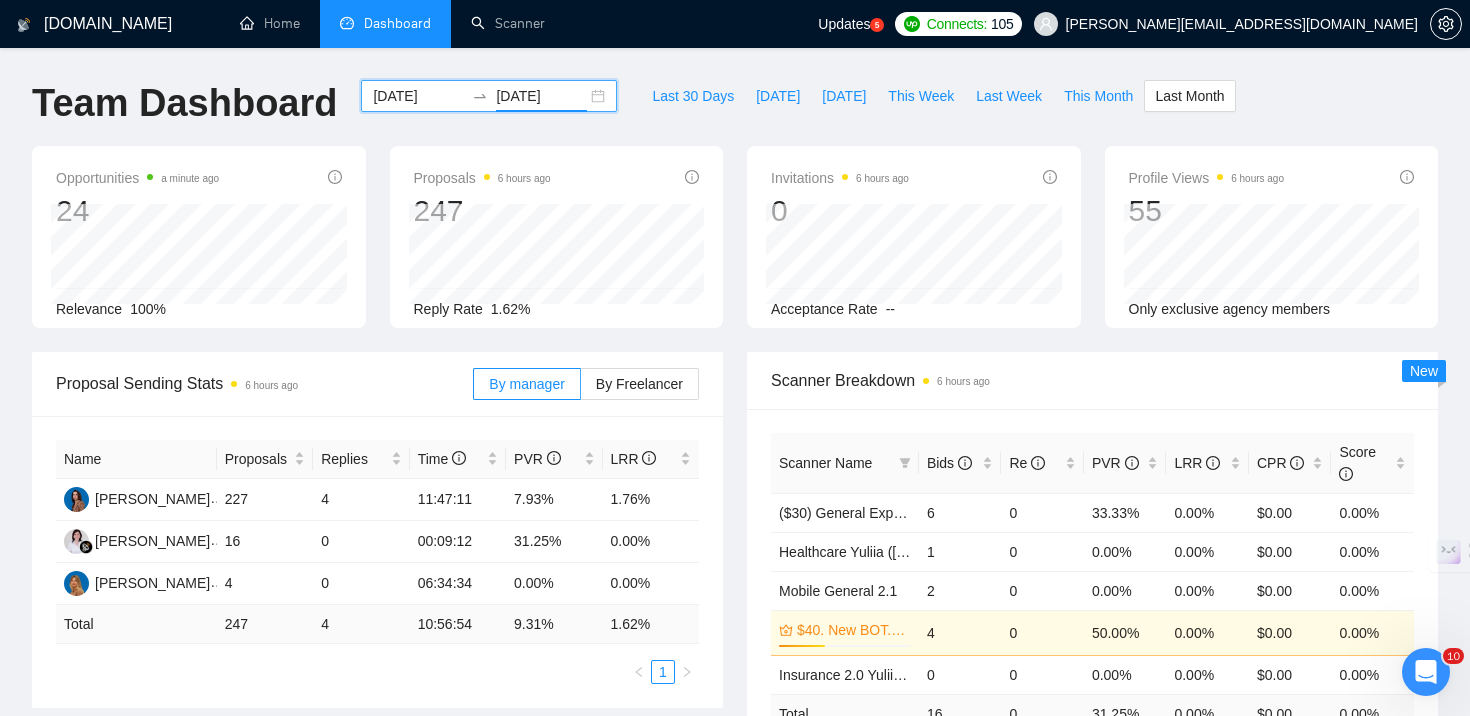 click on "1" at bounding box center (377, 672) 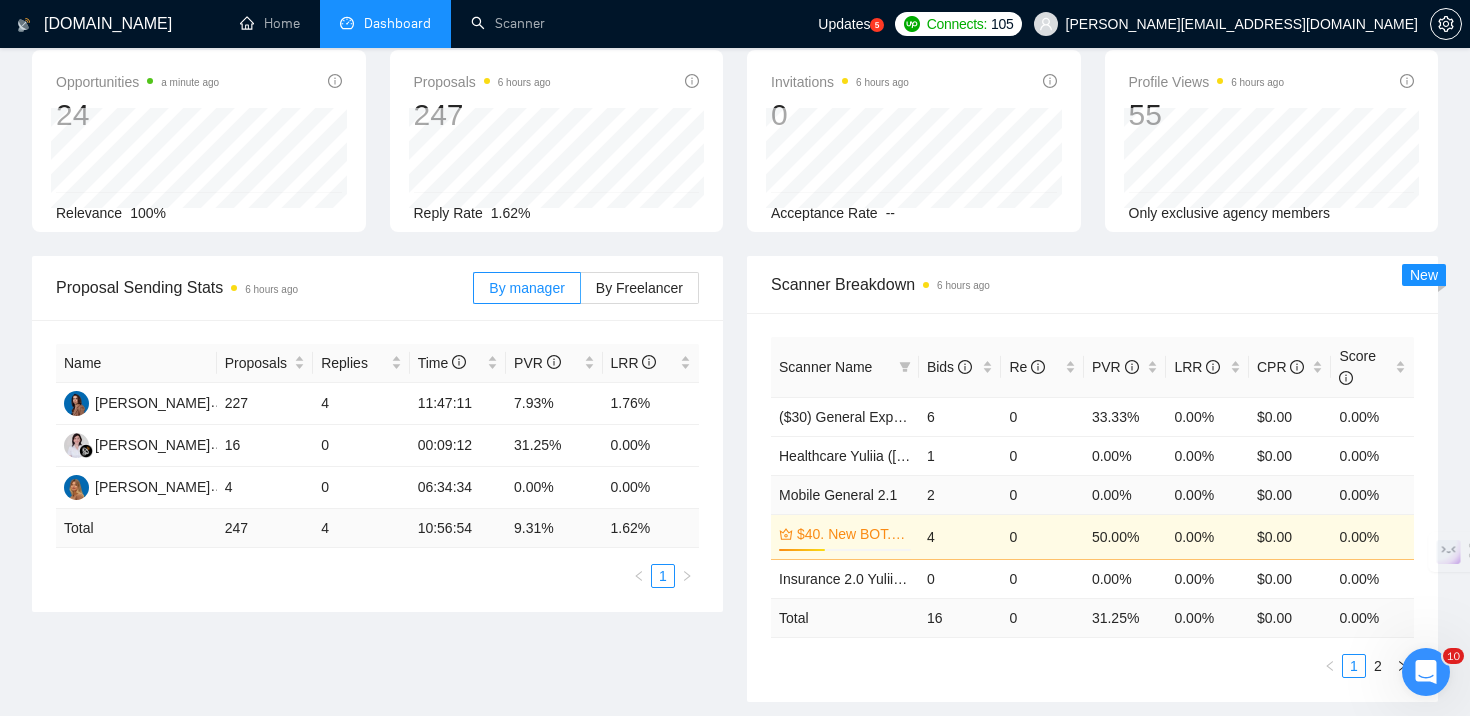 scroll, scrollTop: 188, scrollLeft: 0, axis: vertical 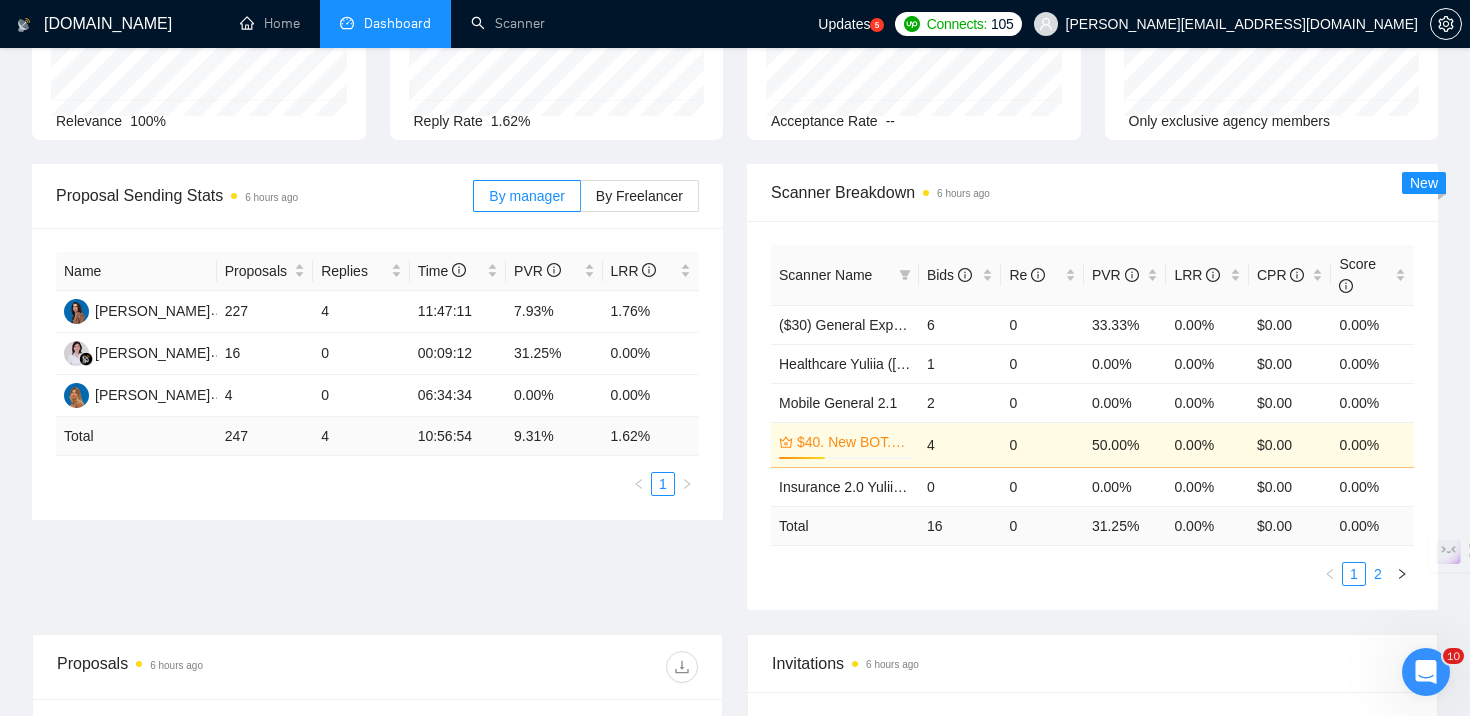 click on "2" at bounding box center [1378, 574] 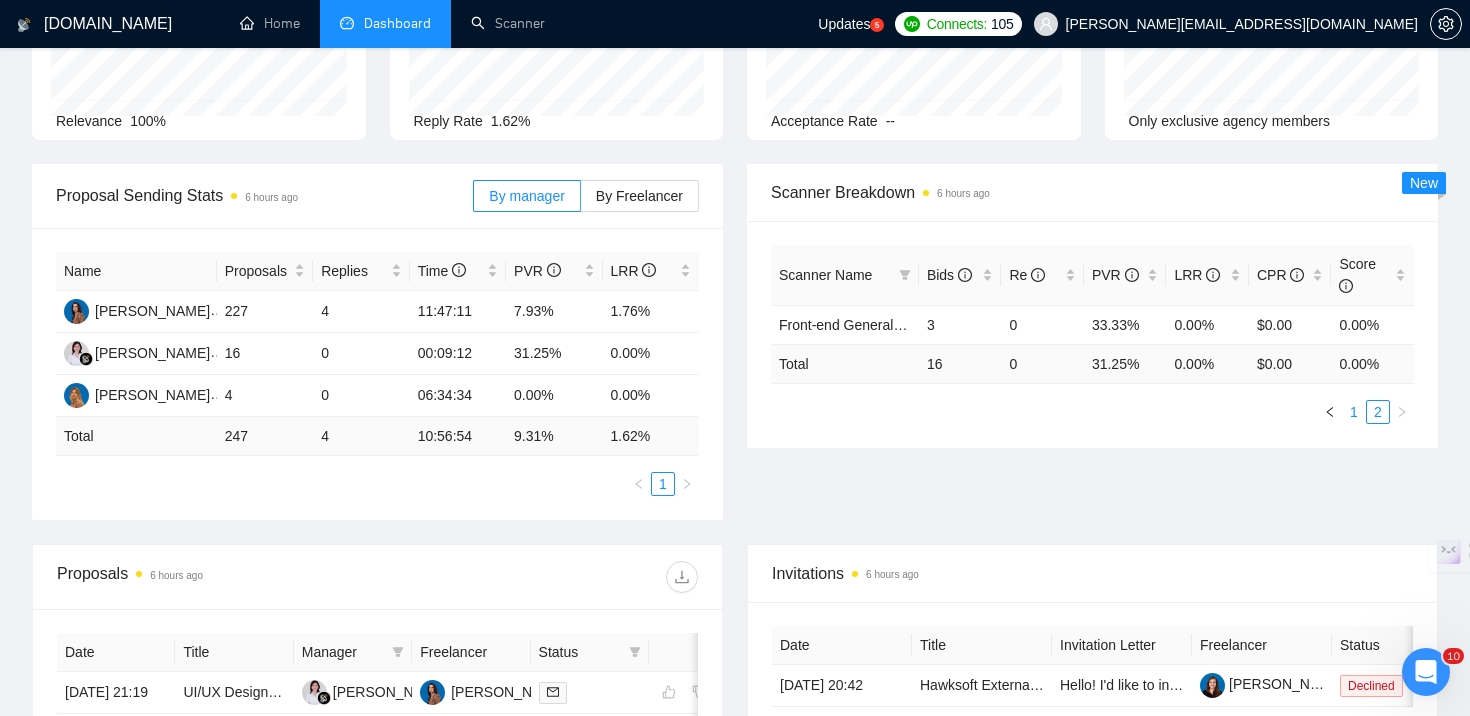 click on "1" at bounding box center [1354, 412] 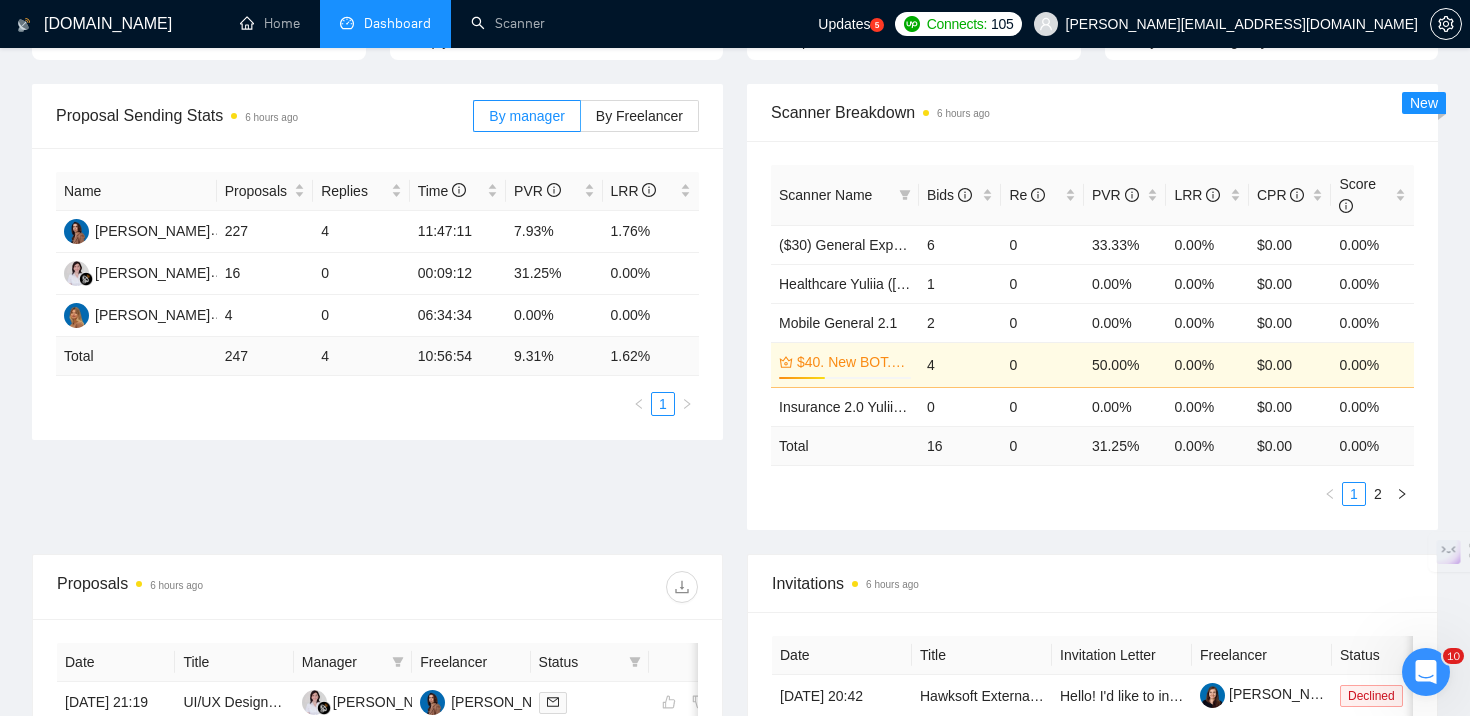 scroll, scrollTop: 0, scrollLeft: 0, axis: both 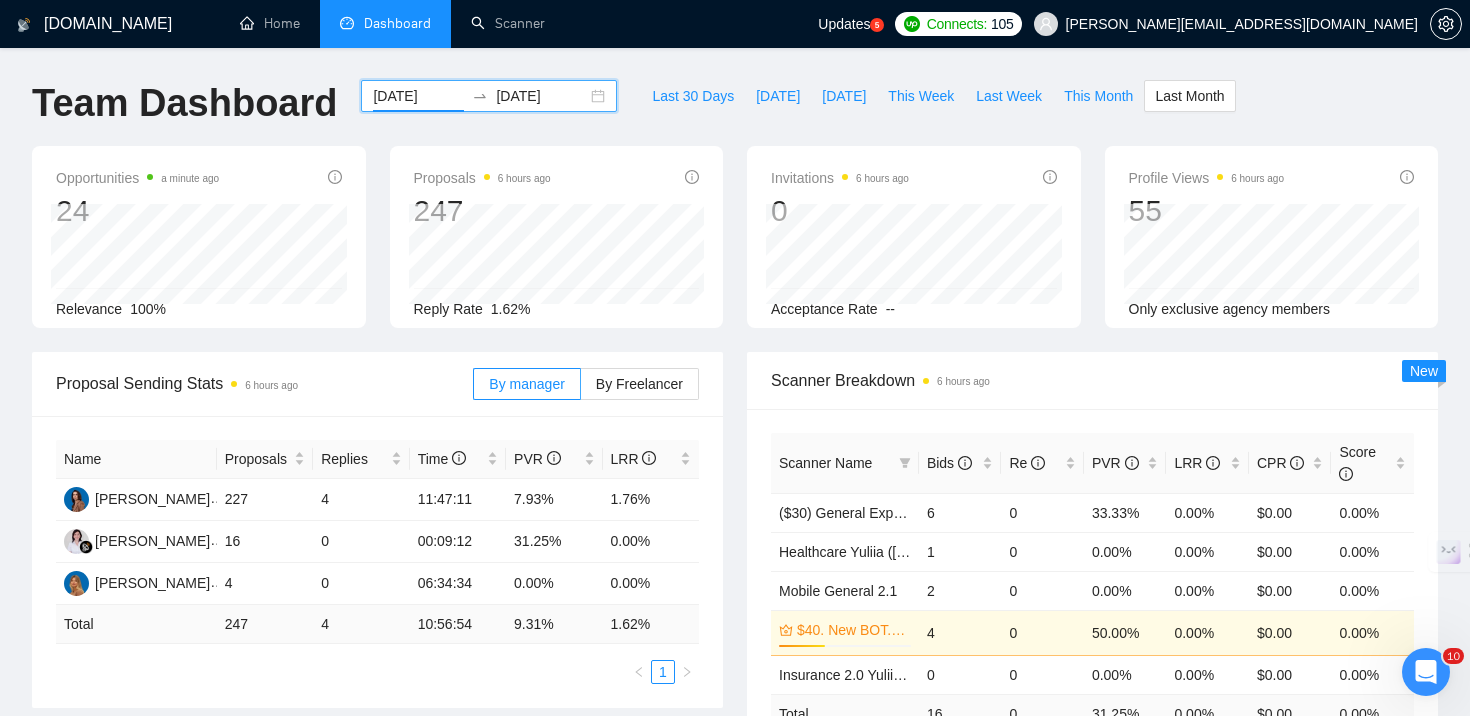 click on "[DATE]" at bounding box center (418, 96) 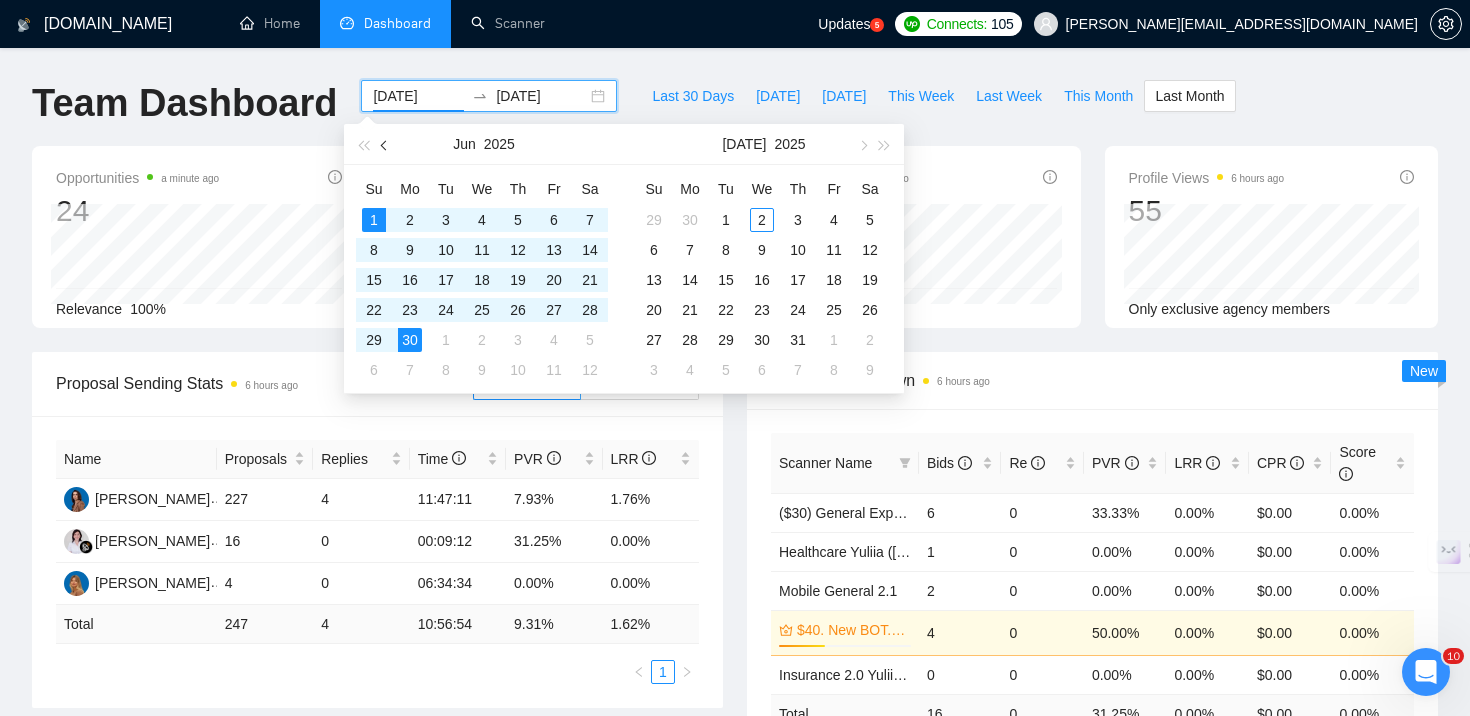 click at bounding box center [385, 144] 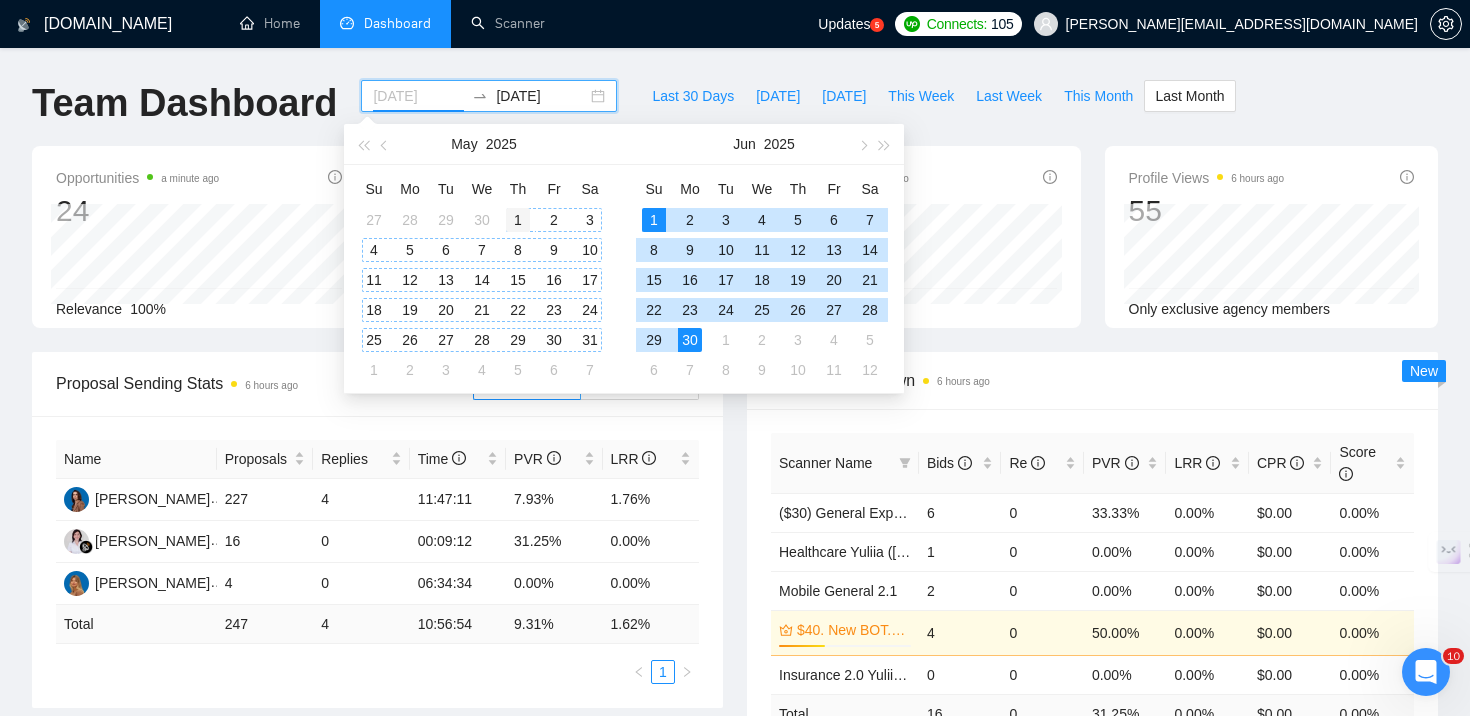 type on "[DATE]" 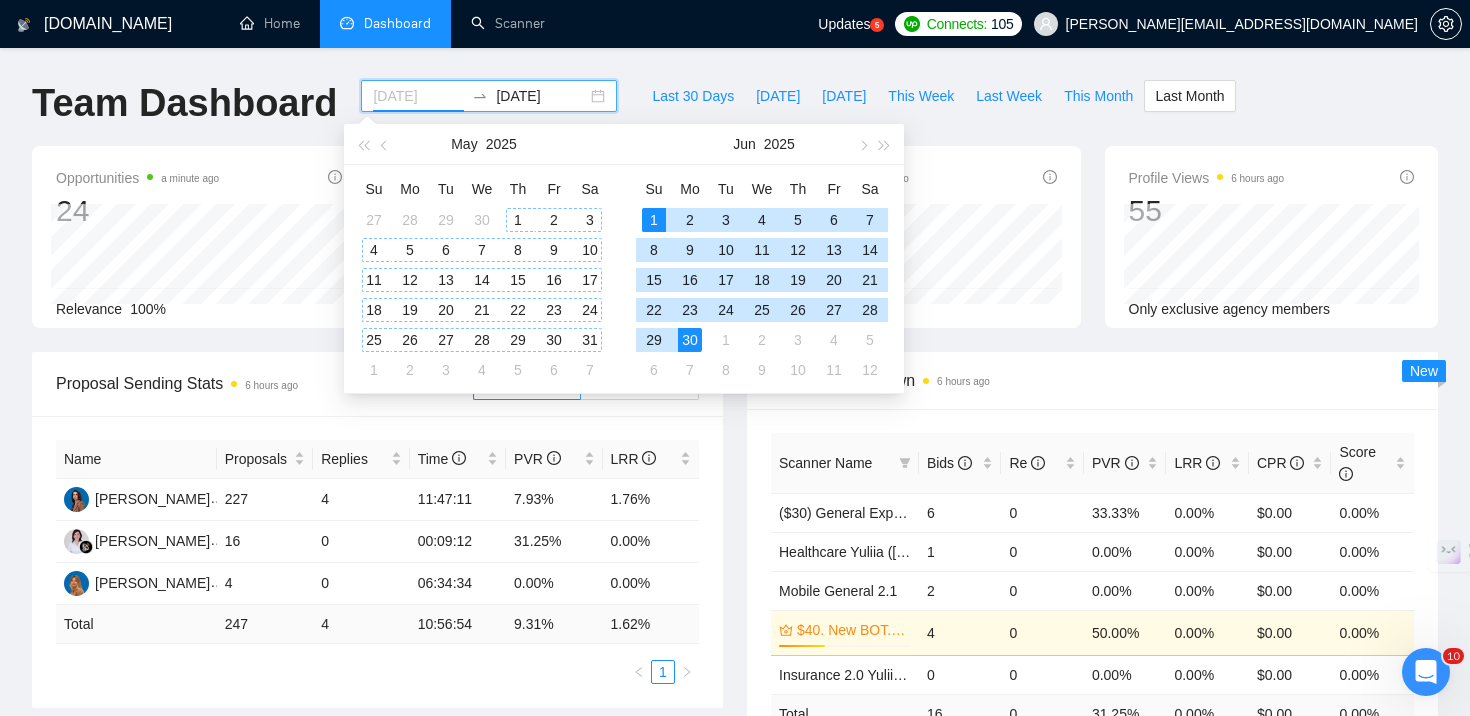 click on "1" at bounding box center [518, 220] 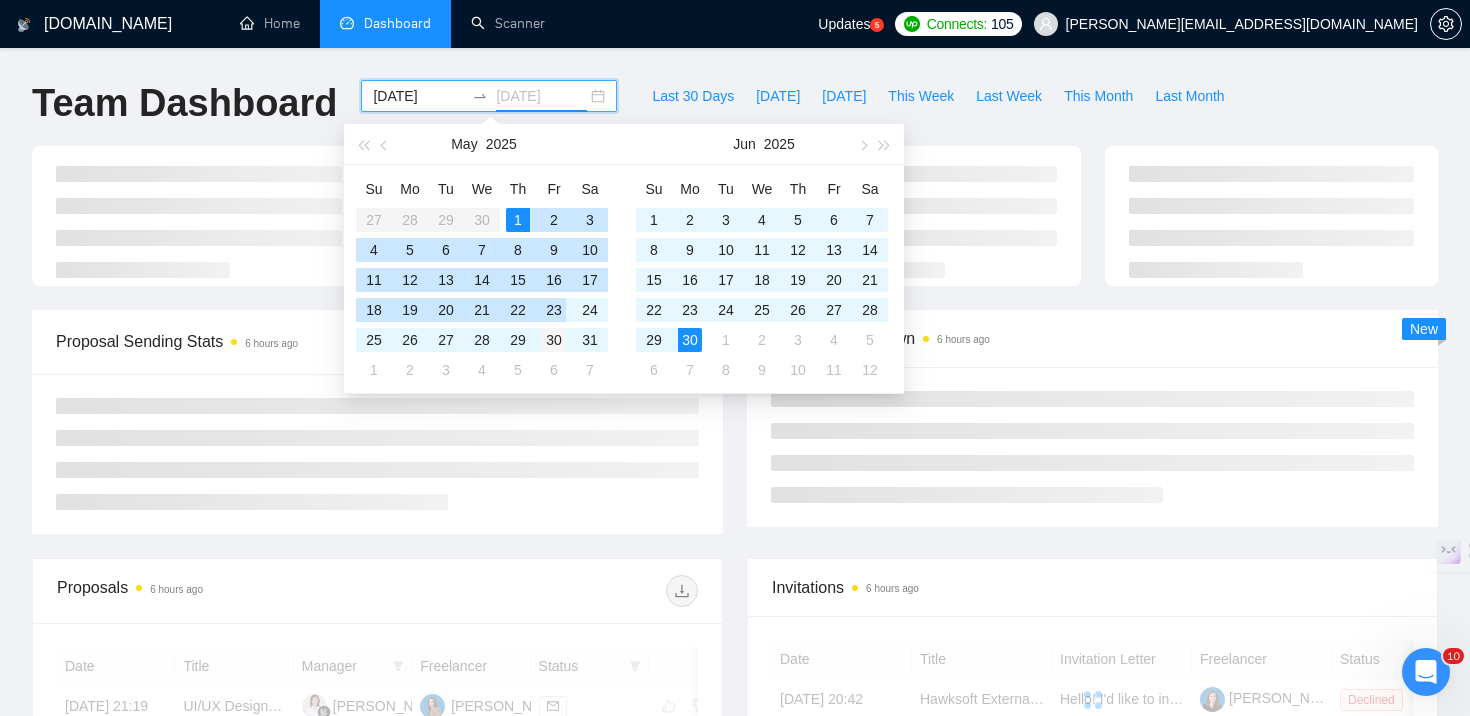 type on "[DATE]" 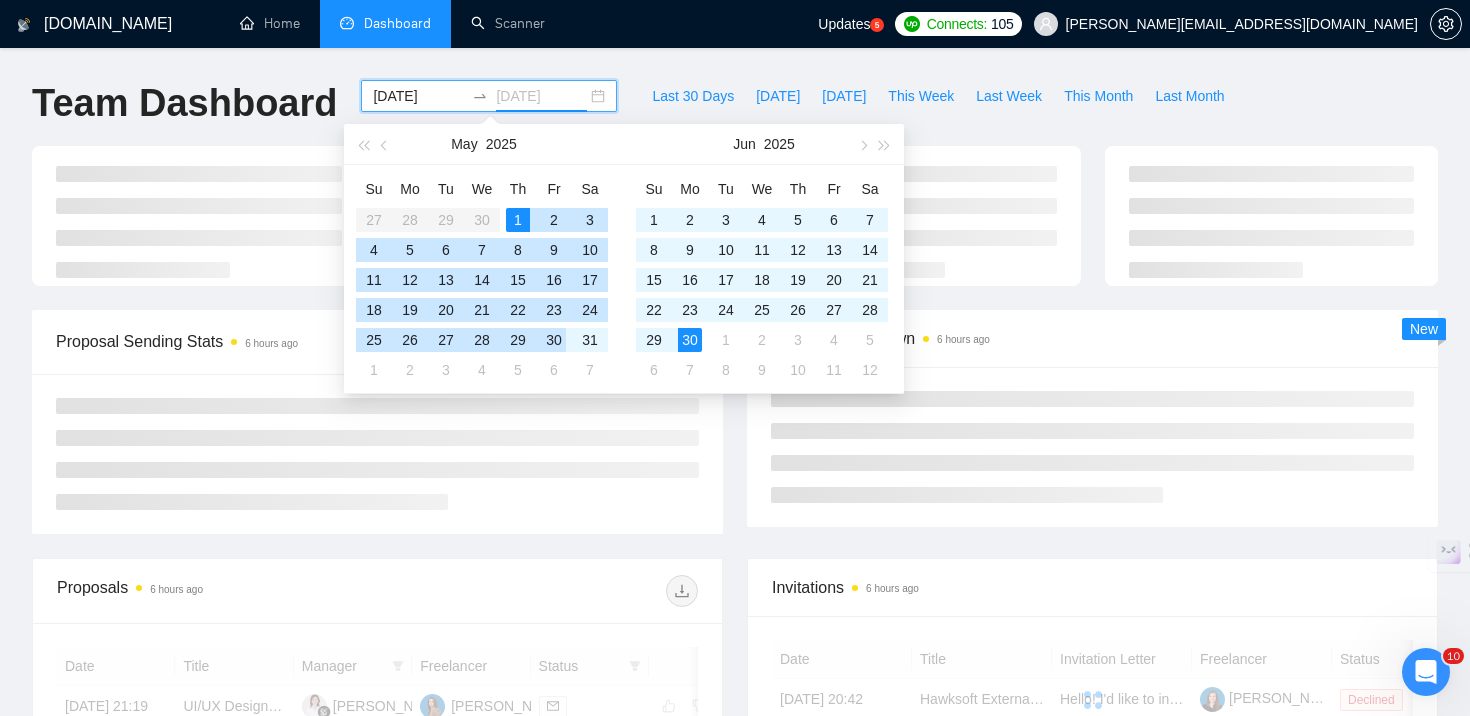 click on "30" at bounding box center [554, 340] 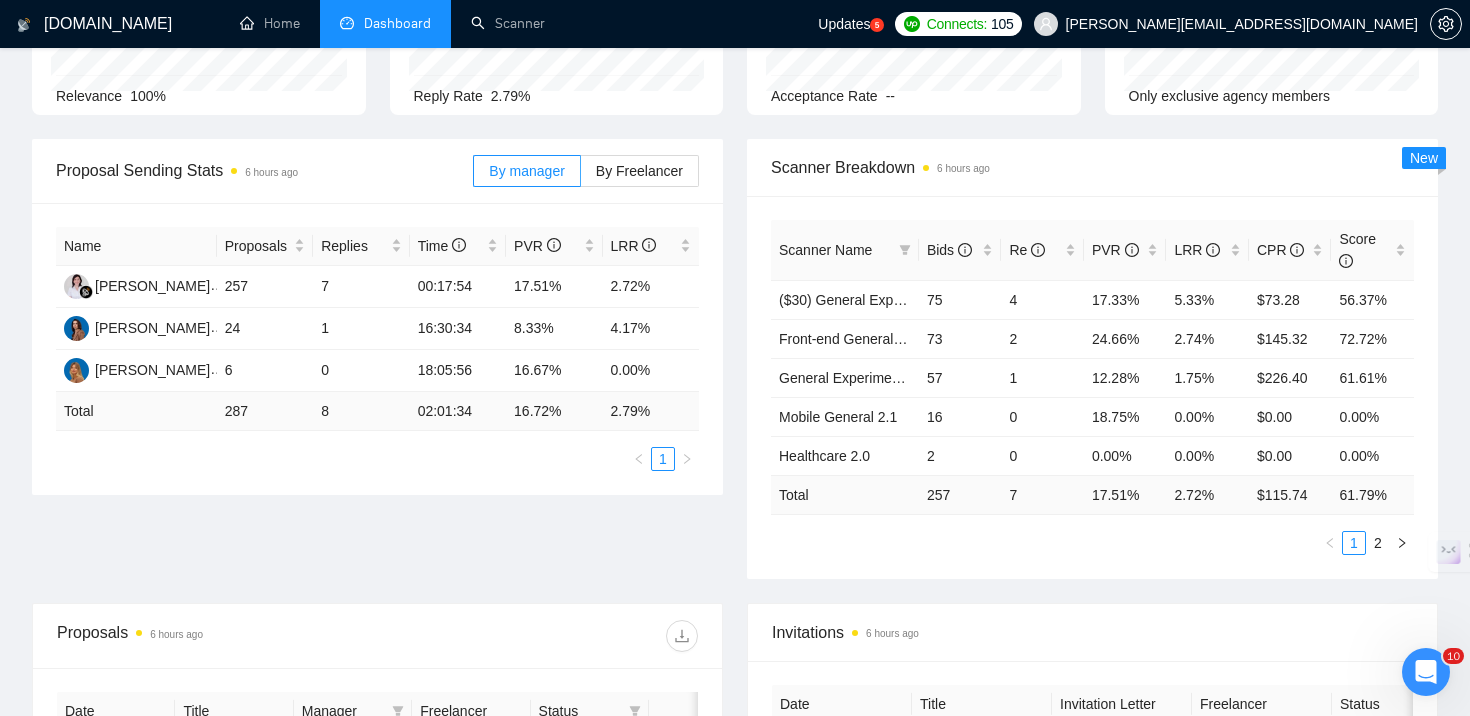 scroll, scrollTop: 214, scrollLeft: 0, axis: vertical 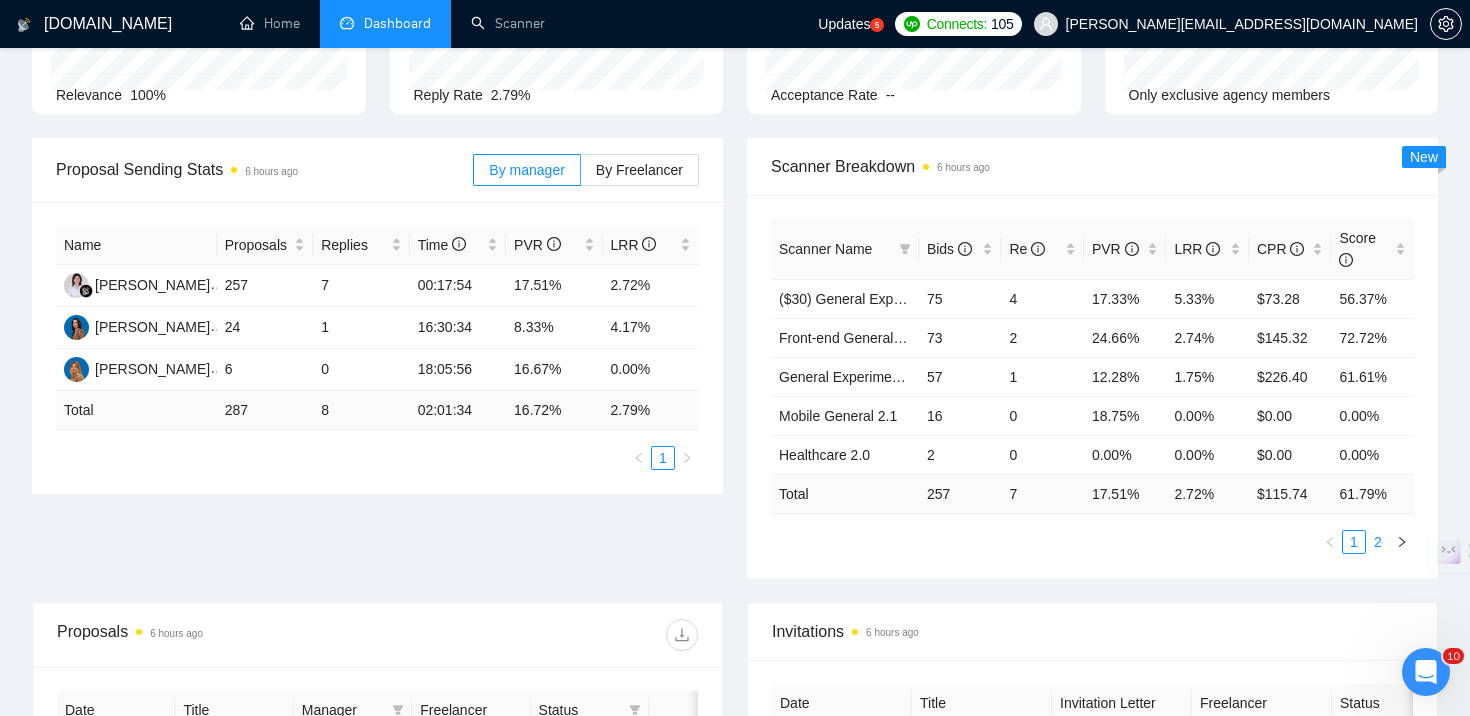 click on "2" at bounding box center (1378, 542) 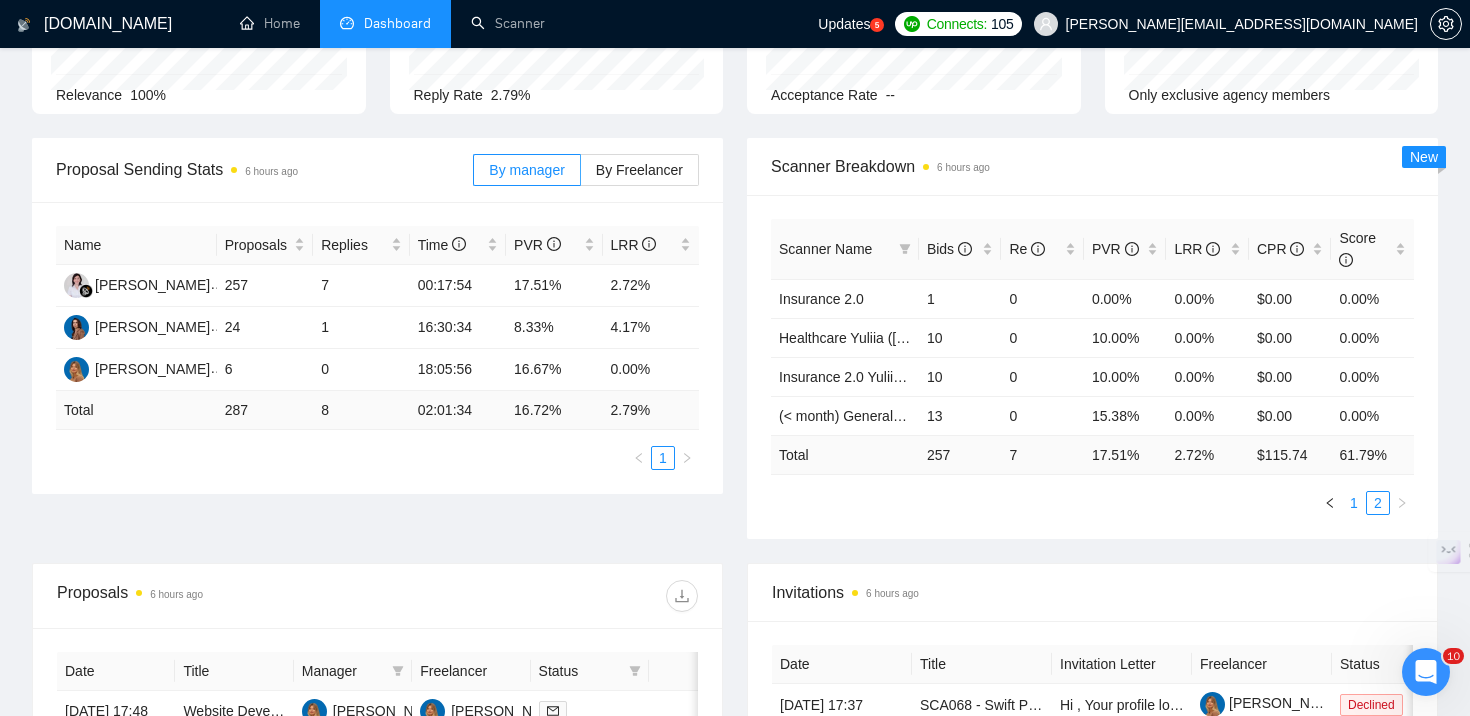 click on "1" at bounding box center [1354, 503] 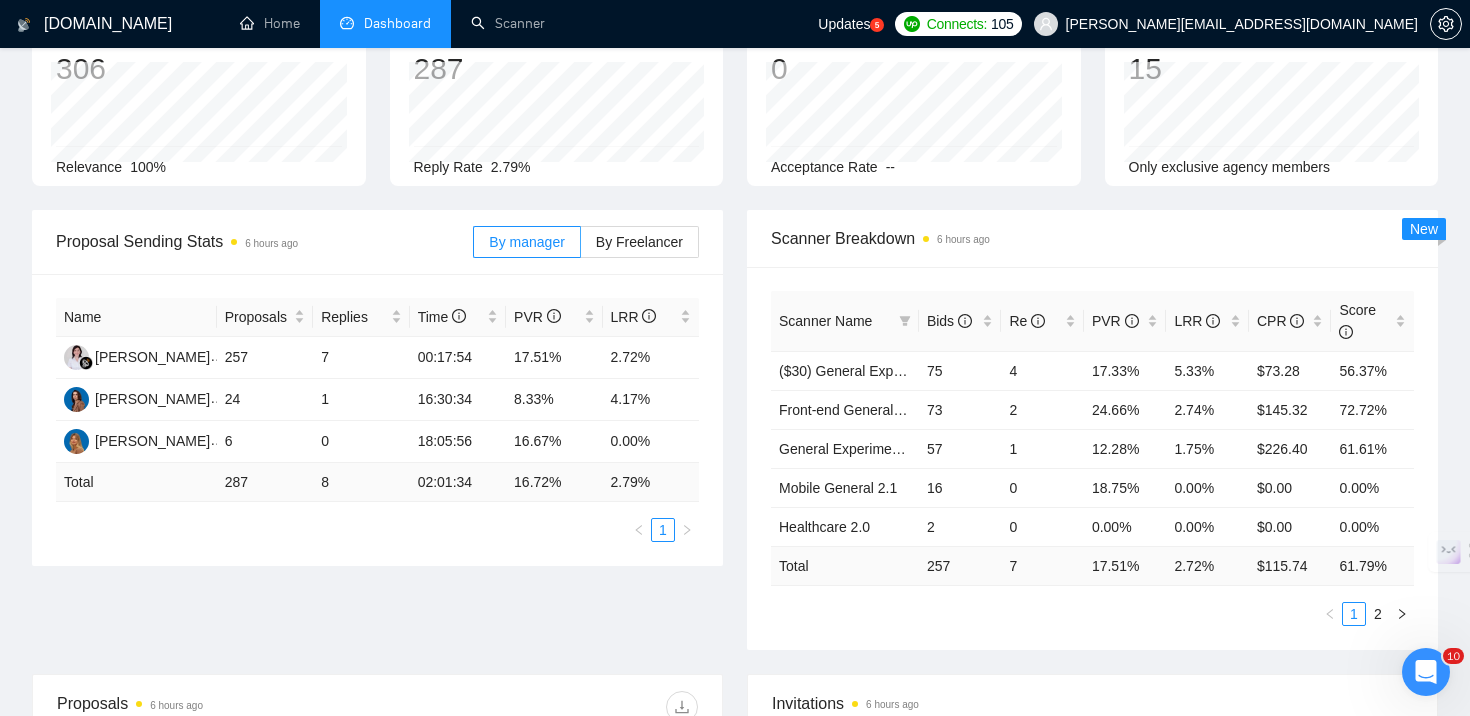 scroll, scrollTop: 139, scrollLeft: 0, axis: vertical 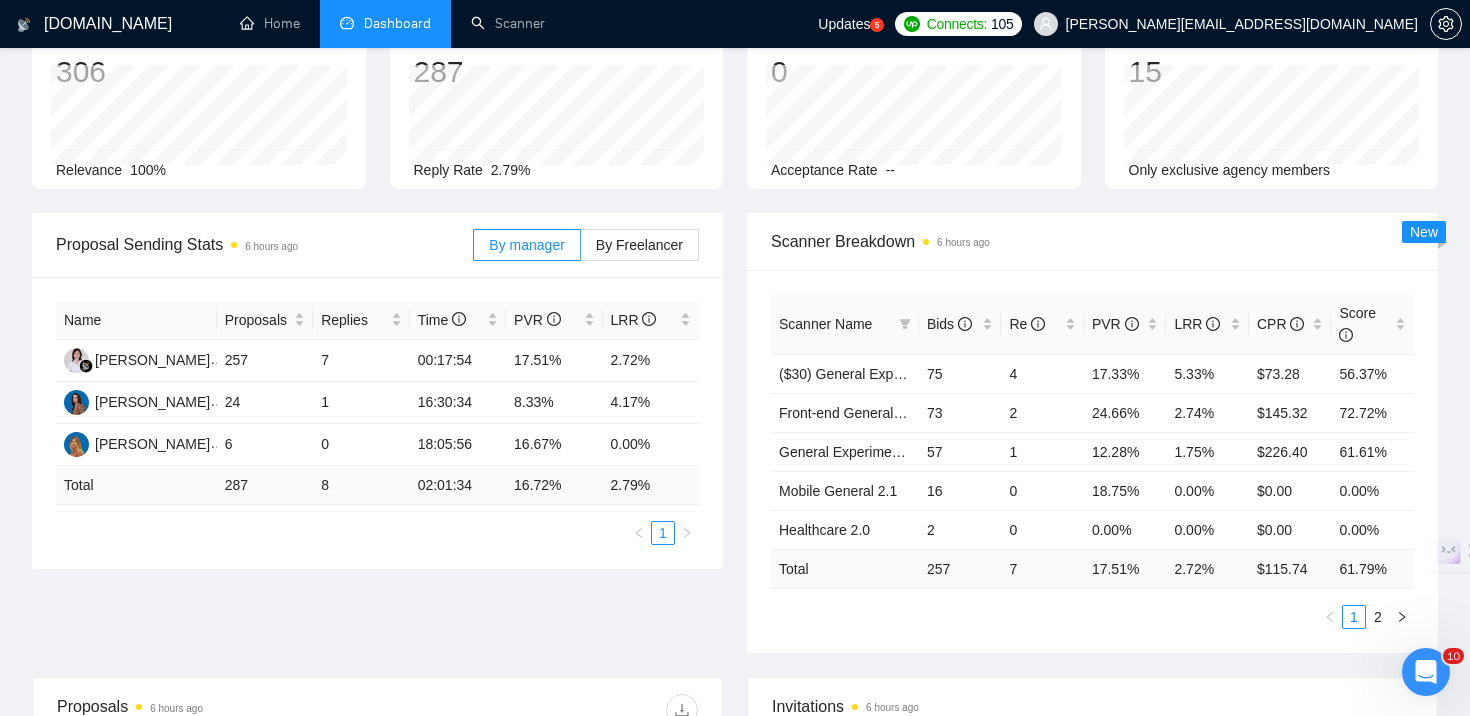 type 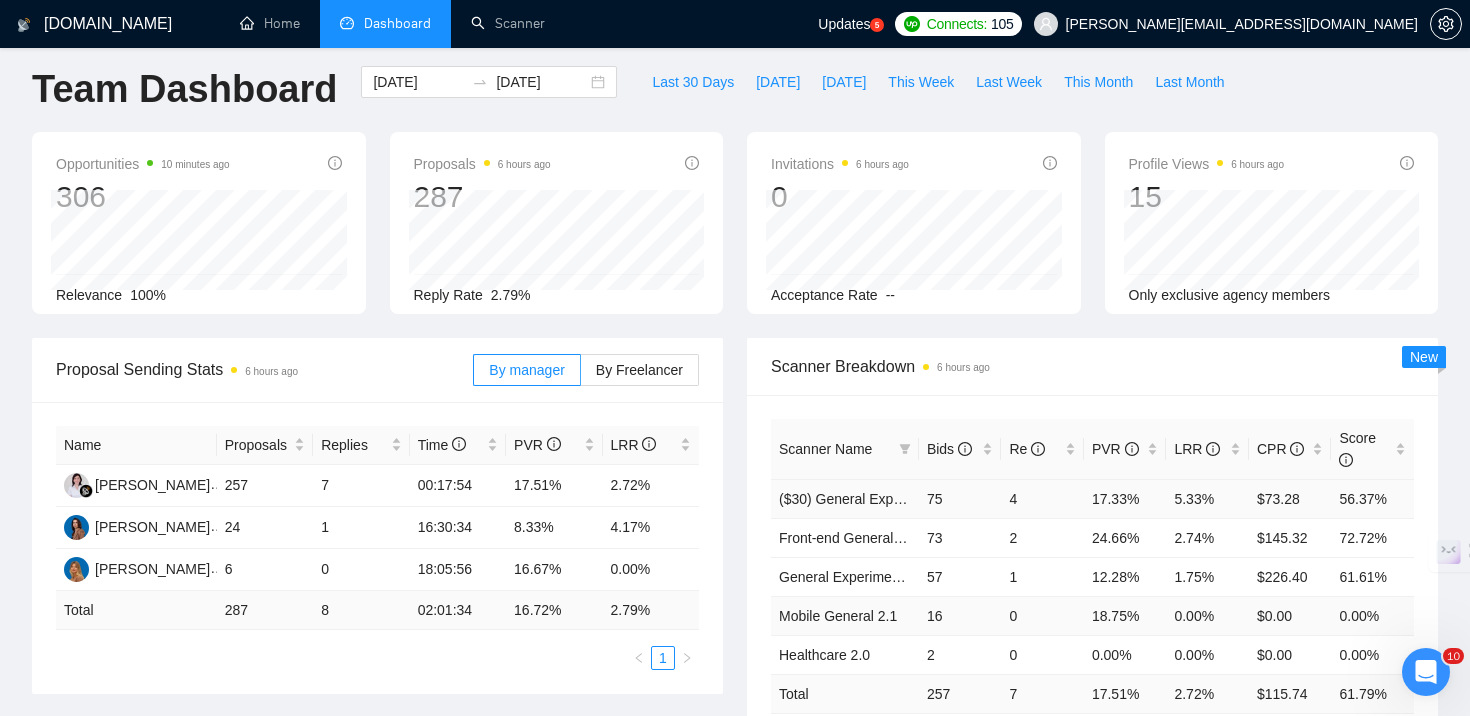 scroll, scrollTop: 0, scrollLeft: 0, axis: both 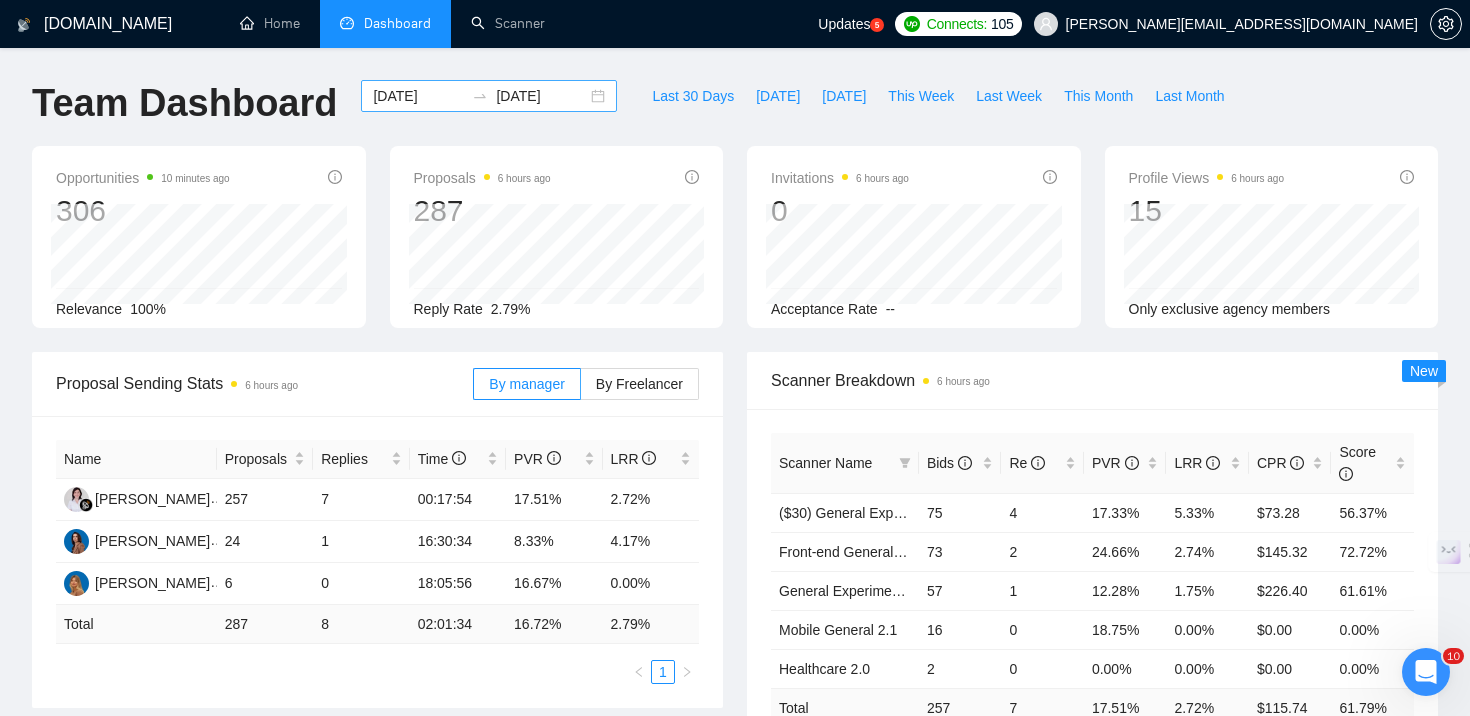 click on "[DATE] [DATE]" at bounding box center (489, 96) 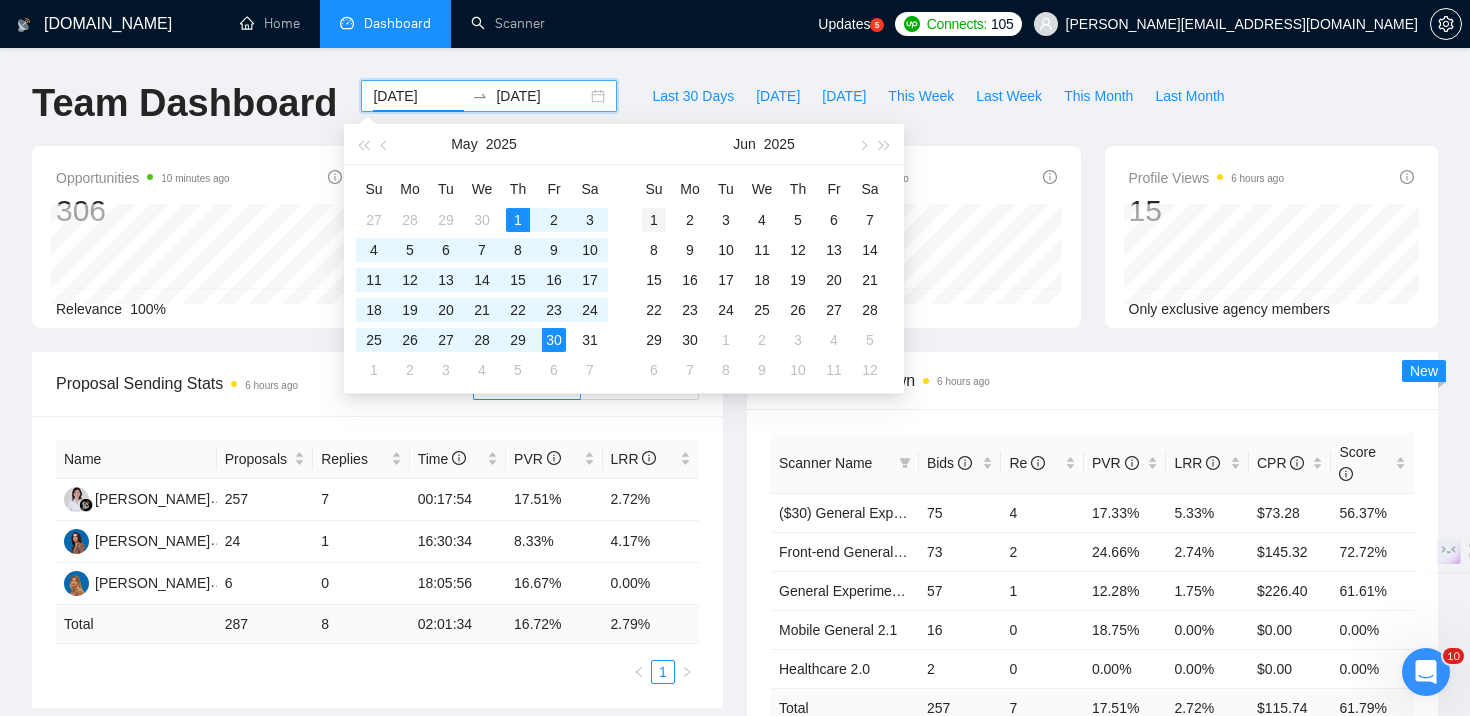 type on "[DATE]" 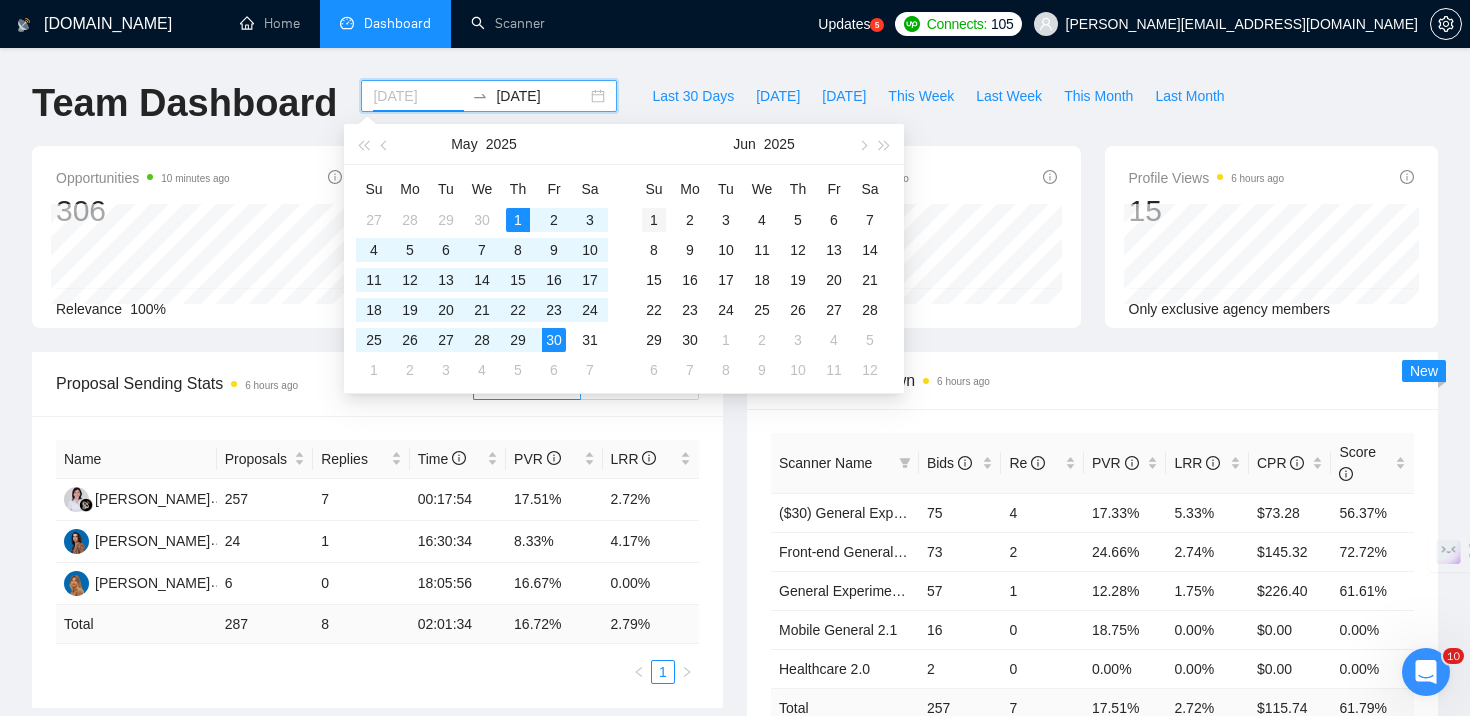 click on "1" at bounding box center (654, 220) 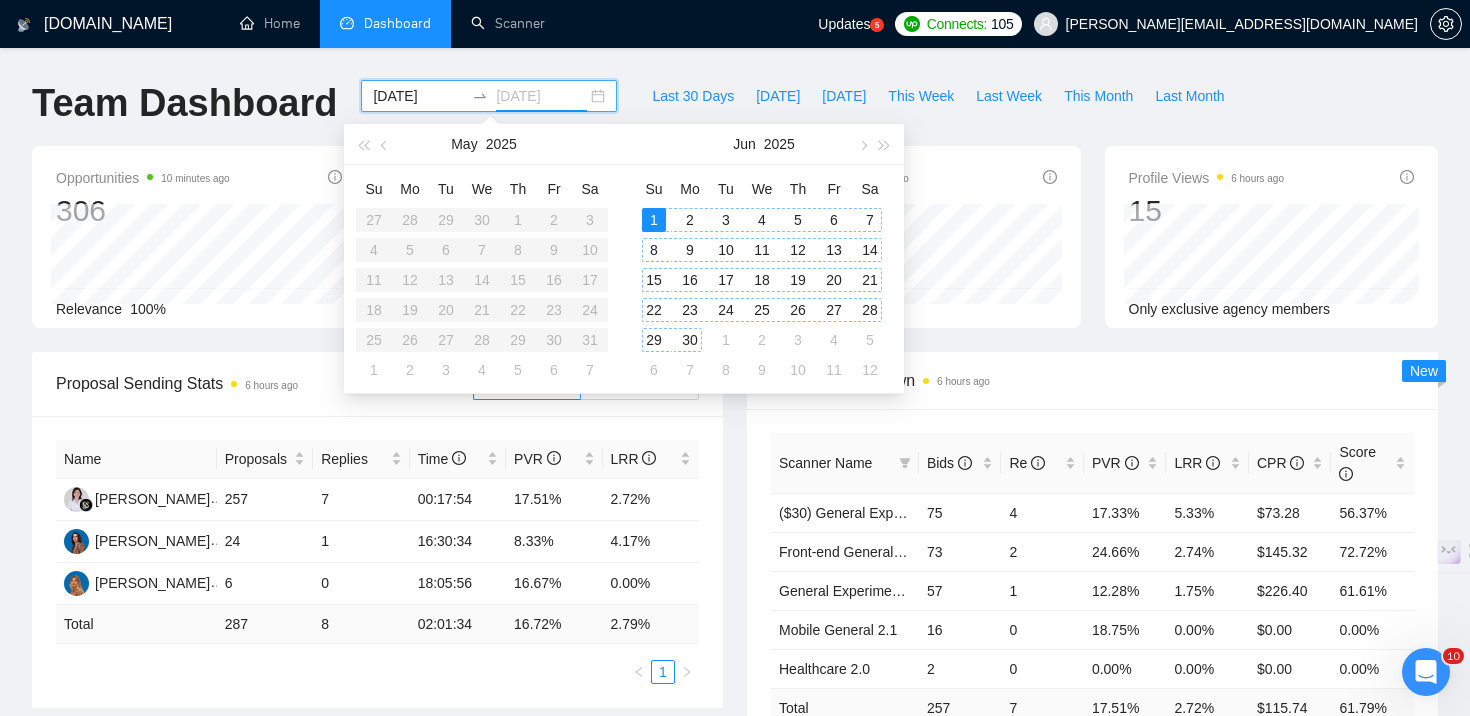 click on "30" at bounding box center [690, 340] 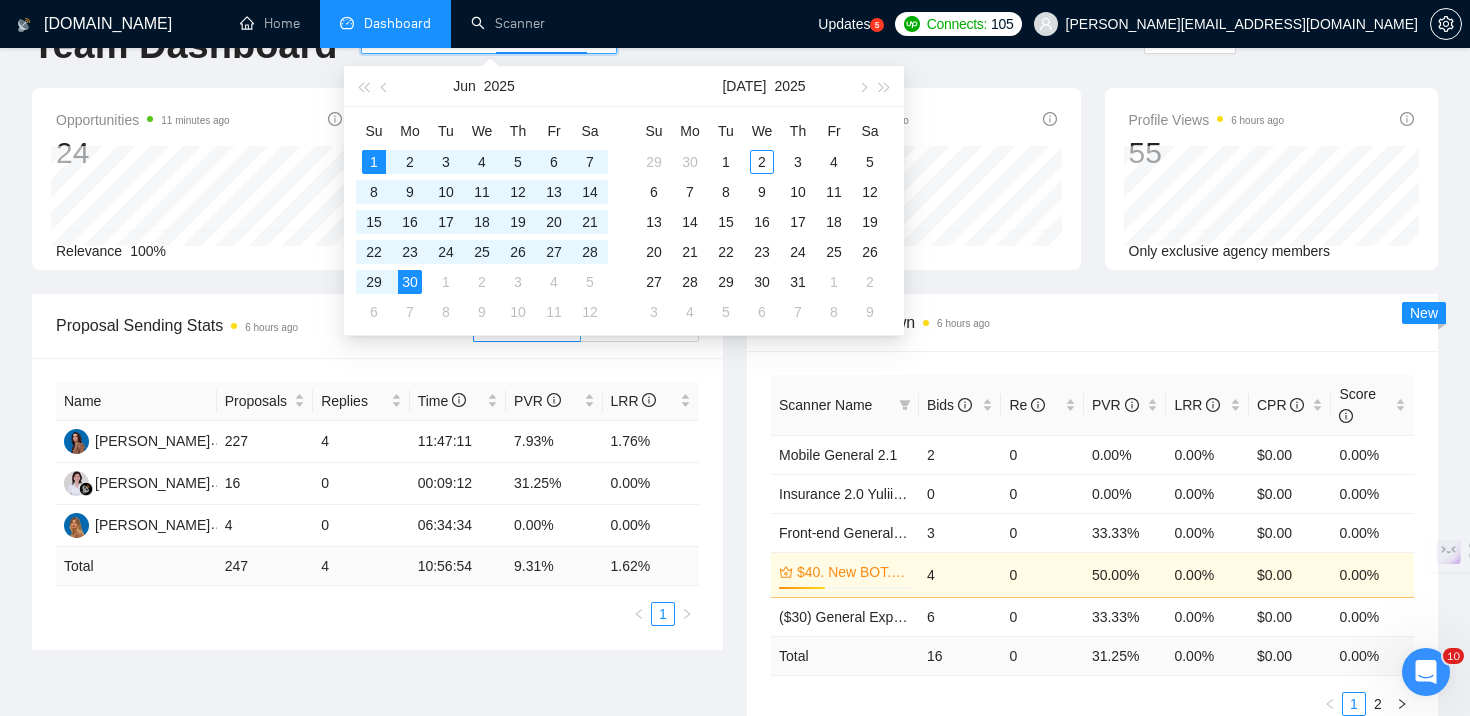 scroll, scrollTop: 57, scrollLeft: 0, axis: vertical 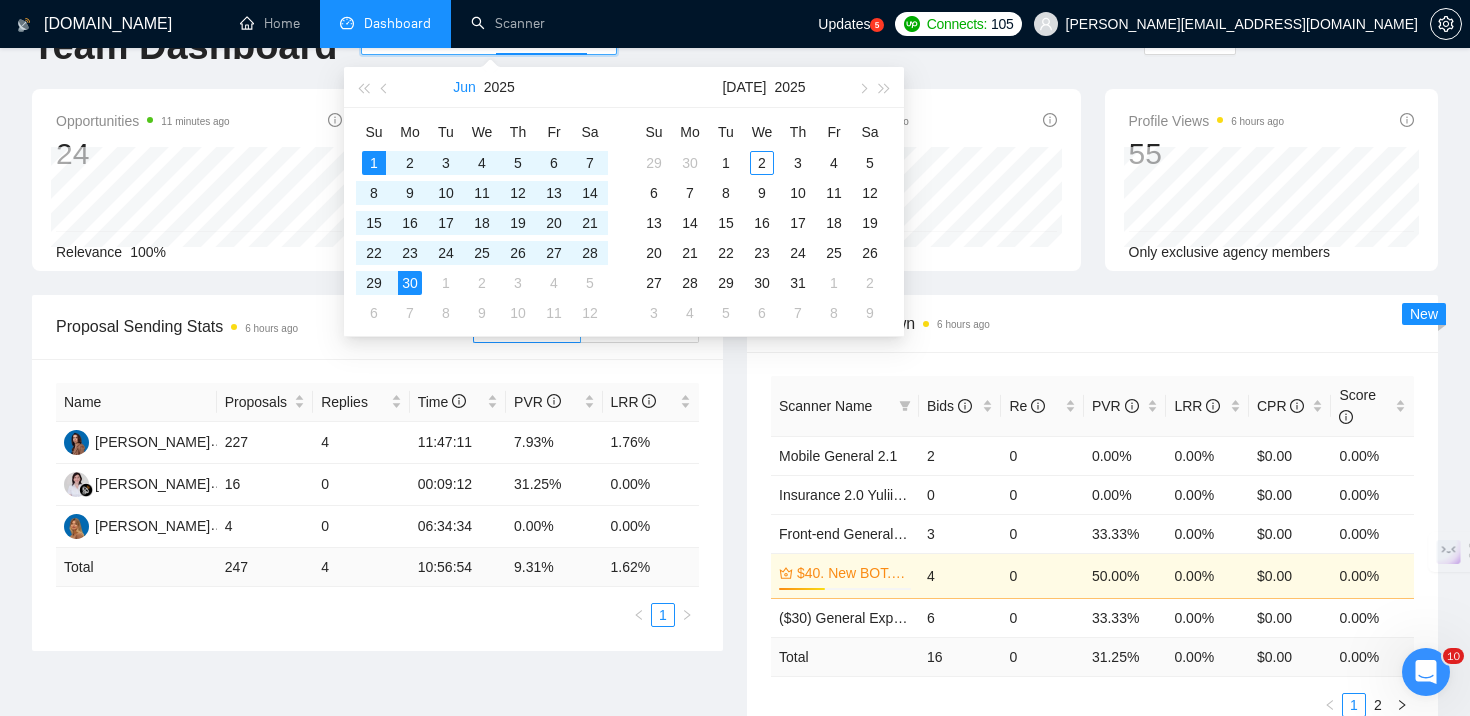 type on "[DATE]" 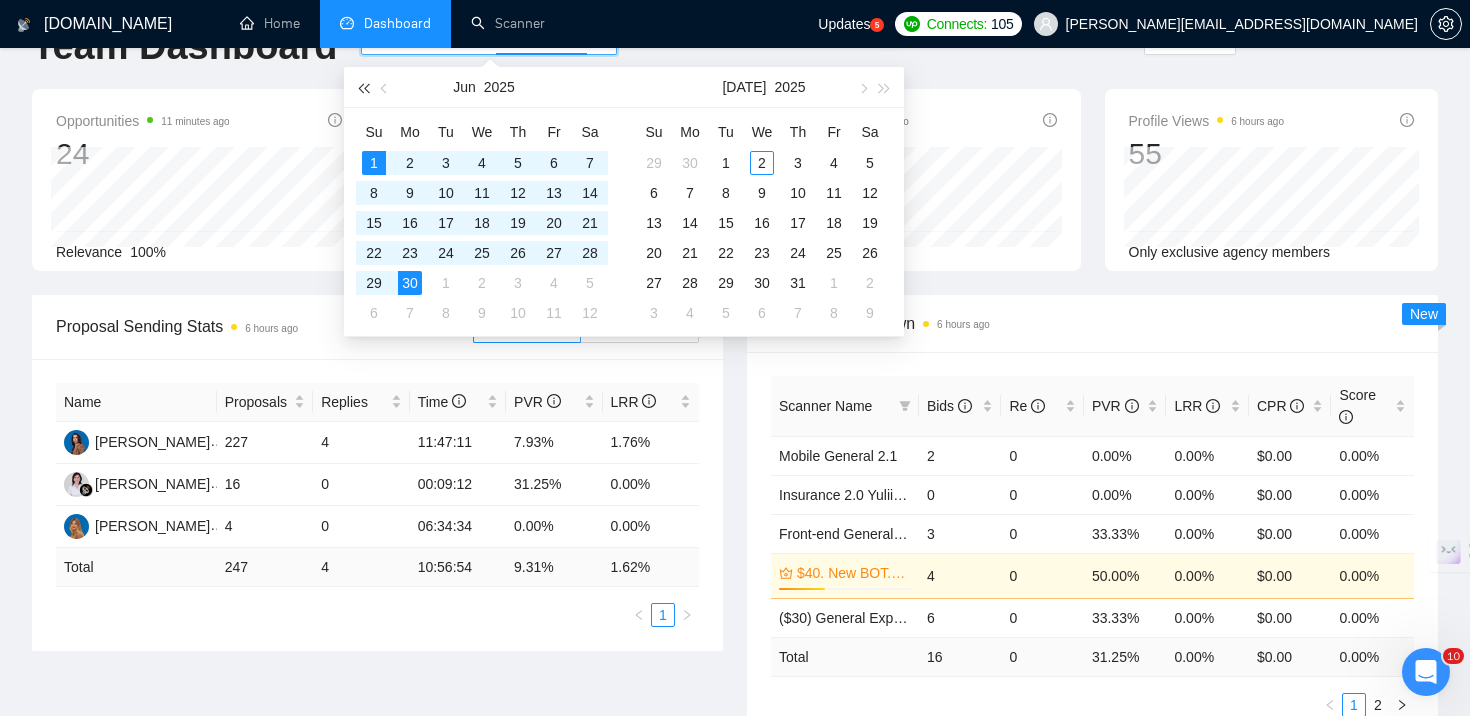 click at bounding box center [363, 87] 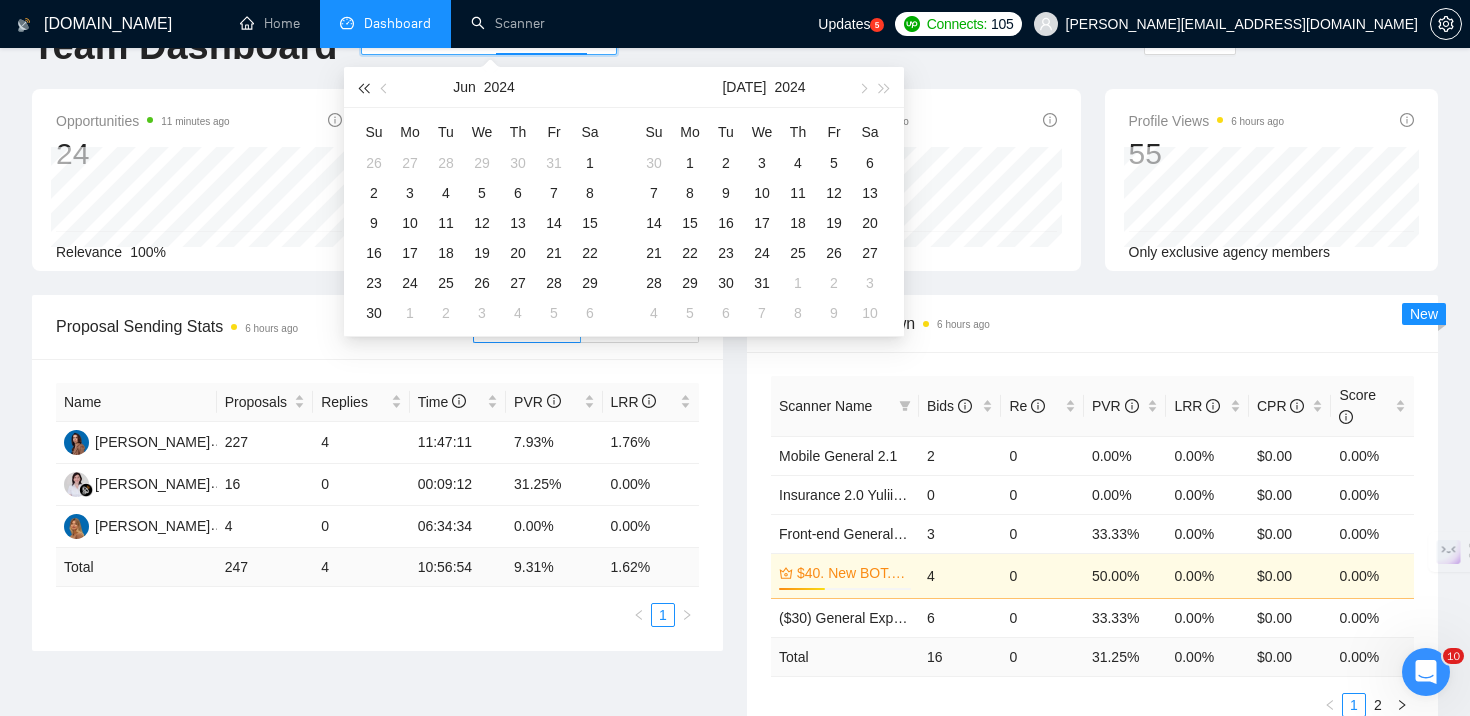 click at bounding box center (363, 87) 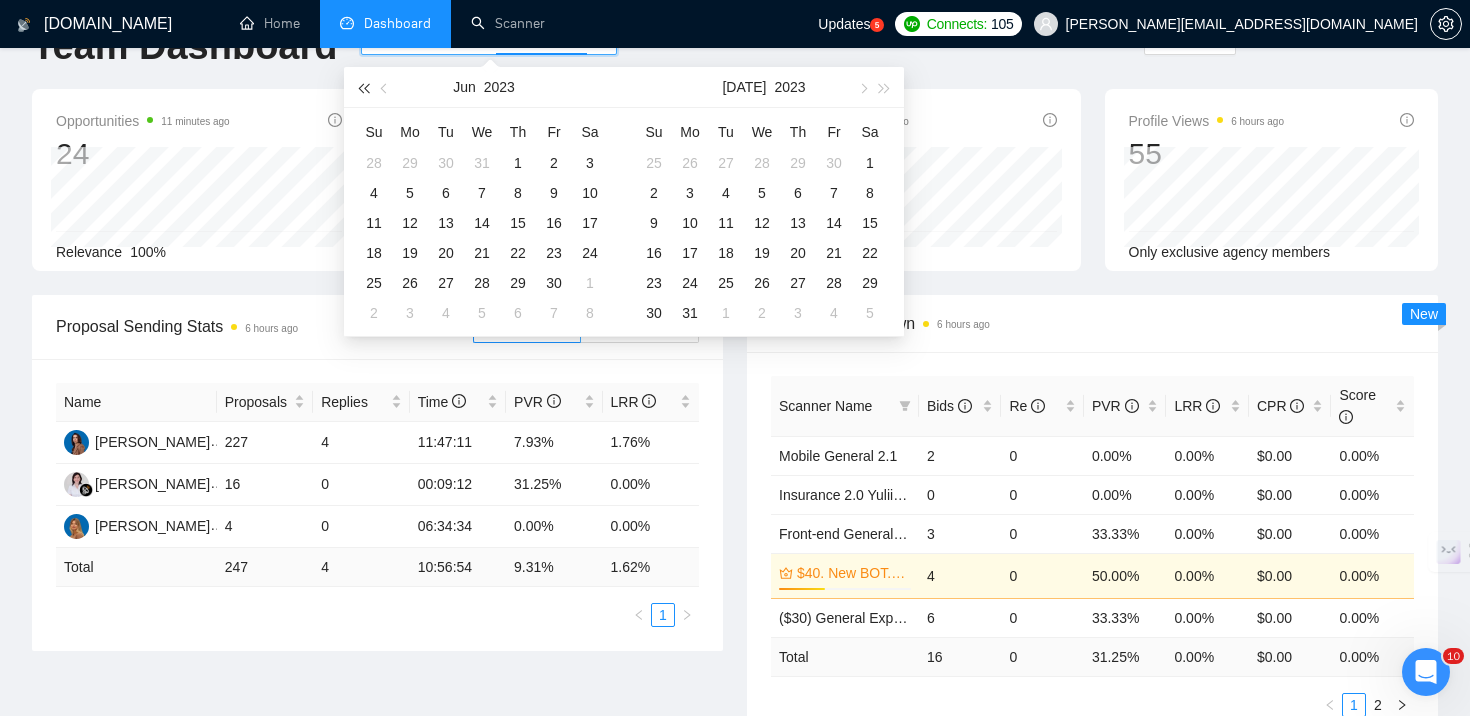 click at bounding box center [363, 87] 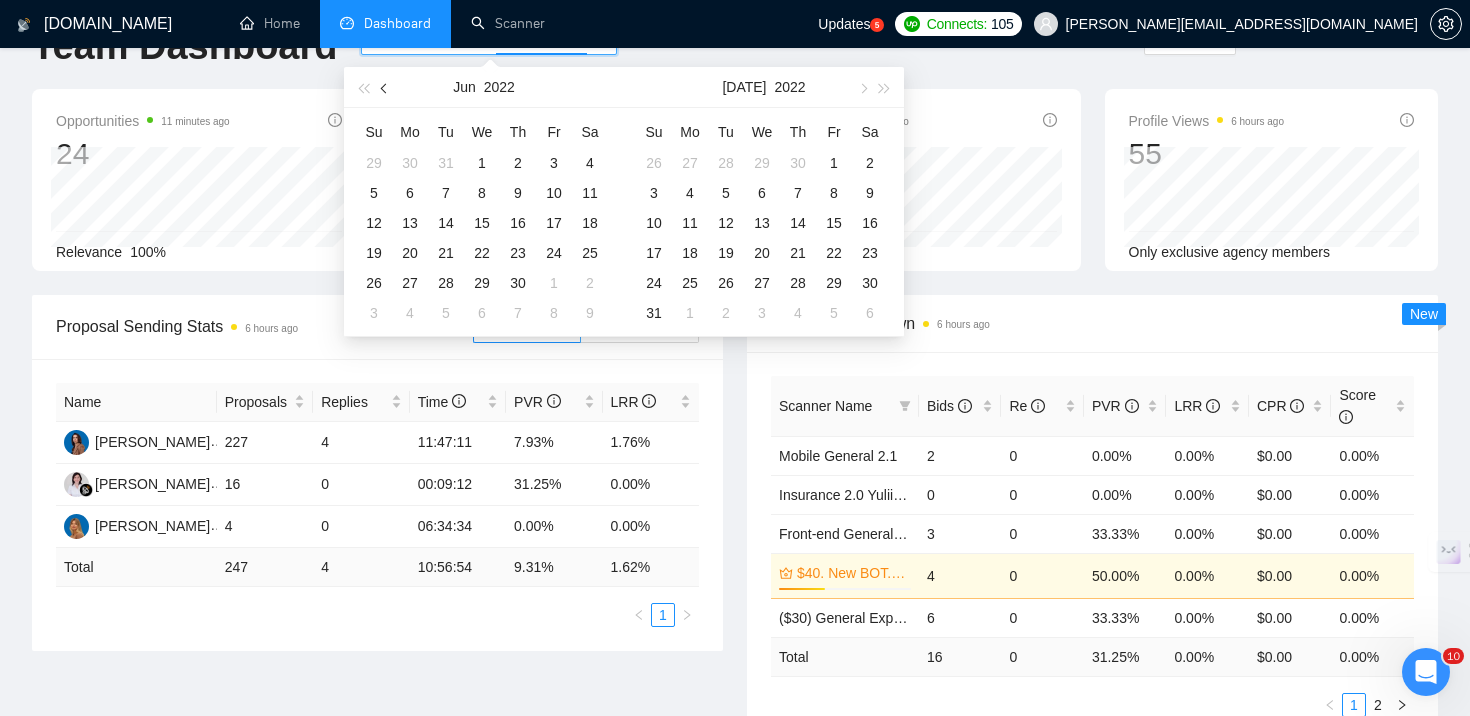 click at bounding box center (386, 88) 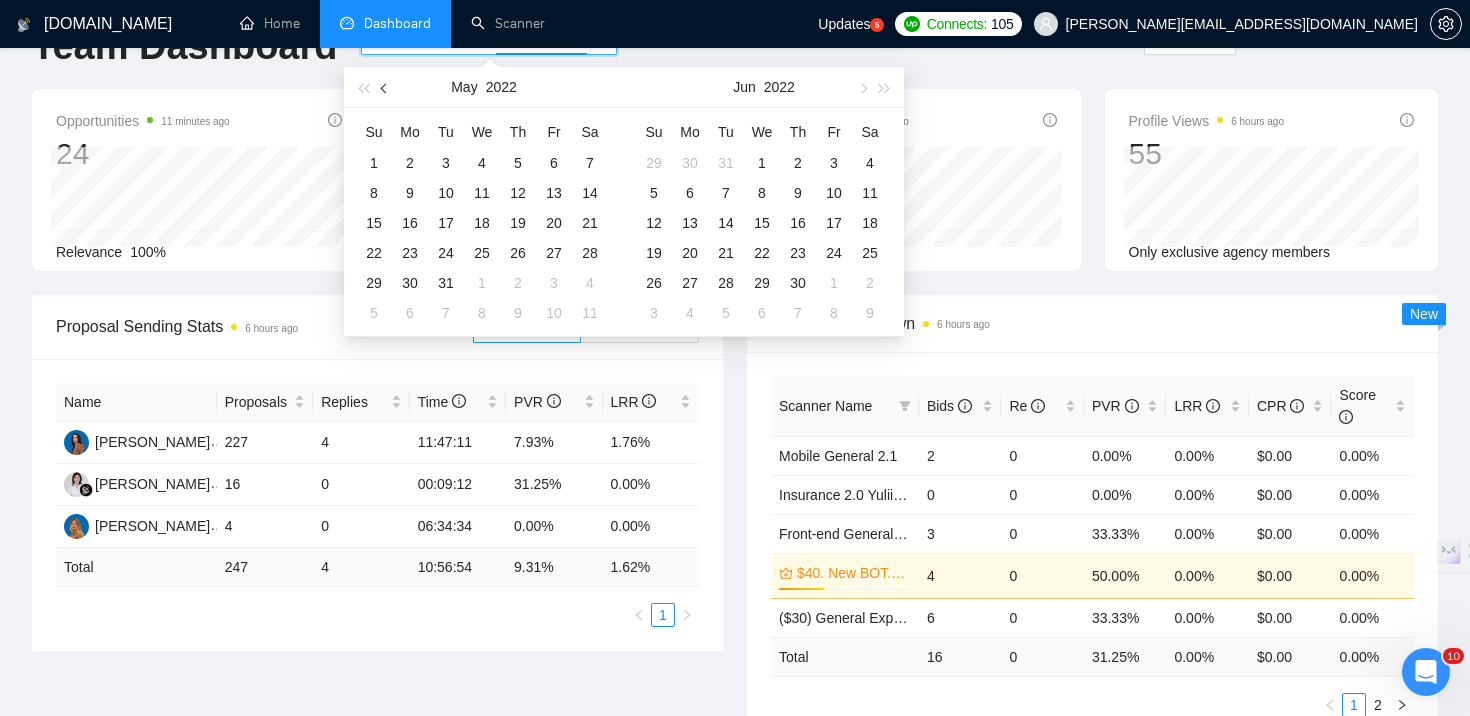 scroll, scrollTop: 0, scrollLeft: 0, axis: both 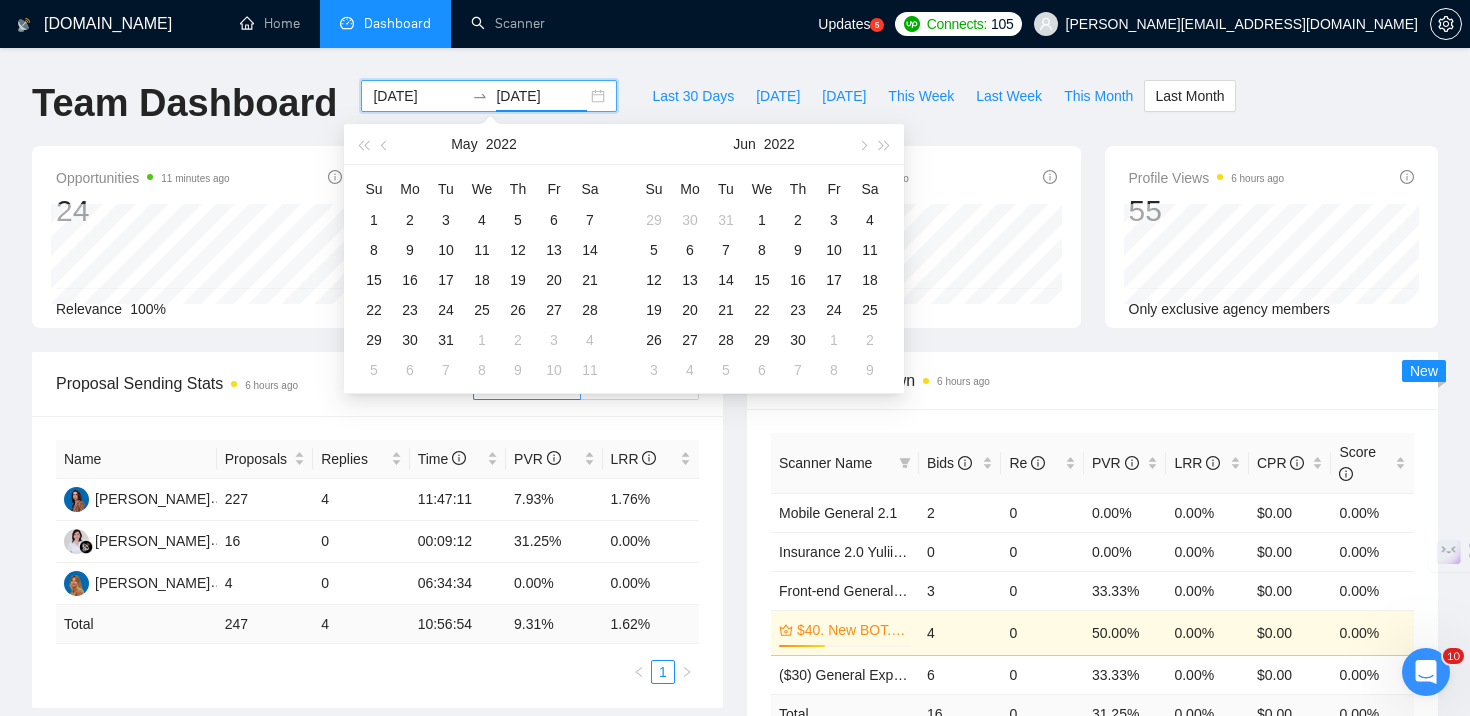 click on "[DATE]" at bounding box center (418, 96) 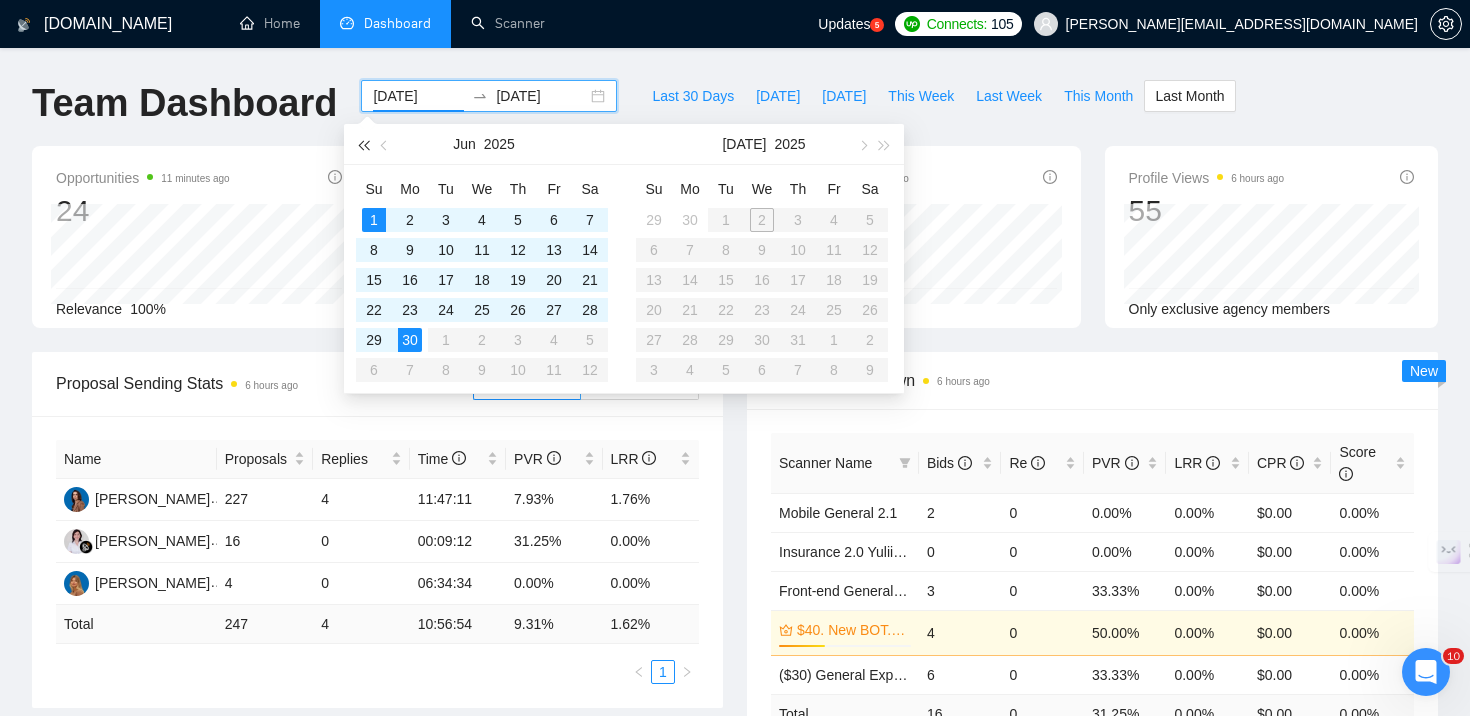 click at bounding box center (363, 145) 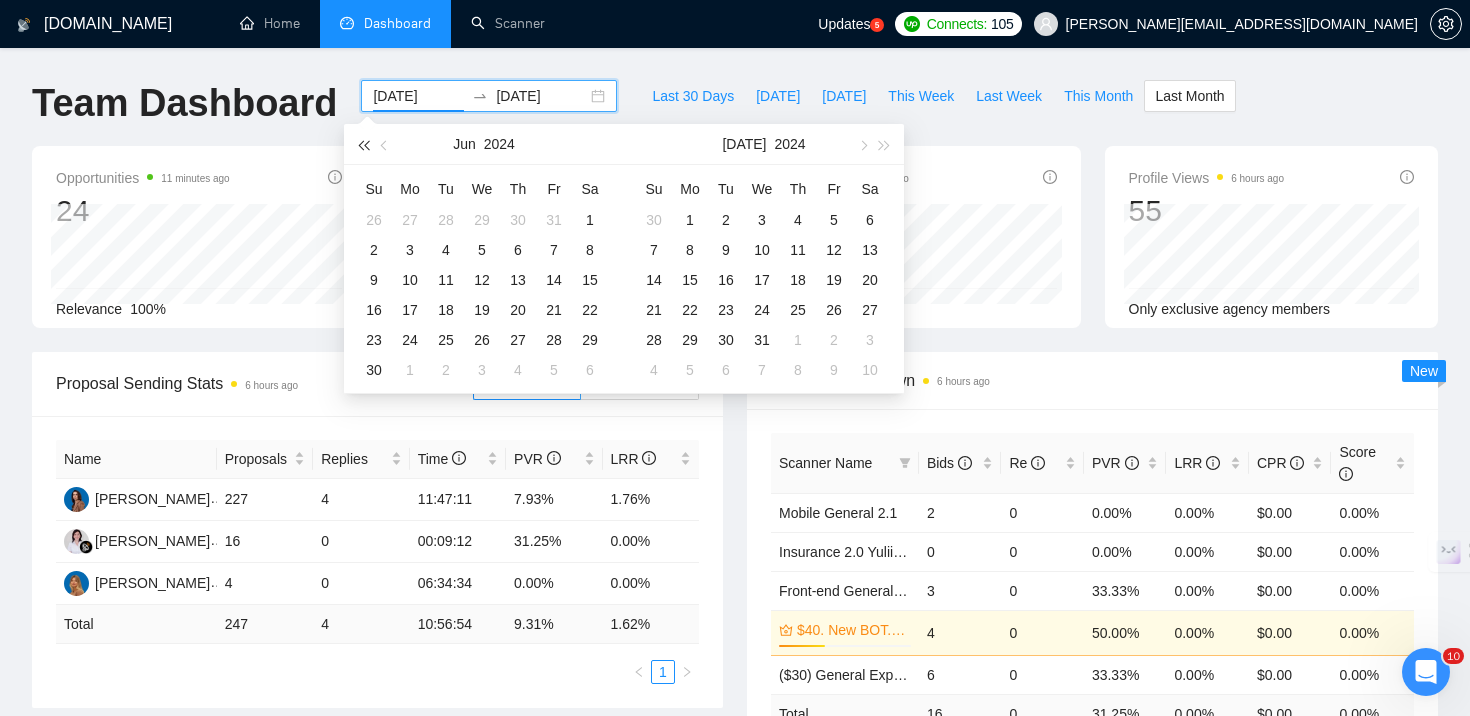 click at bounding box center (363, 145) 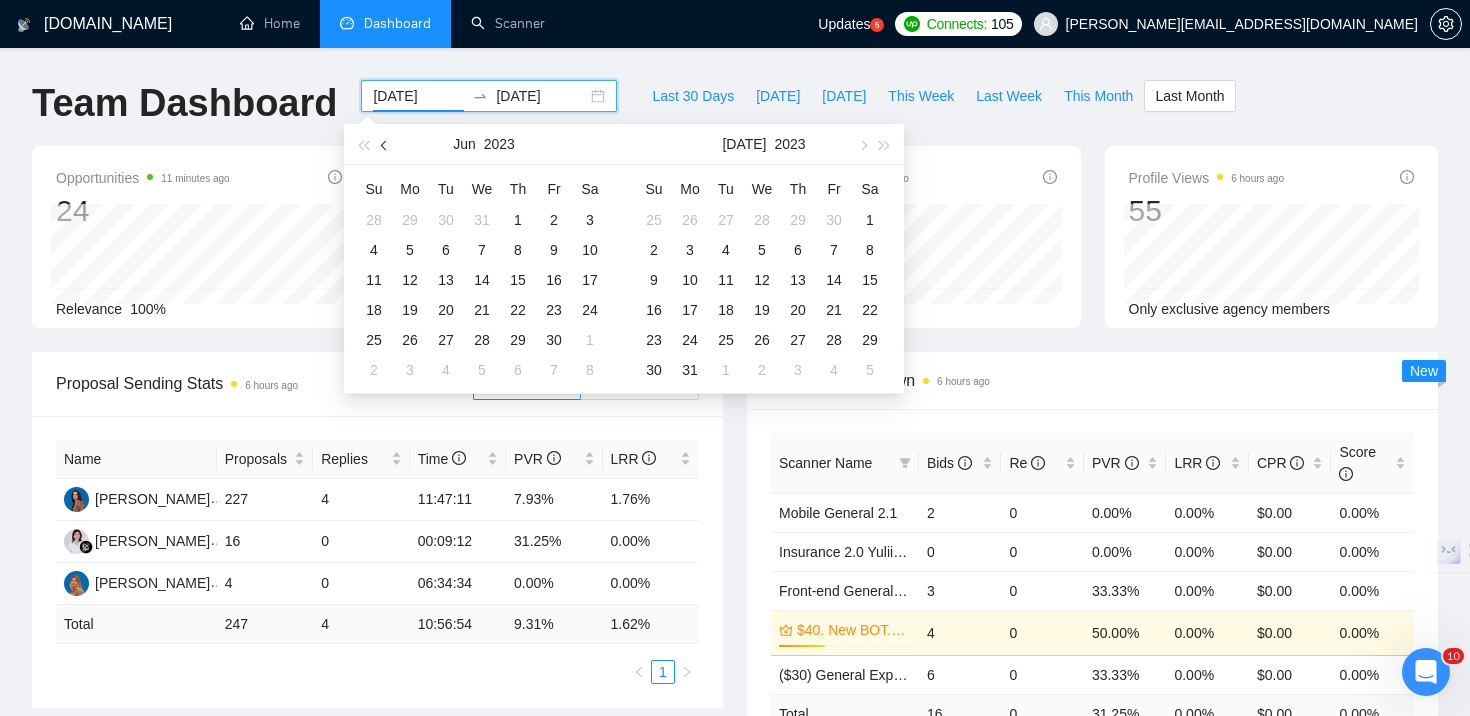 click at bounding box center [386, 145] 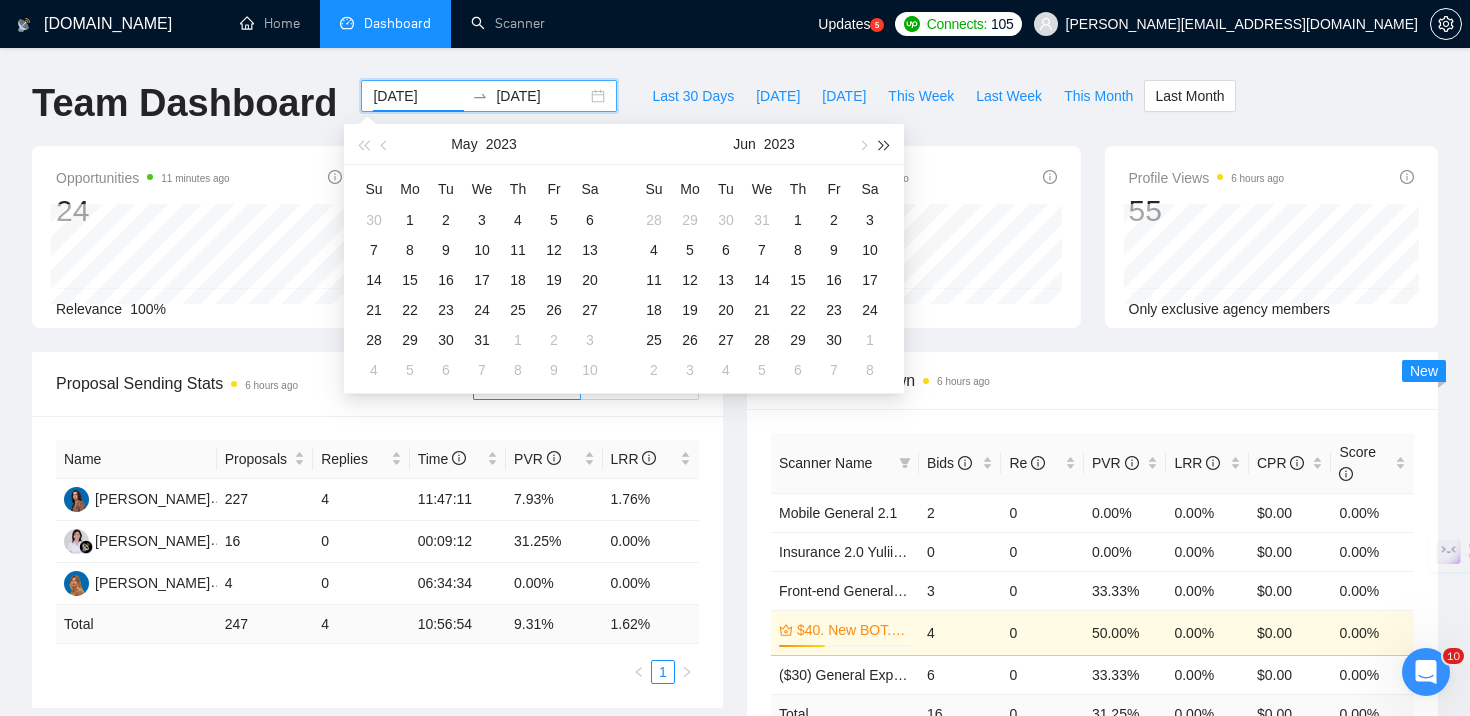 click at bounding box center (885, 144) 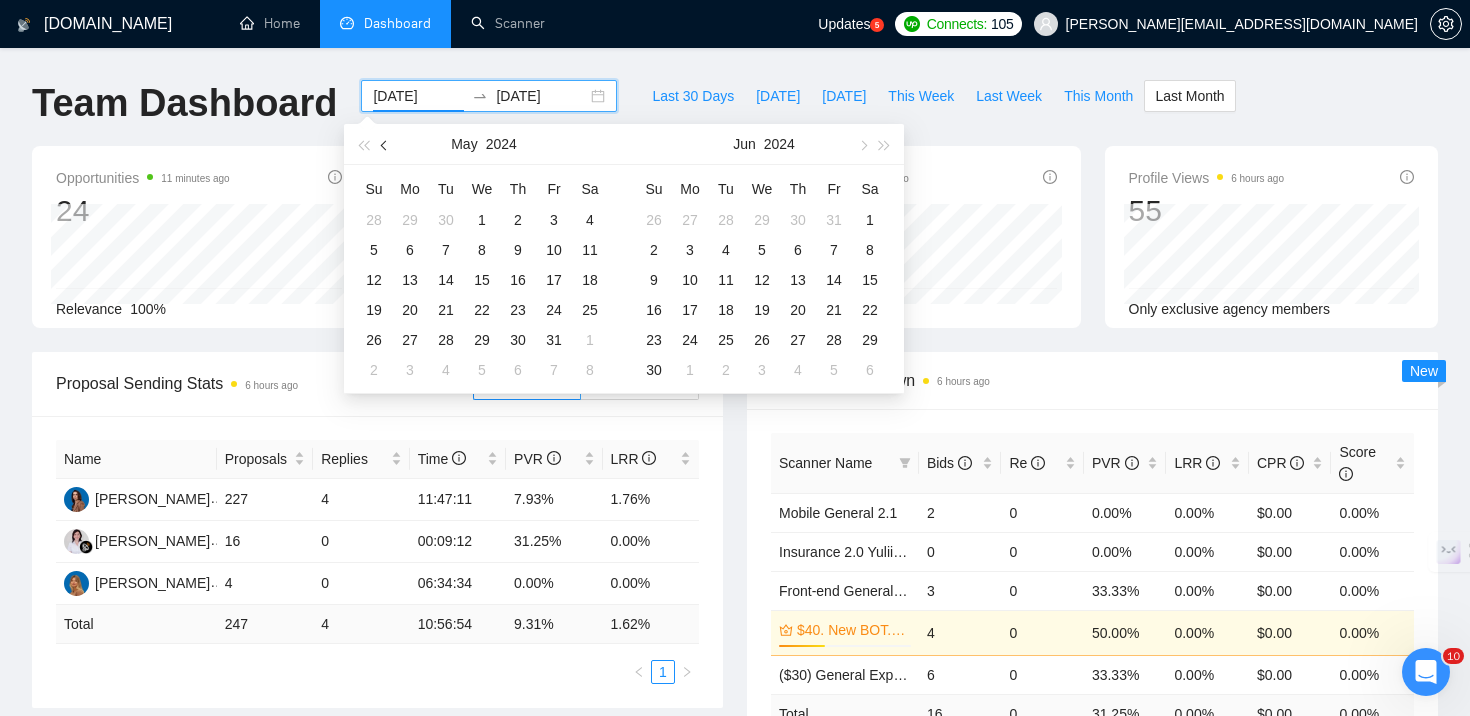 click at bounding box center (386, 145) 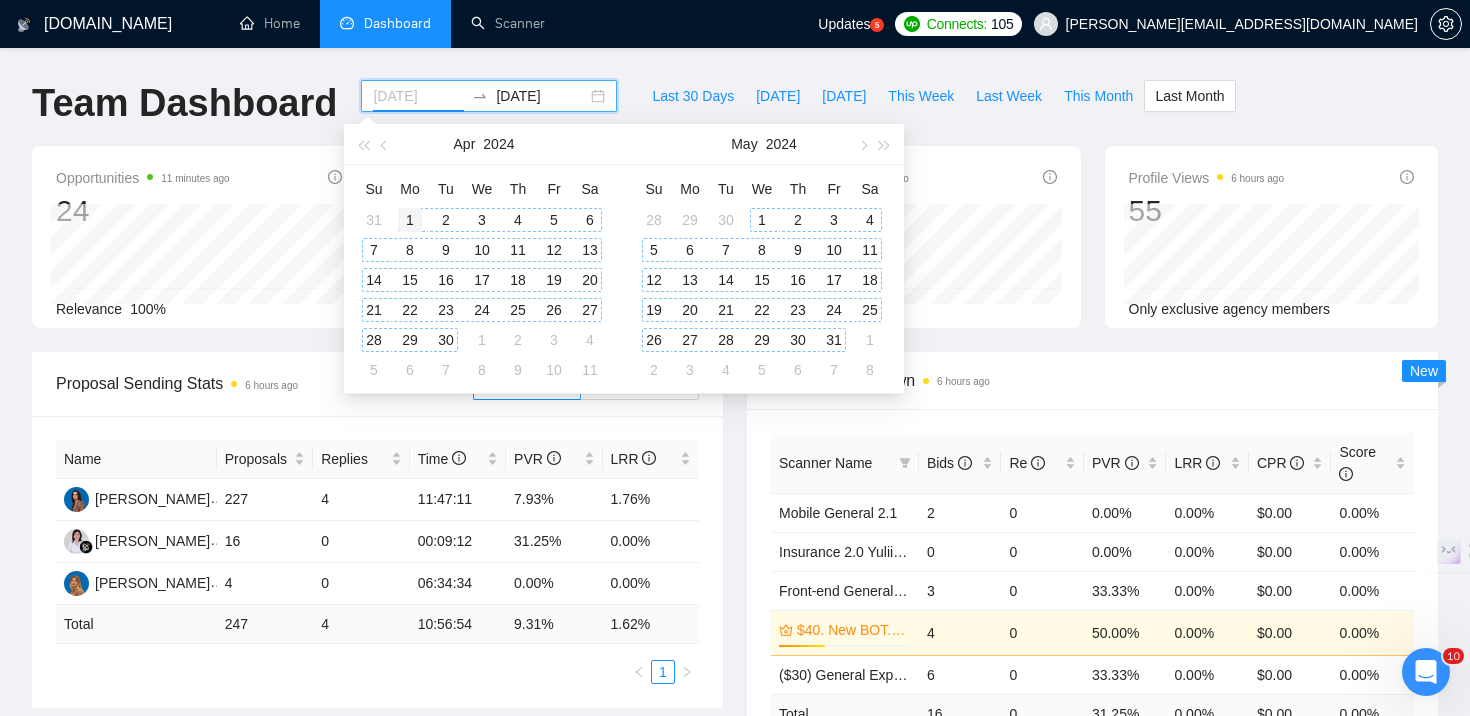 type on "[DATE]" 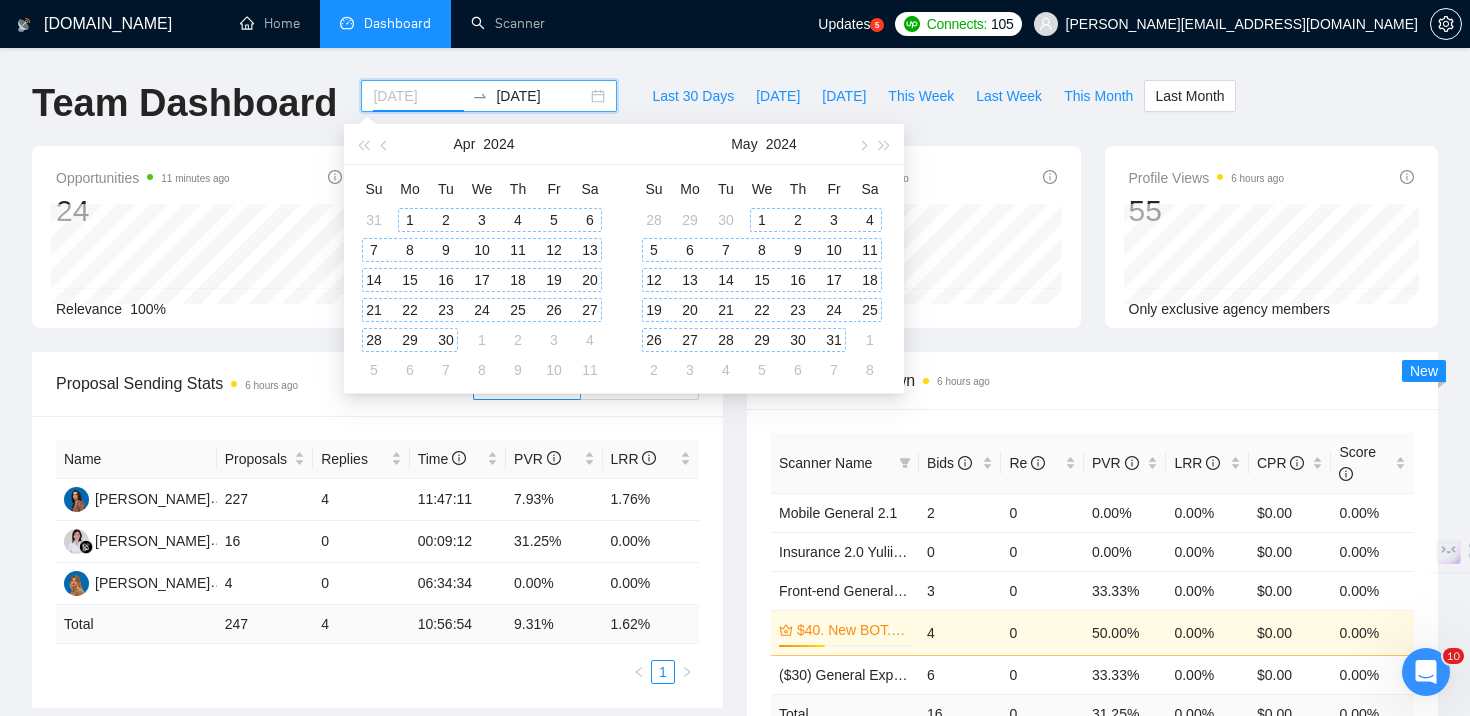 click on "1" at bounding box center [410, 220] 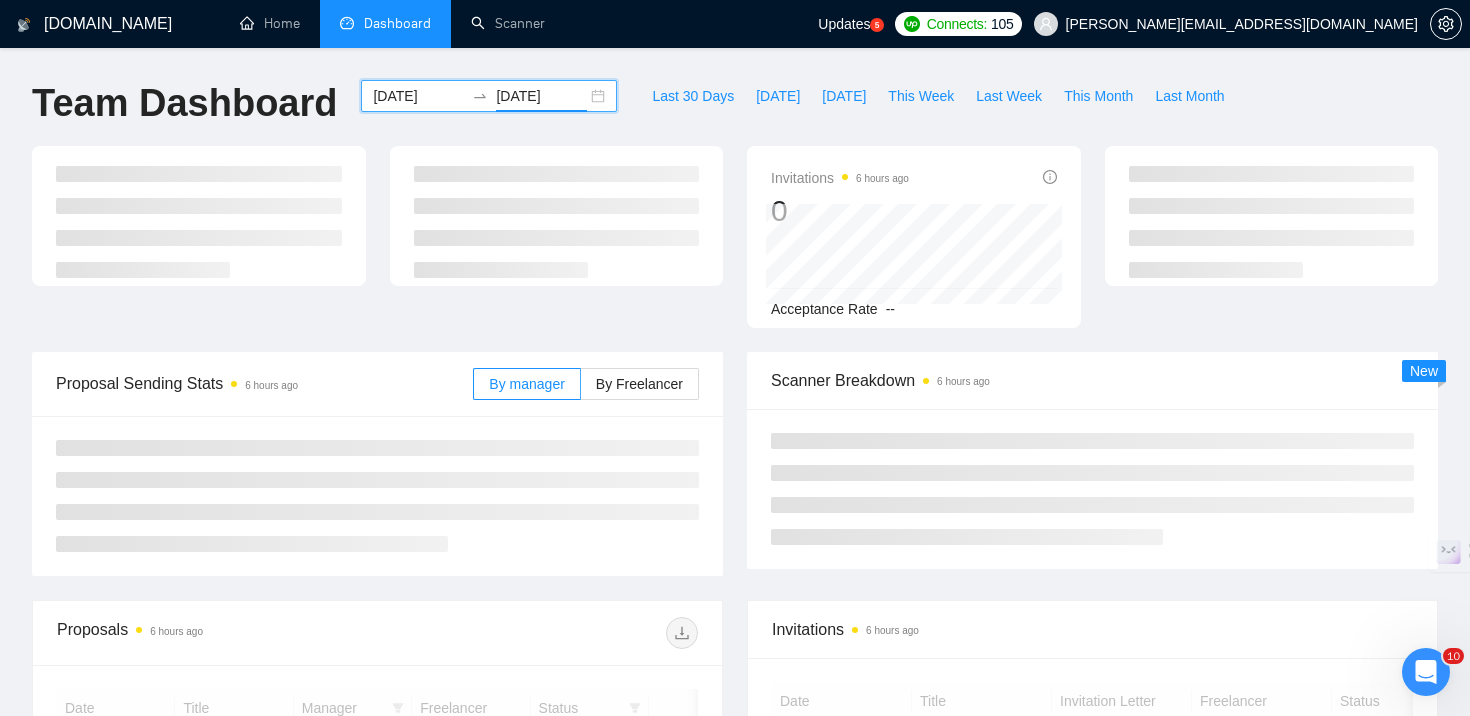 click on "[DATE]" at bounding box center (541, 96) 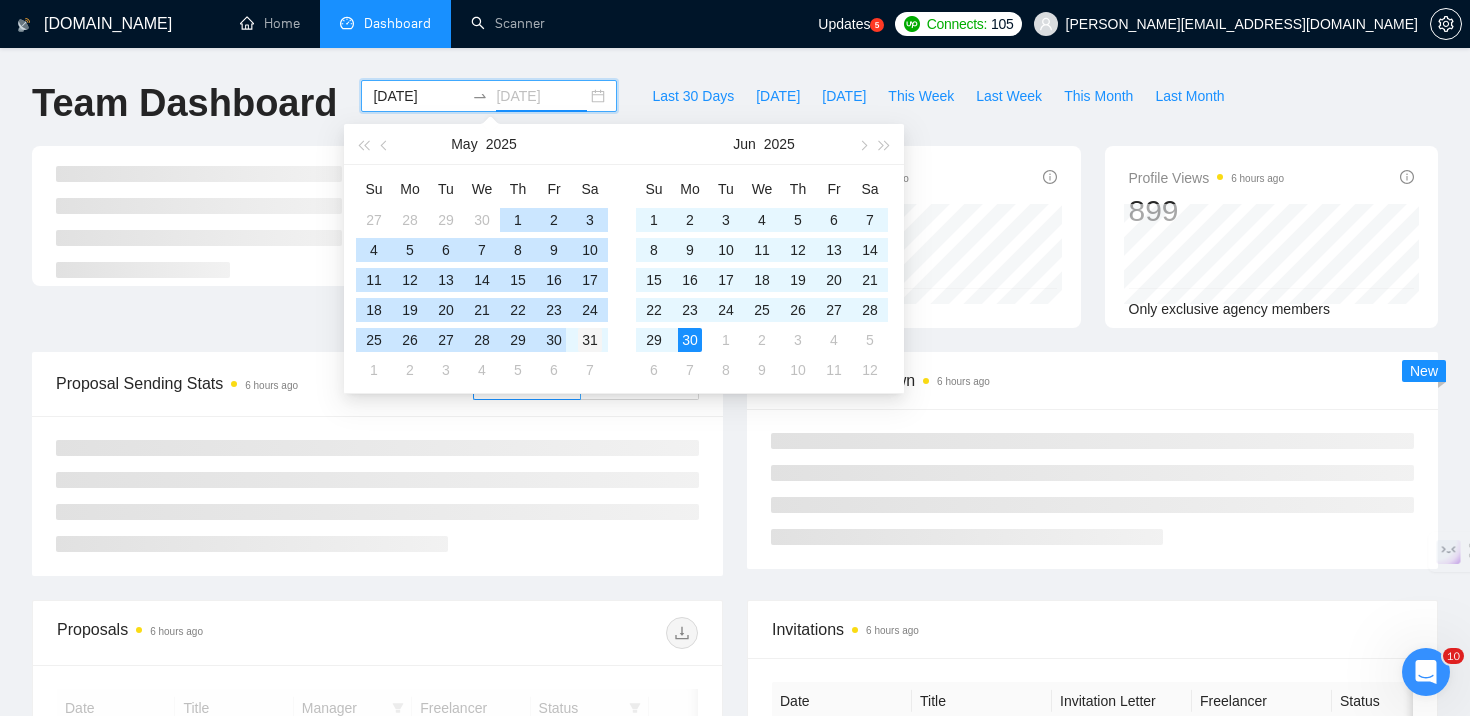 type on "[DATE]" 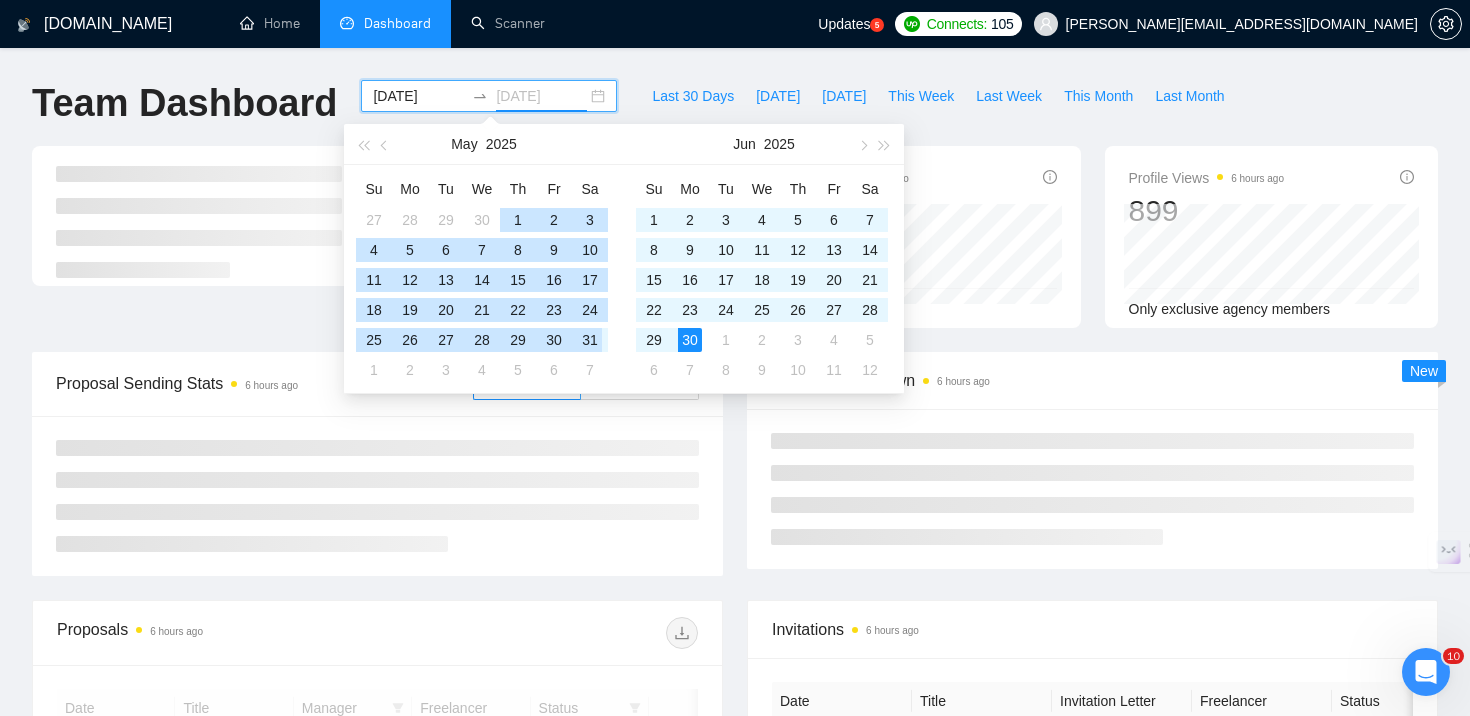click on "31" at bounding box center (590, 340) 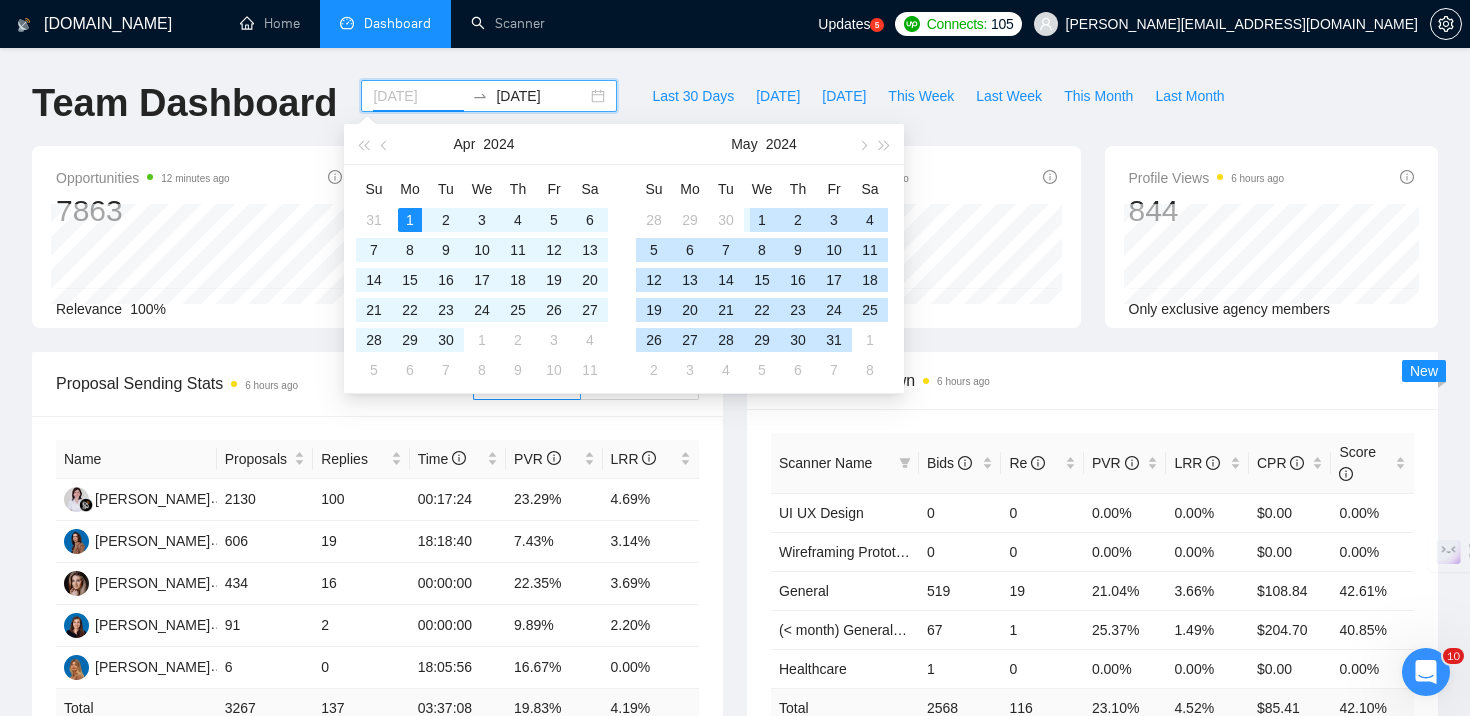 type on "[DATE]" 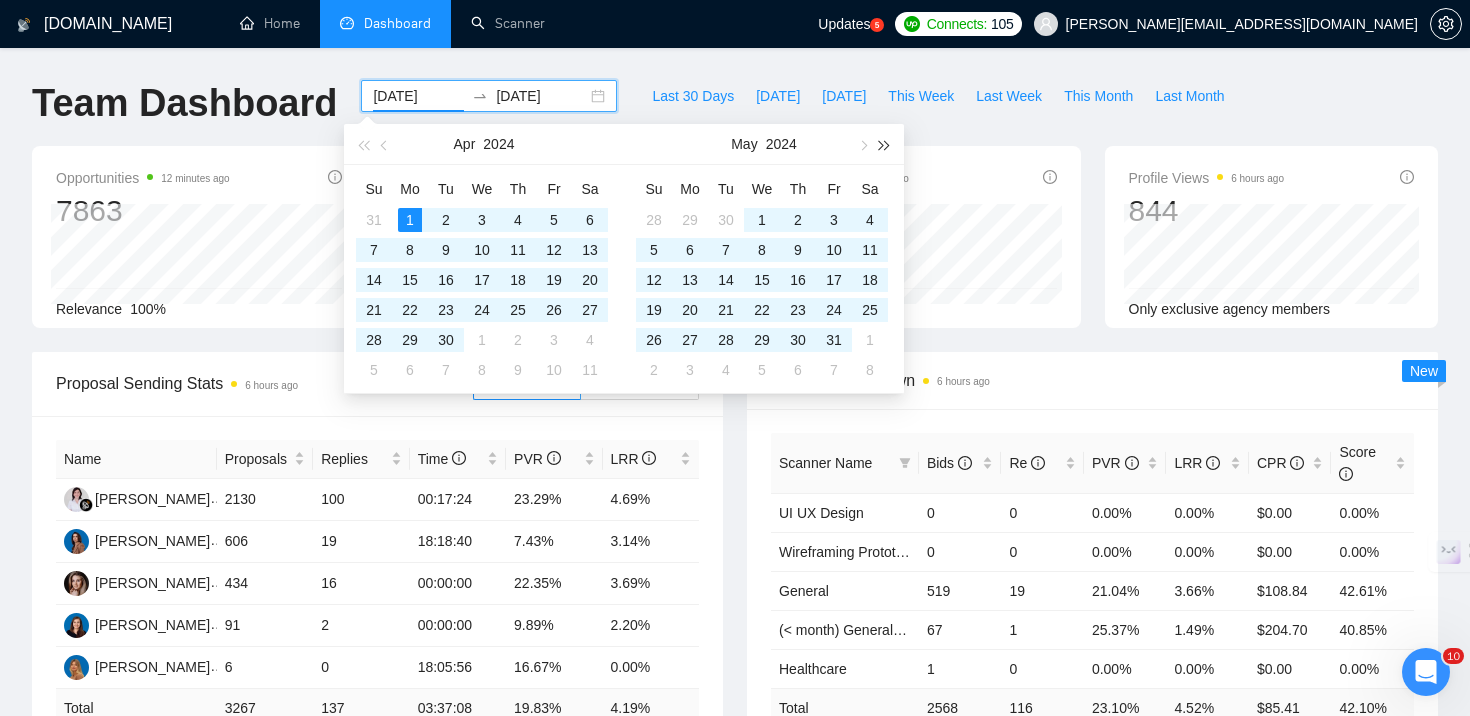 click at bounding box center [885, 145] 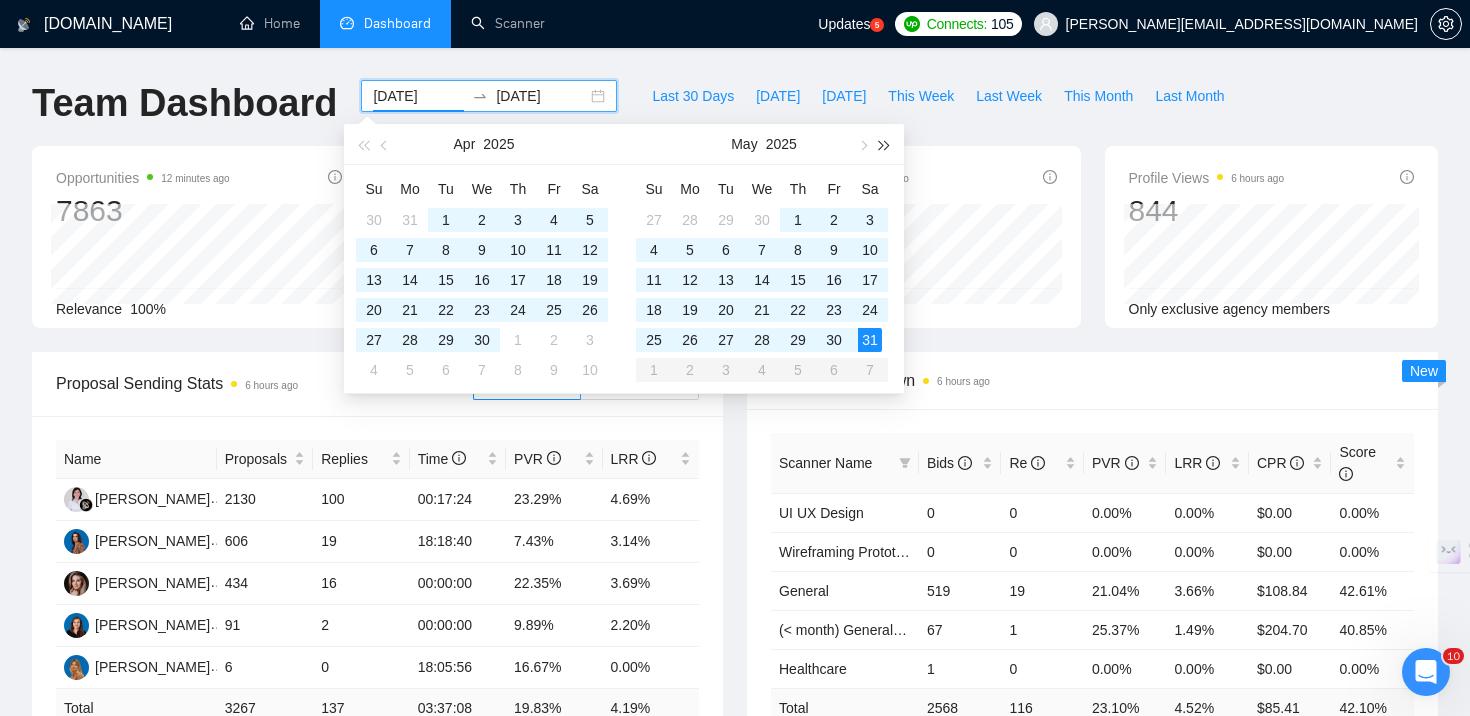 click at bounding box center [885, 145] 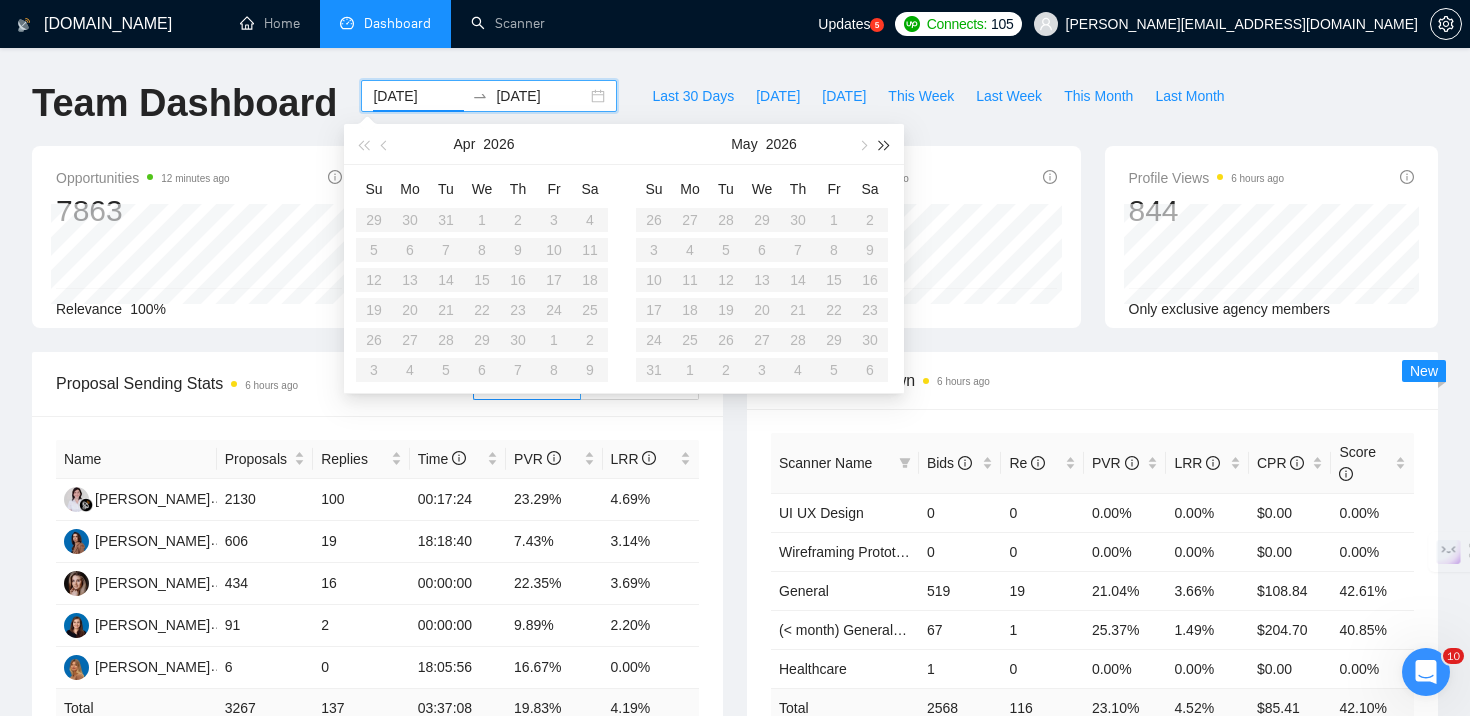 click at bounding box center (885, 145) 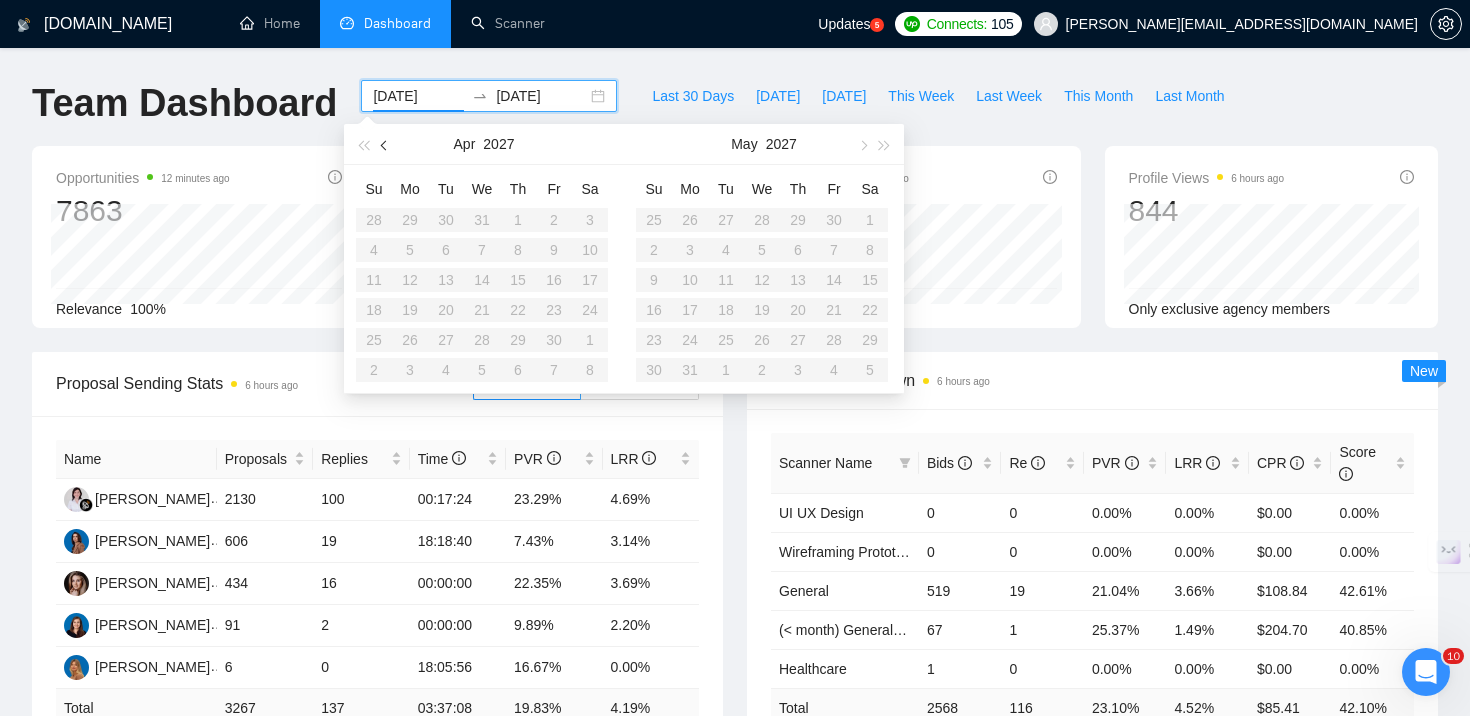 click at bounding box center [385, 144] 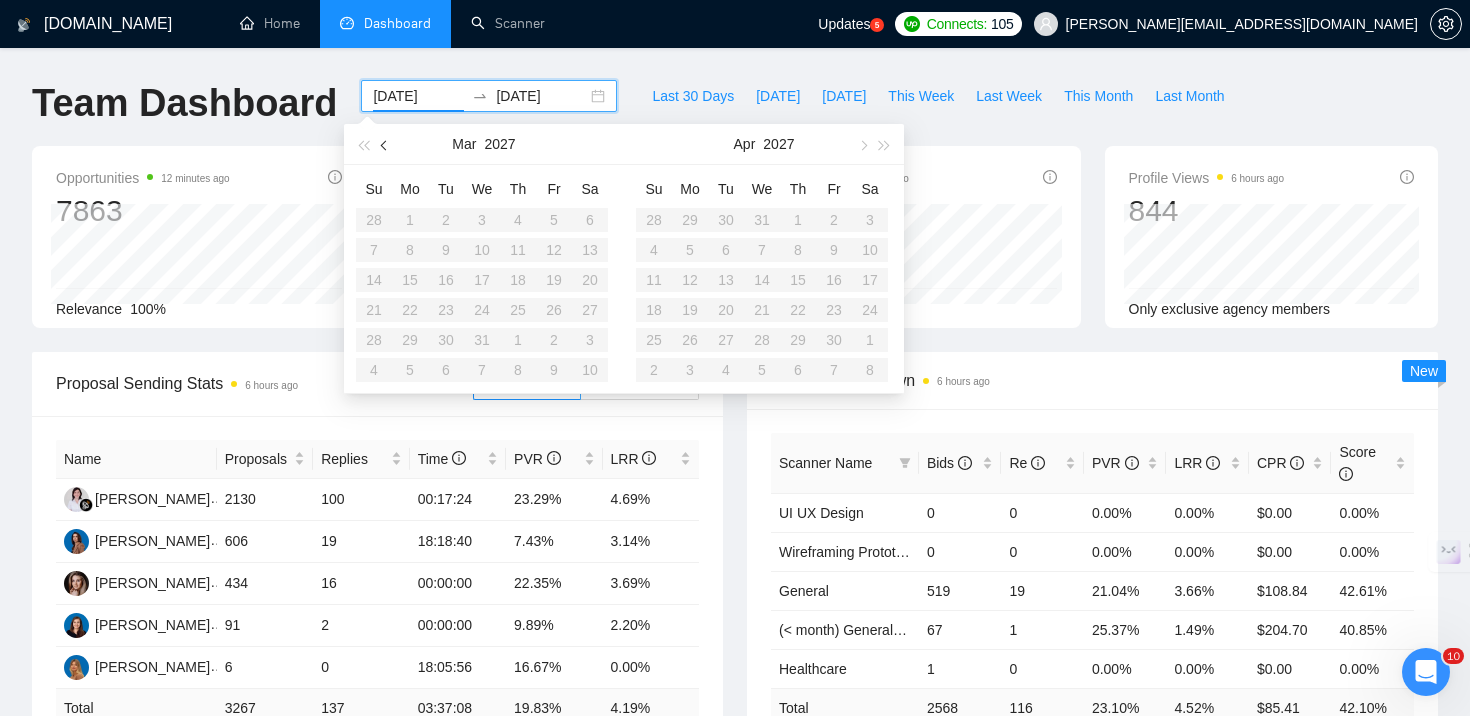 click at bounding box center [385, 144] 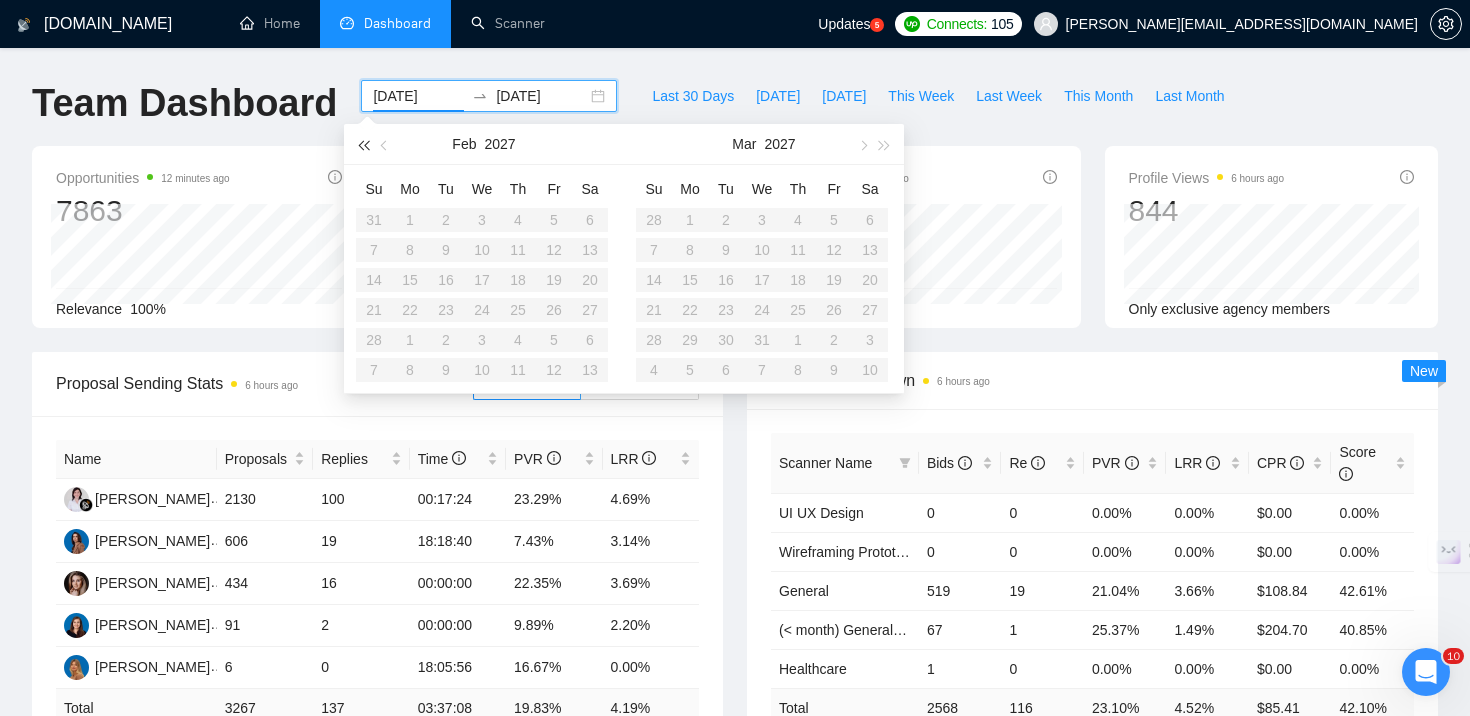 click at bounding box center [363, 145] 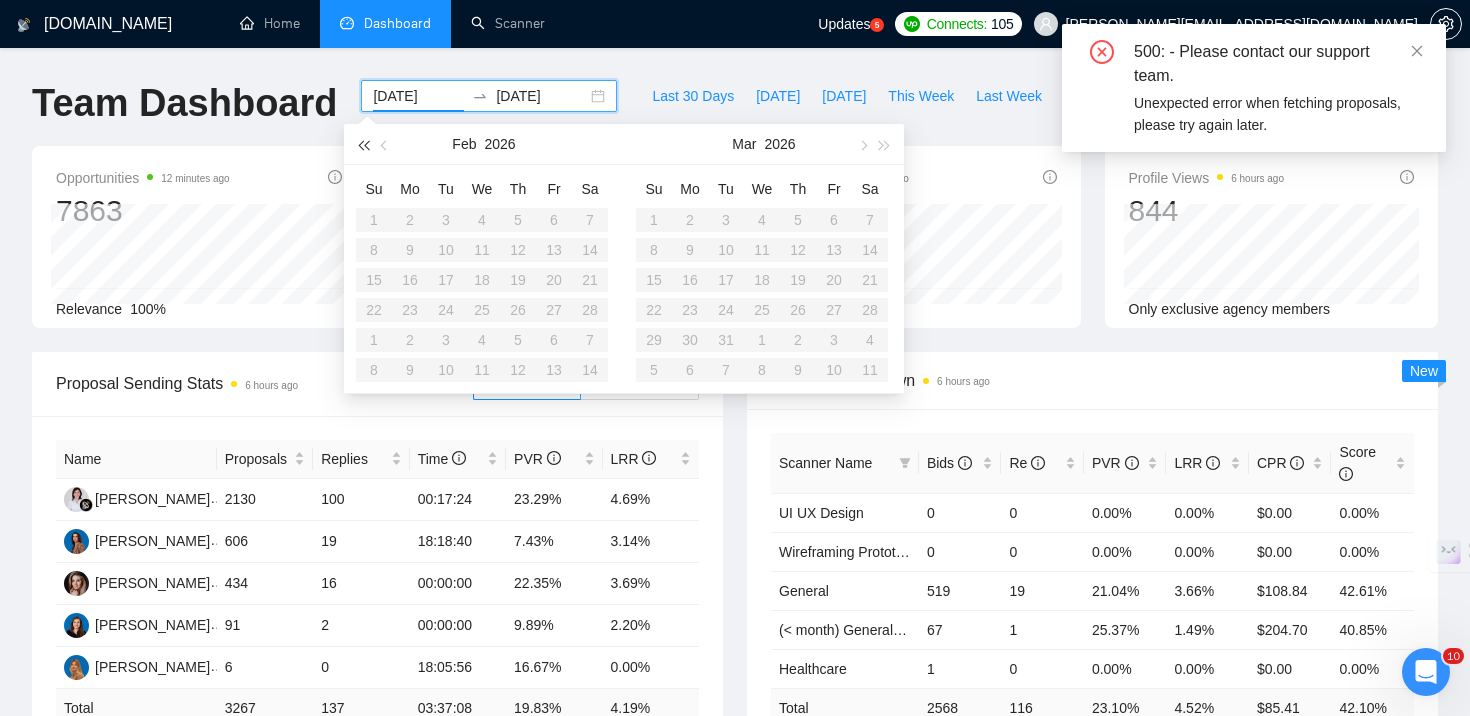 click at bounding box center (363, 145) 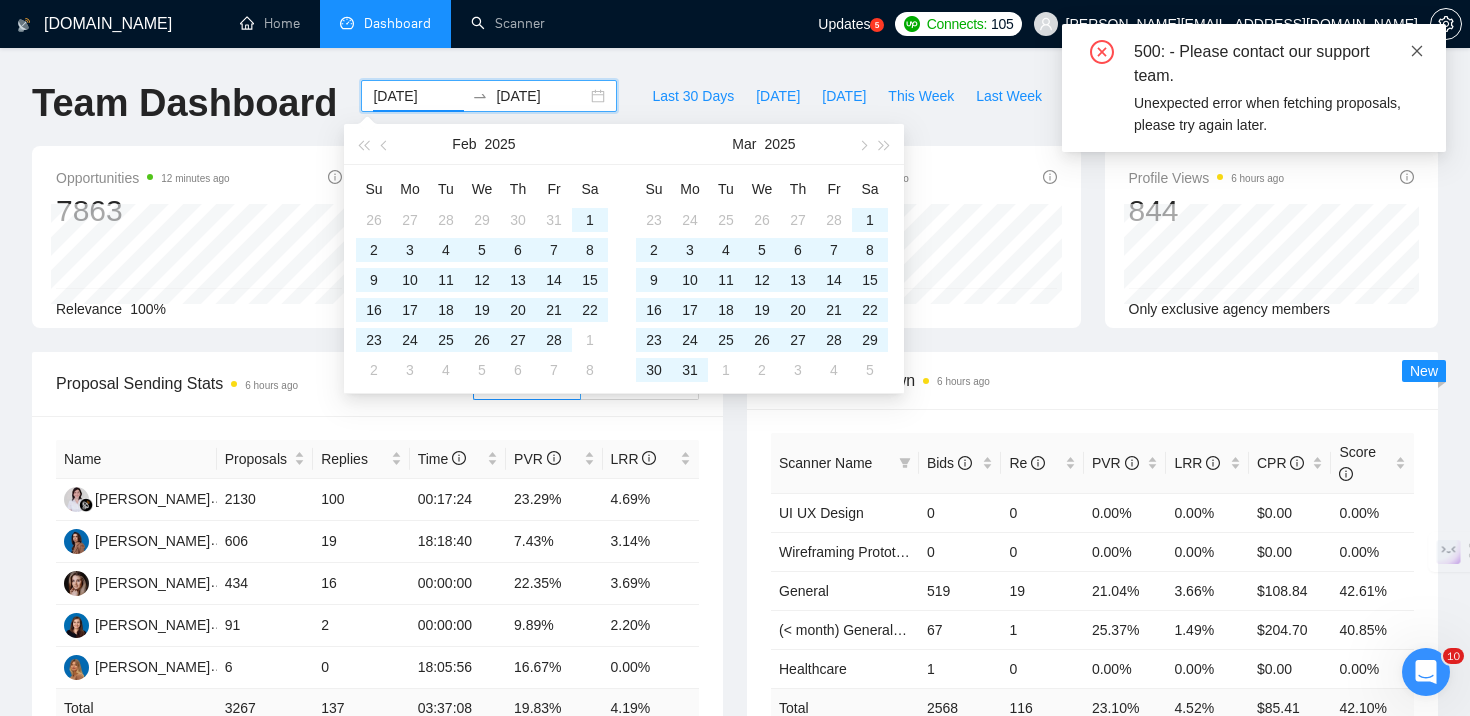 click 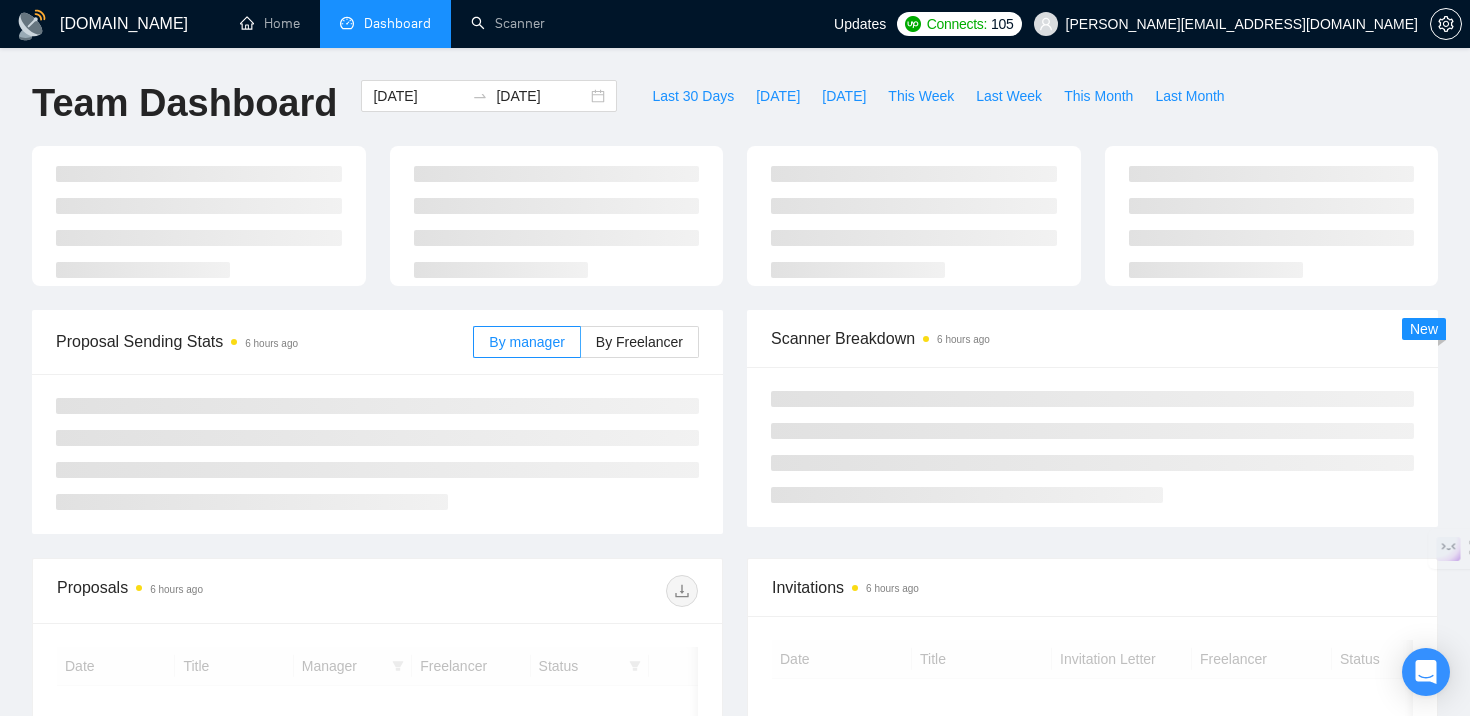 scroll, scrollTop: 0, scrollLeft: 0, axis: both 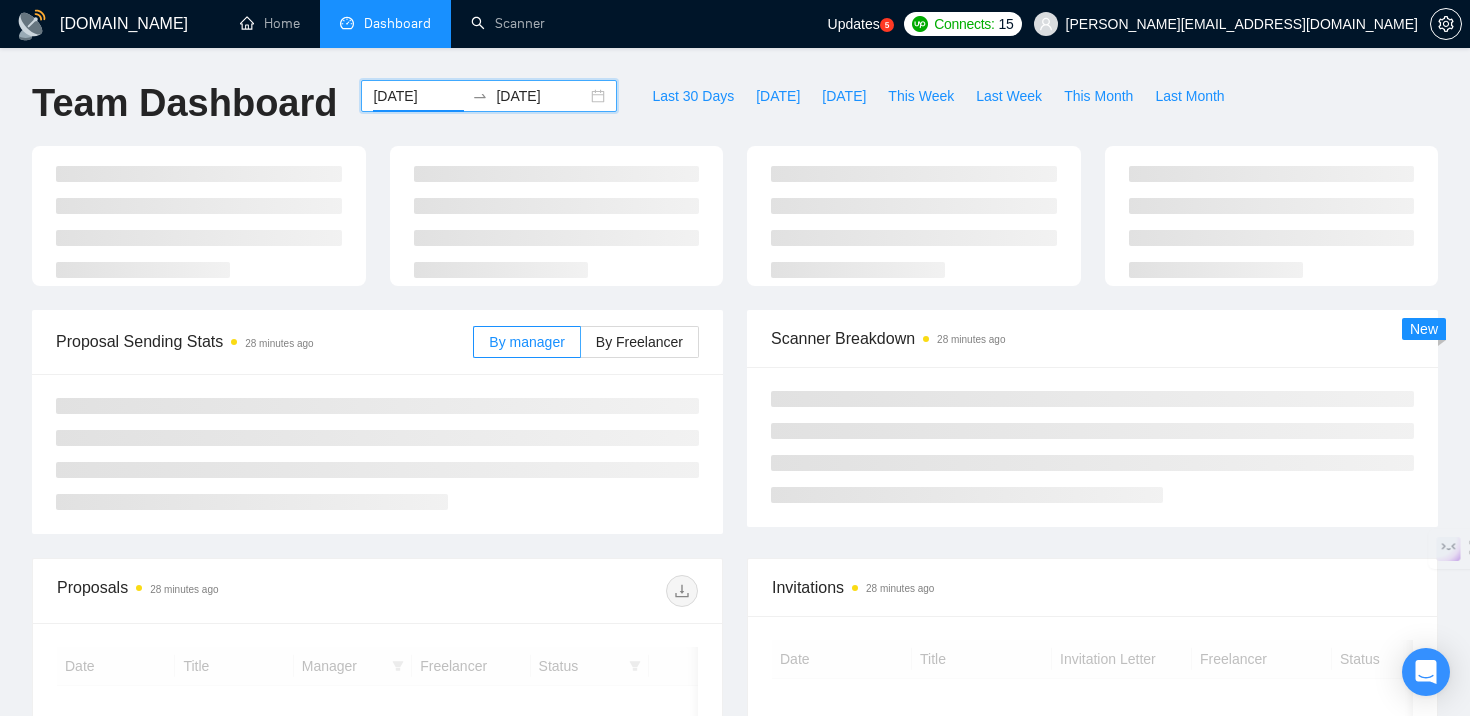click on "[DATE]" at bounding box center [418, 96] 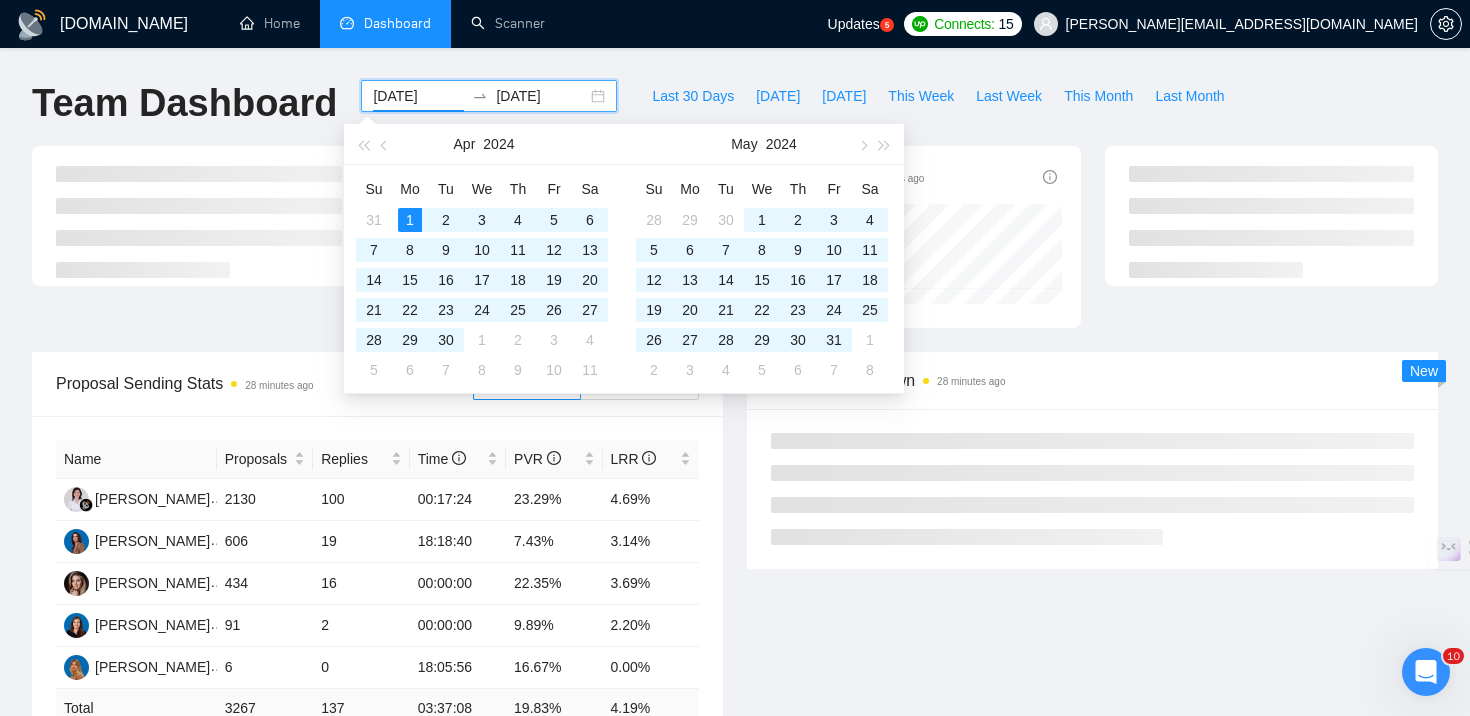 scroll, scrollTop: 0, scrollLeft: 0, axis: both 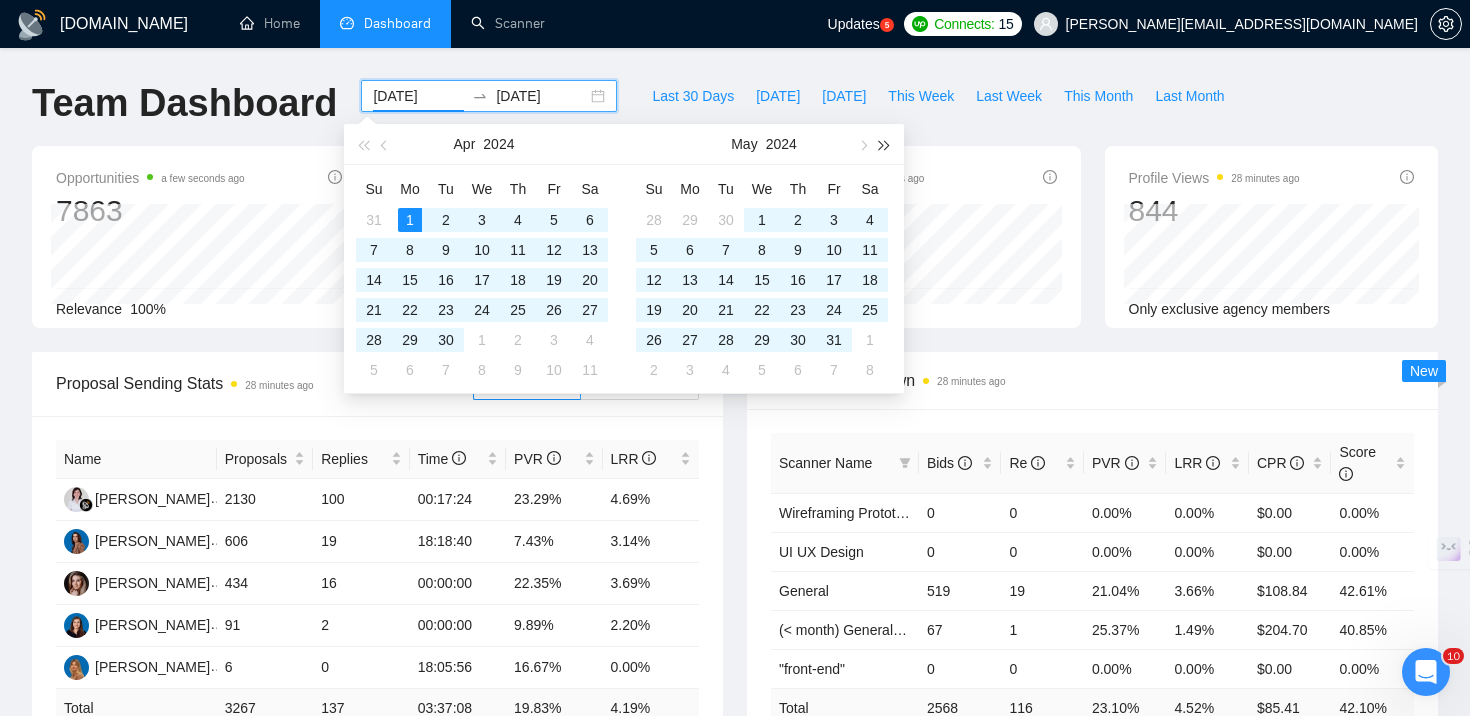 click at bounding box center [885, 144] 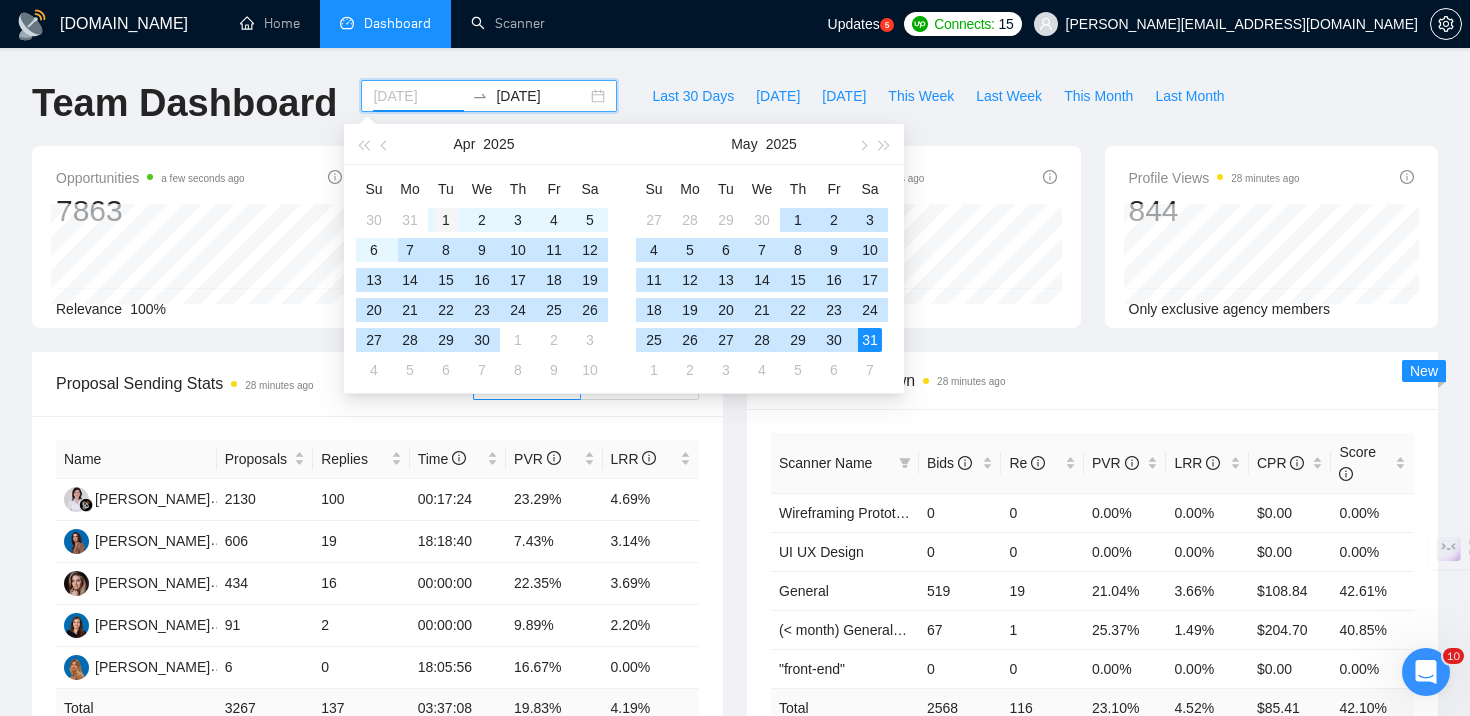 type on "2025-04-01" 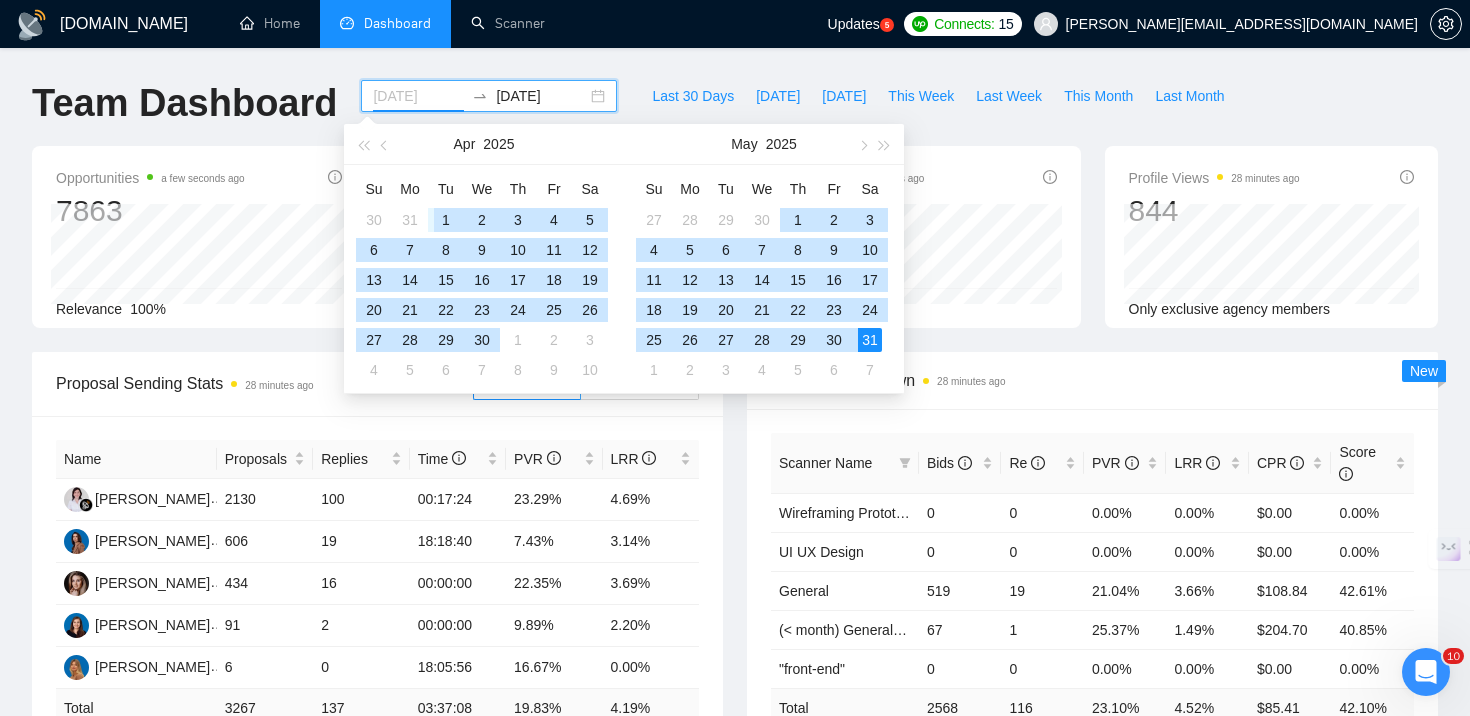 click on "1" at bounding box center (446, 220) 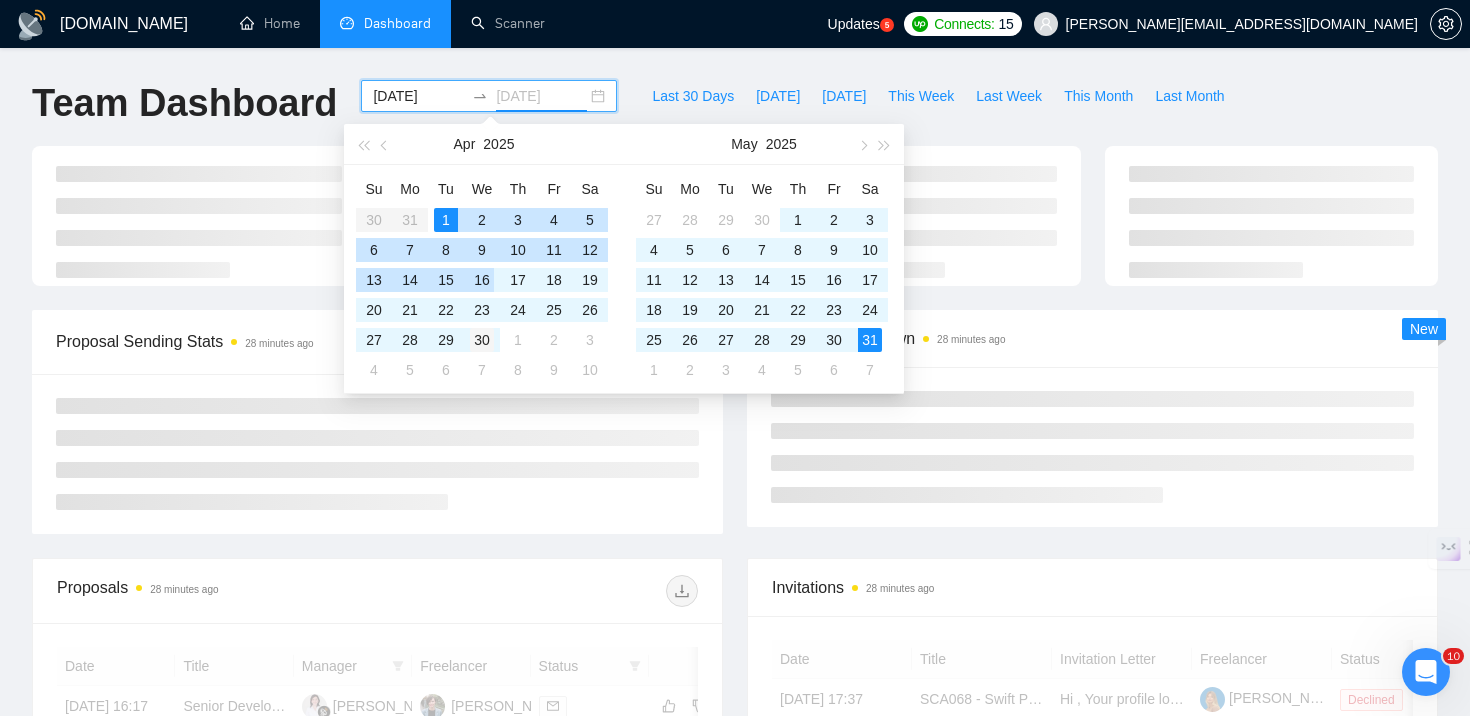 type on "[DATE]" 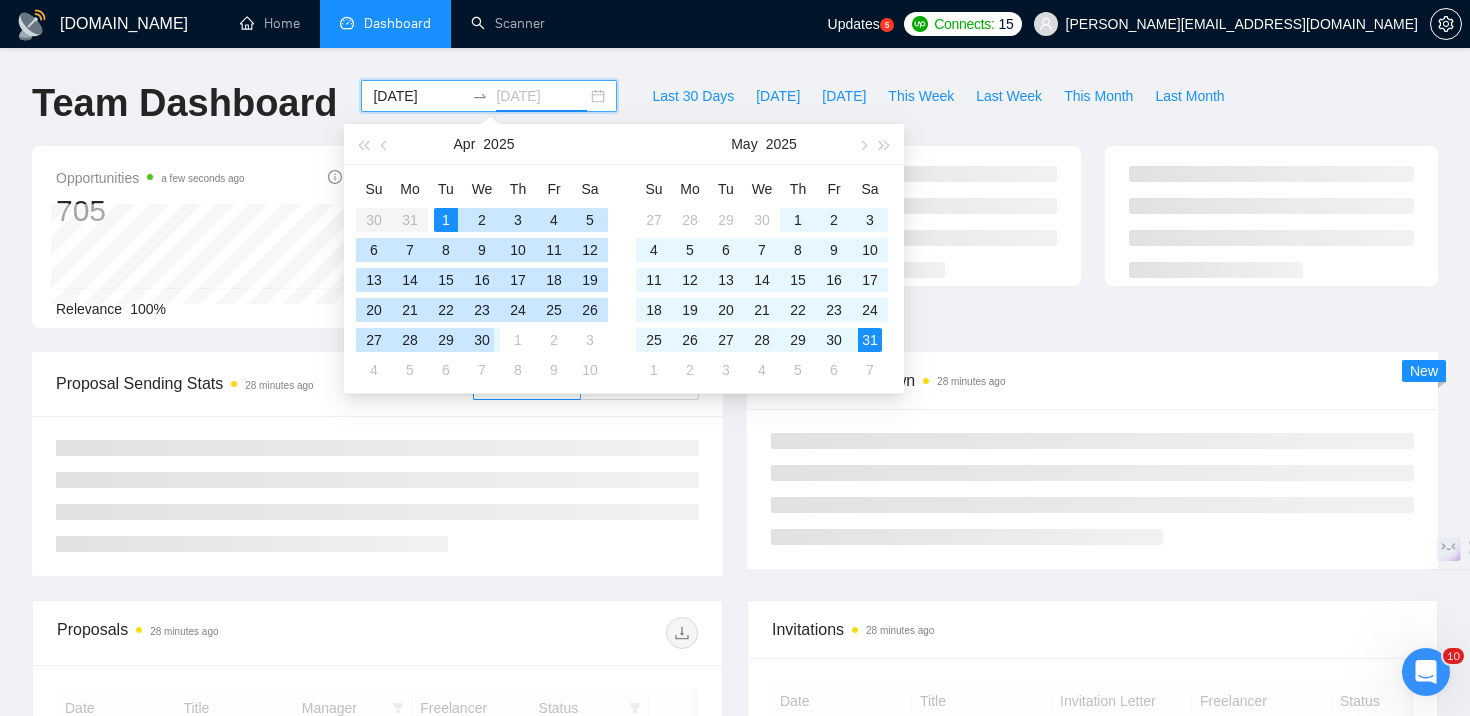 click on "30" at bounding box center [482, 340] 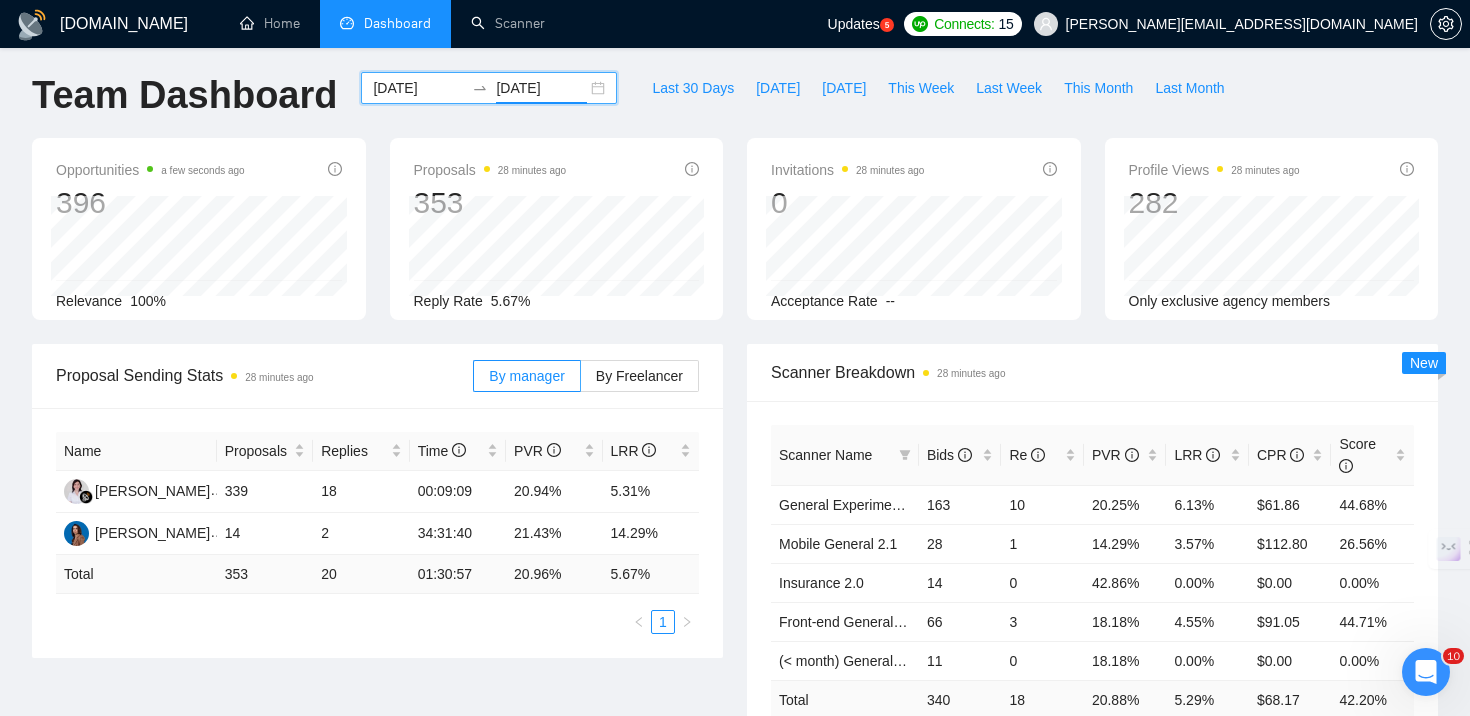 scroll, scrollTop: 12, scrollLeft: 0, axis: vertical 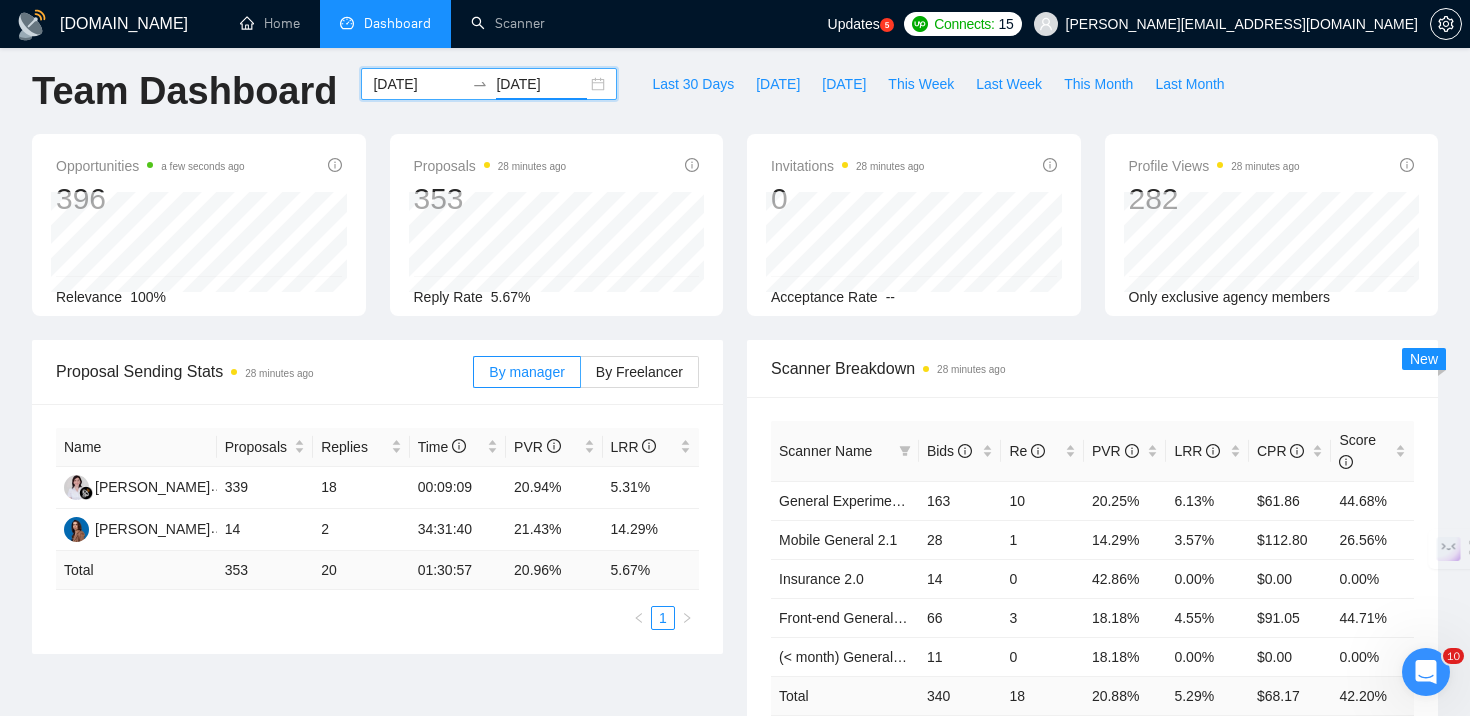 click on "2025-04-01" at bounding box center (418, 84) 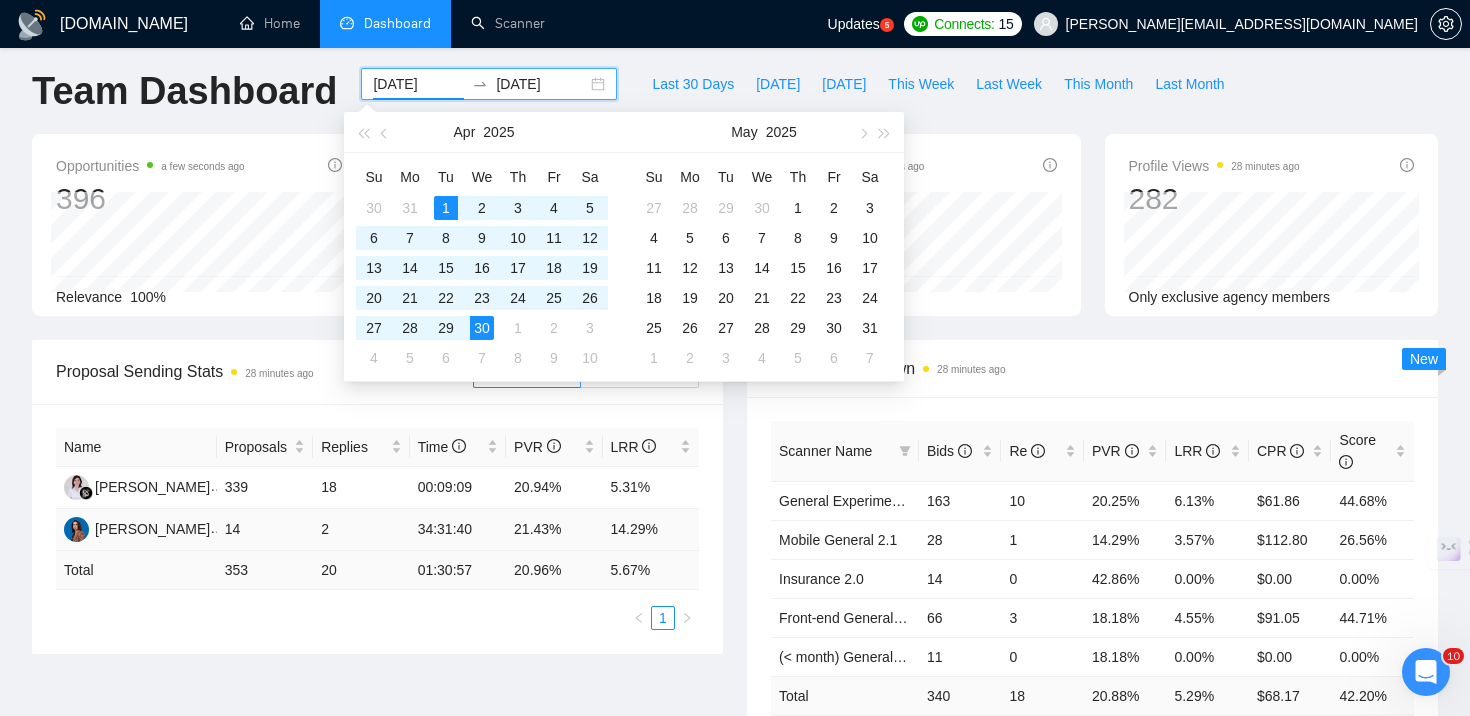 type on "2025-04-01" 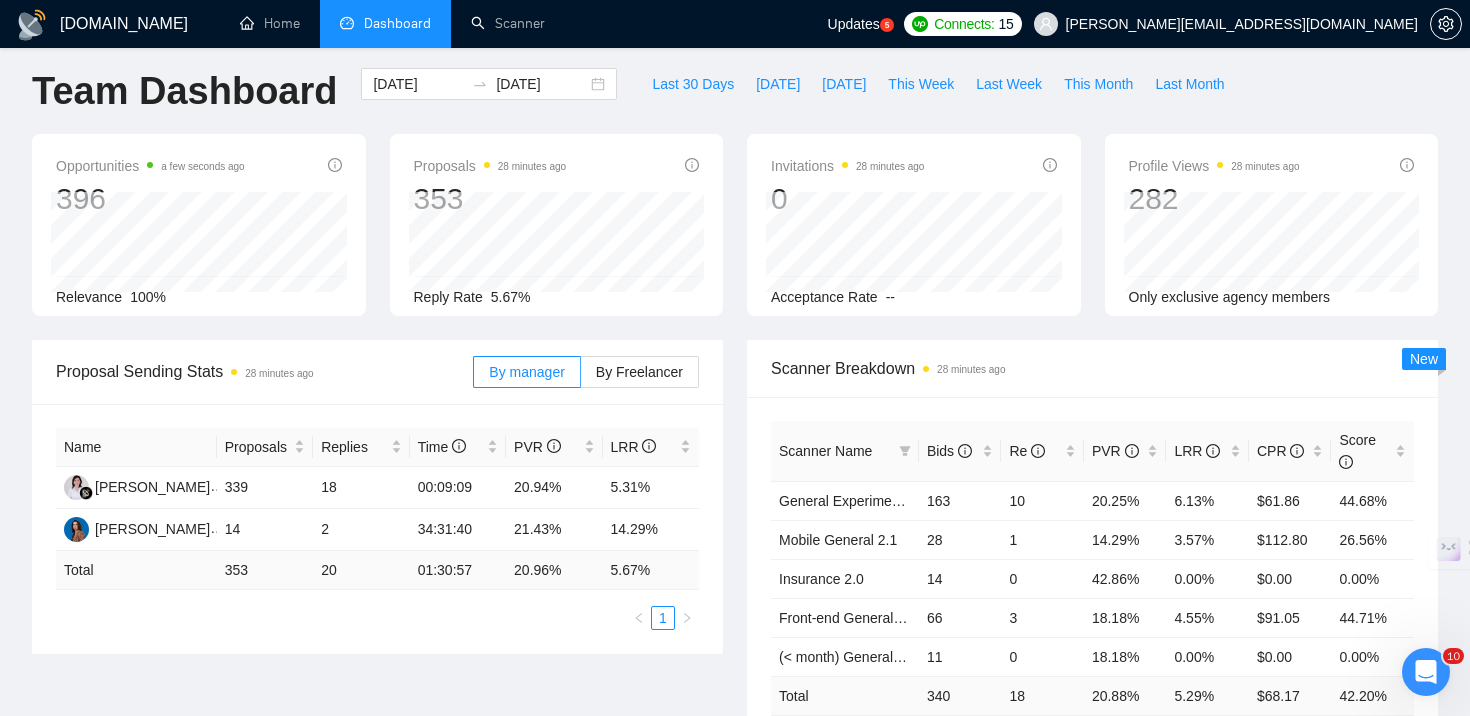 click on "Proposal Sending Stats 28 minutes ago By manager By Freelancer Name Proposals Replies Time   PVR   LRR   Agnieszka Kowalczyk 339 18 00:09:09 20.94% 5.31% Anastasia Dyachenko 14 2 34:31:40 21.43% 14.29% Total 353 20 01:30:57 20.96 % 5.67 % 1 Scanner Breakdown 28 minutes ago Scanner Name Bids   Re   PVR   LRR   CPR   Score   General Experimental 2.1 163 10 20.25% 6.13% $61.86 44.68% Mobile General 2.1 28 1 14.29% 3.57% $112.80 26.56% Insurance 2.0 14 0 42.86% 0.00% $0.00 0.00% Front-end General 2.1 66 3 18.18% 4.55% $91.05 44.71% (< month) General Experimental 2.1 11 0 18.18% 0.00% $0.00 0.00% Total 340 18 20.88 % 5.29 % $ 68.17 42.20 % 1 2 New" at bounding box center (735, 572) 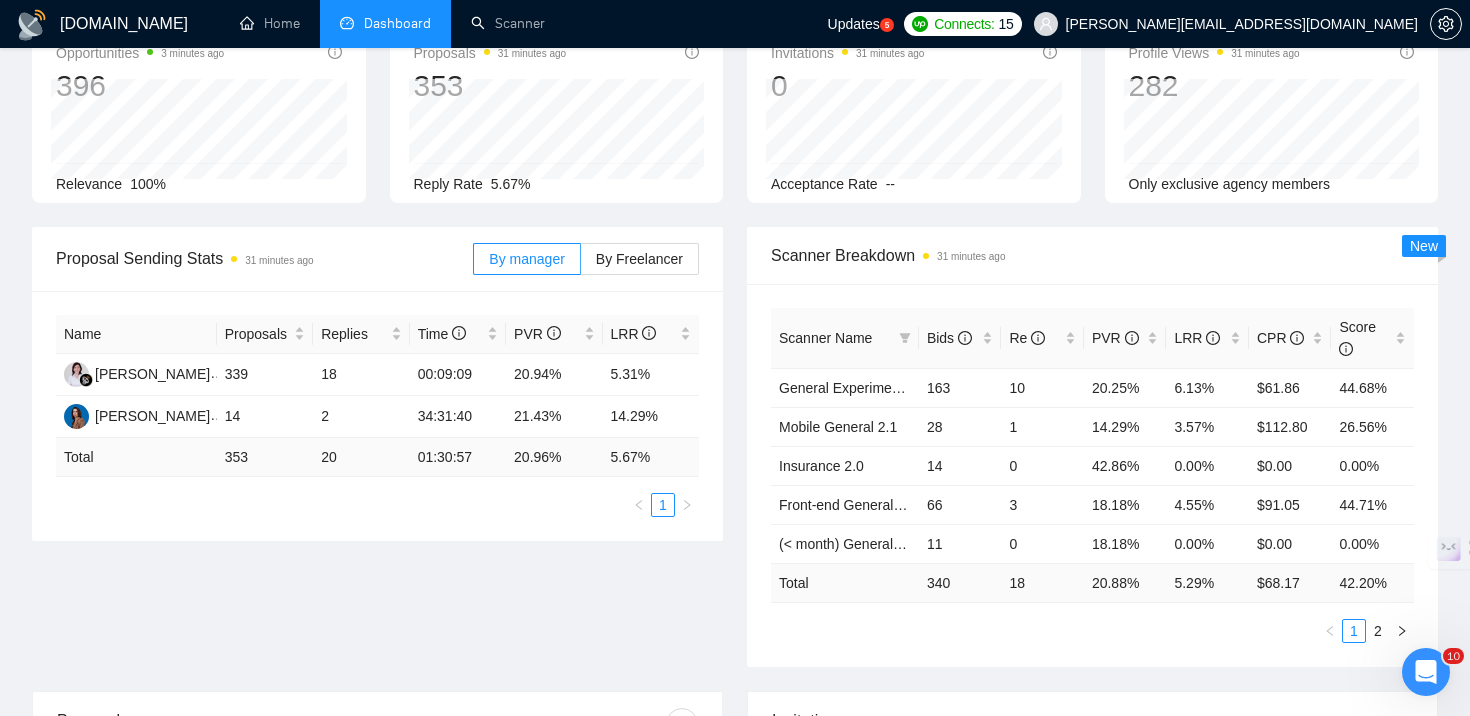 scroll, scrollTop: 0, scrollLeft: 0, axis: both 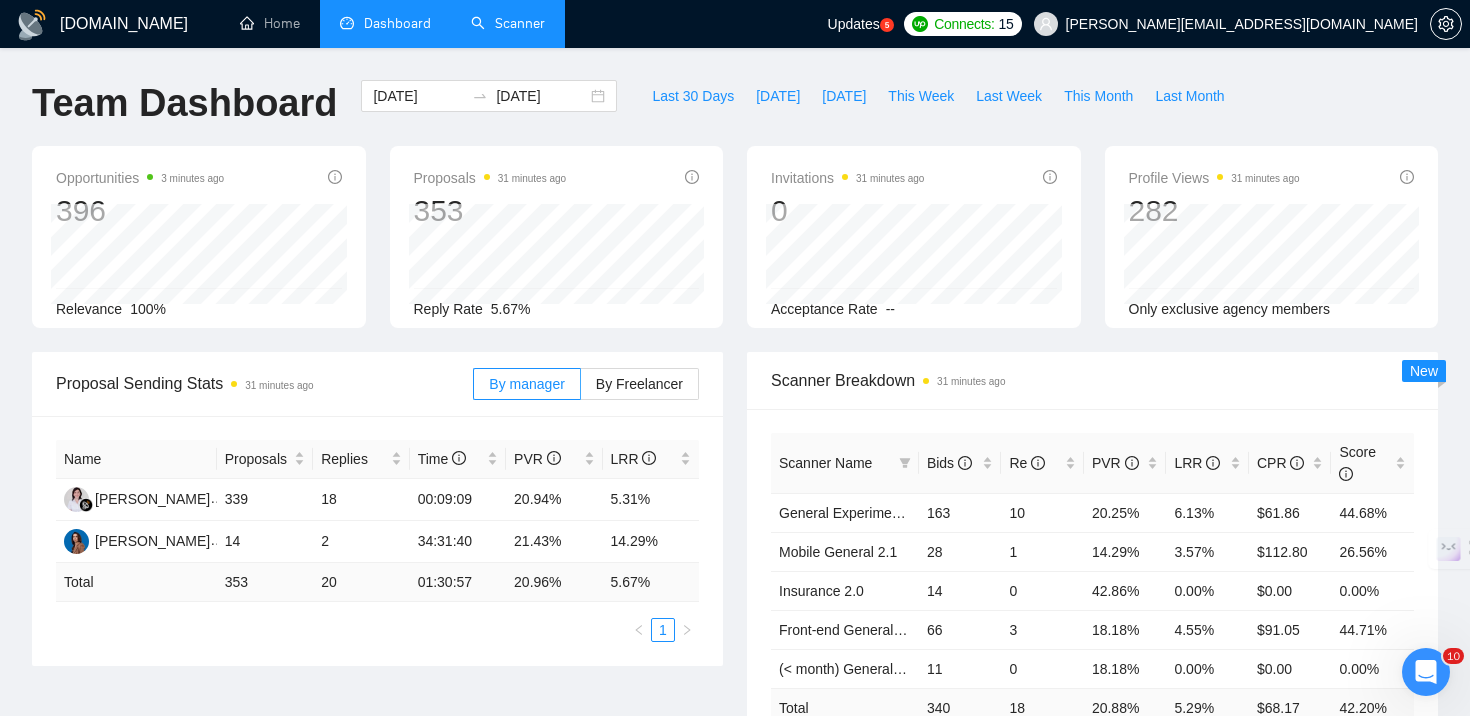 click on "Scanner" at bounding box center (508, 23) 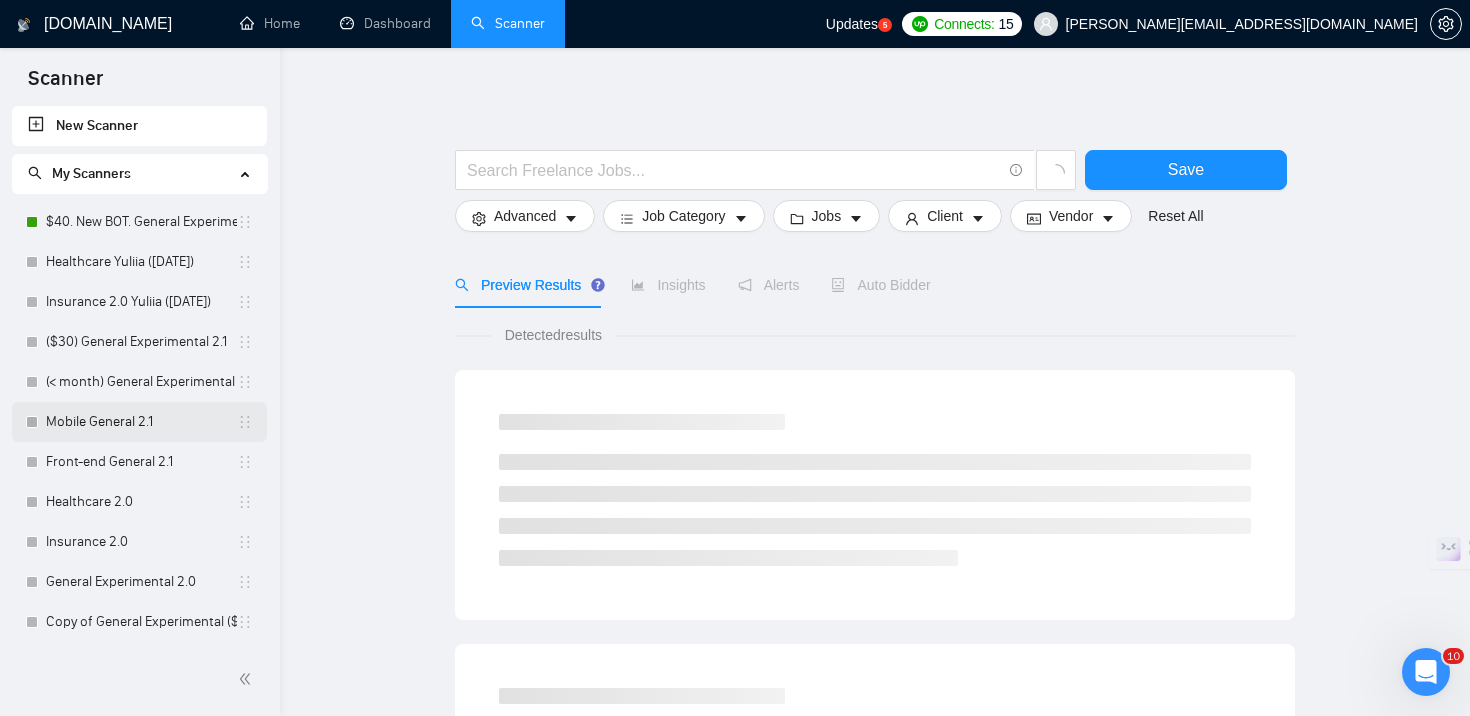 click on "Mobile General 2.1" at bounding box center (141, 422) 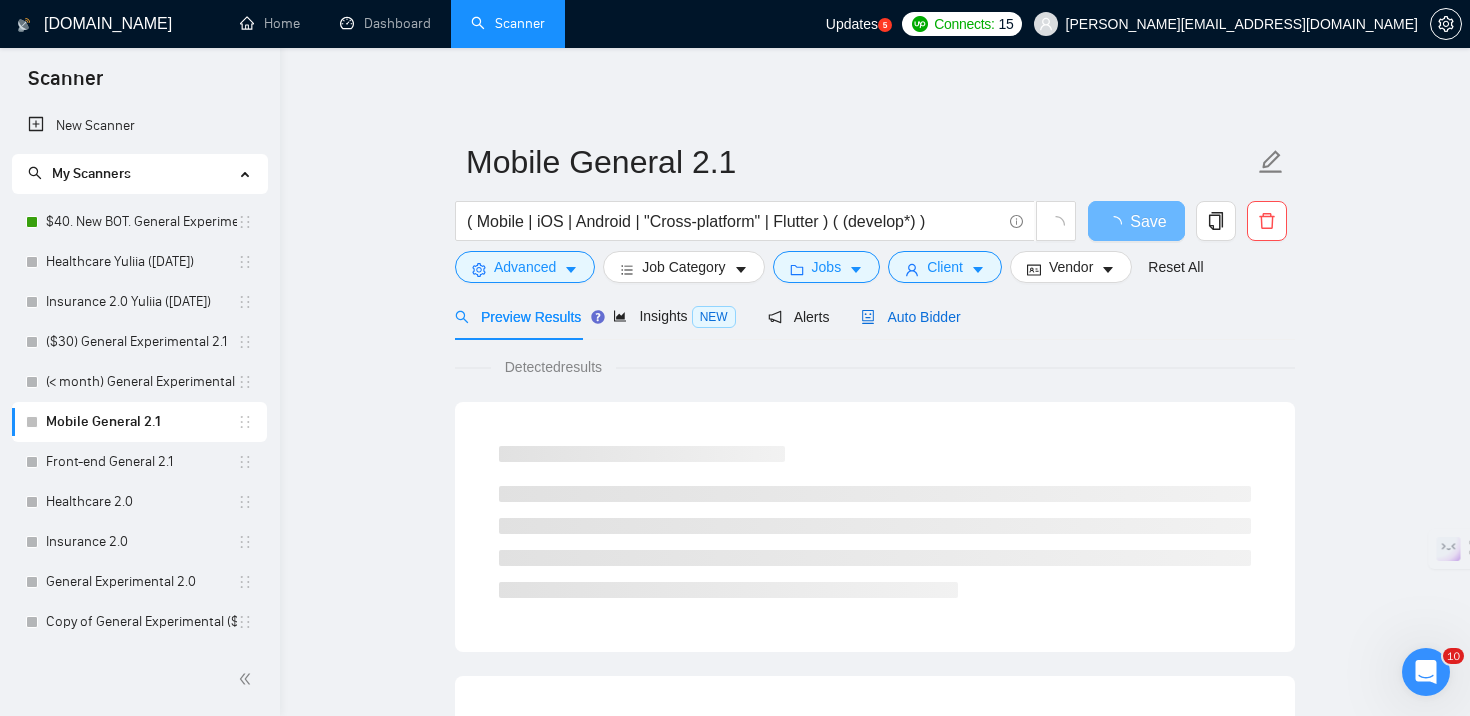 click on "Auto Bidder" at bounding box center (910, 317) 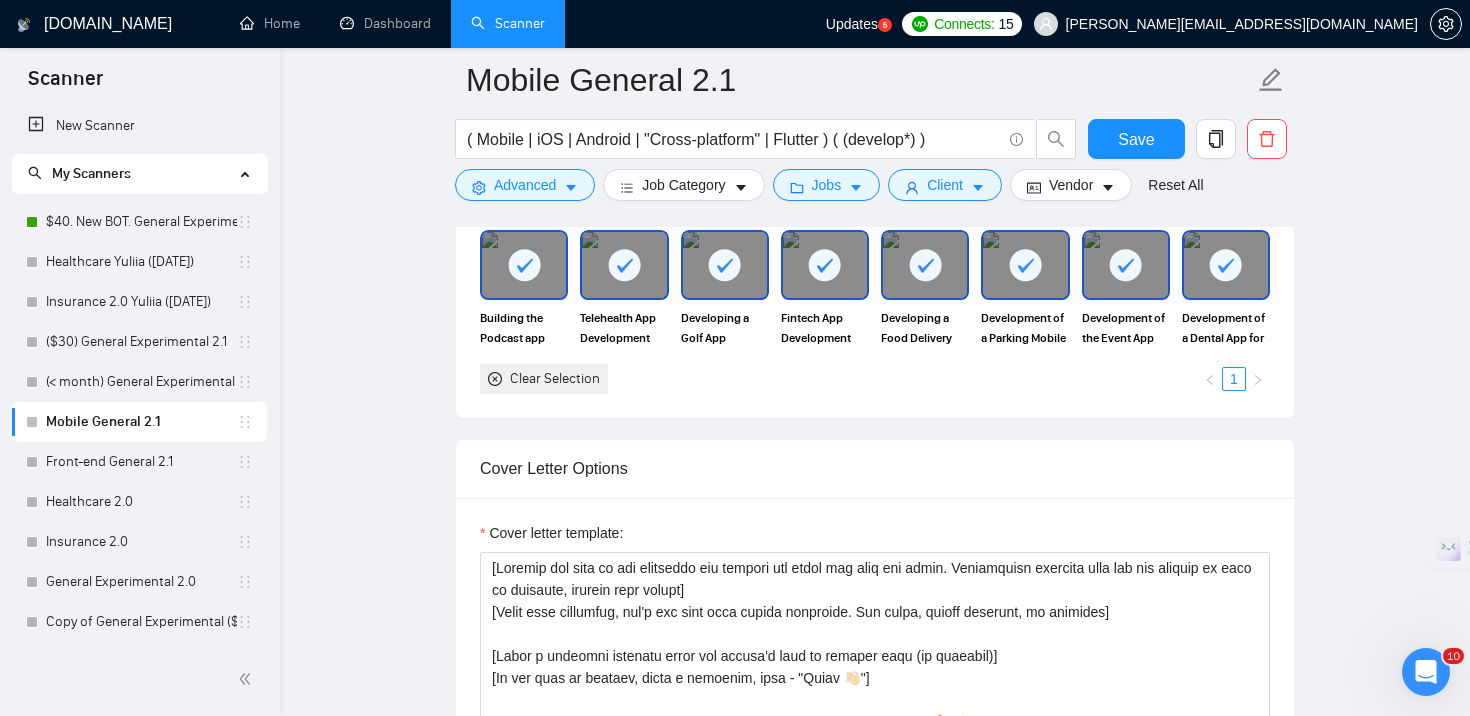 scroll, scrollTop: 1483, scrollLeft: 0, axis: vertical 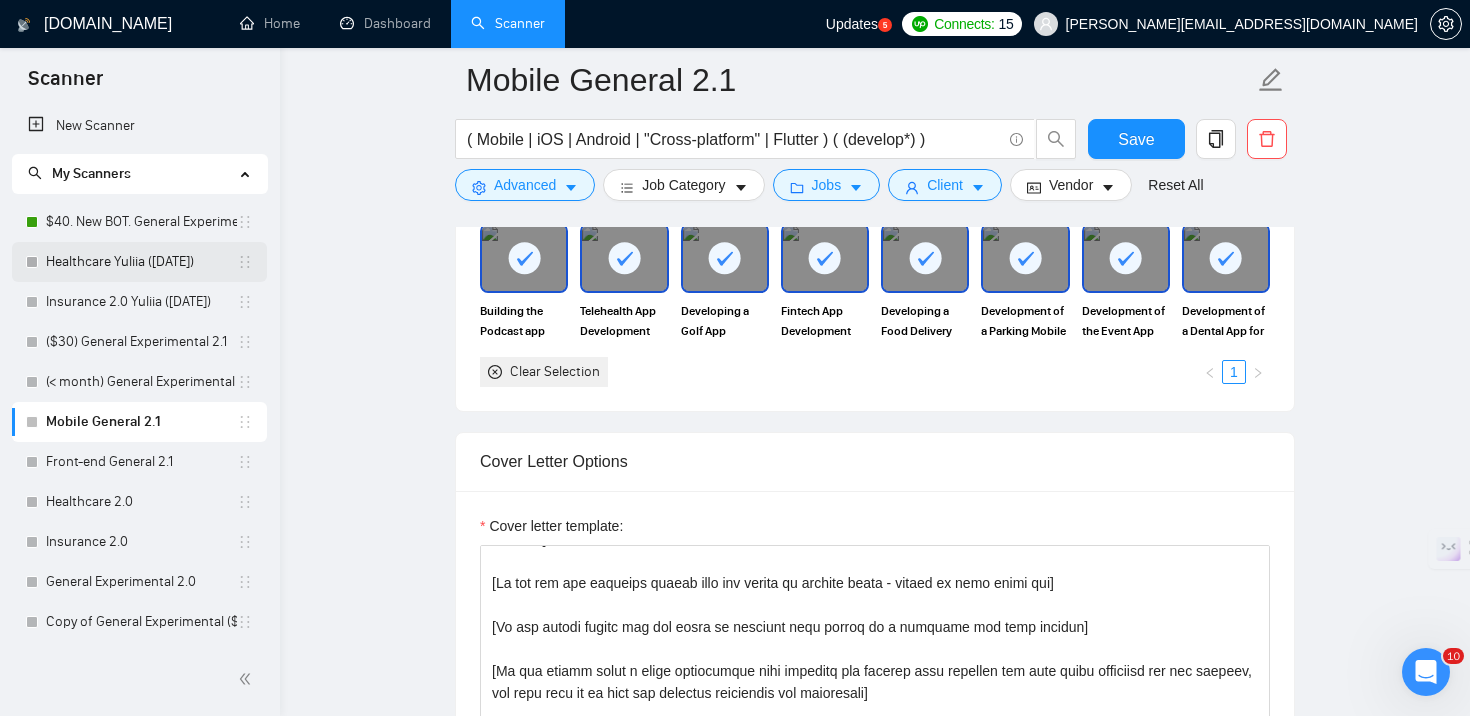 click on "Healthcare Yuliia ([DATE])" at bounding box center [141, 262] 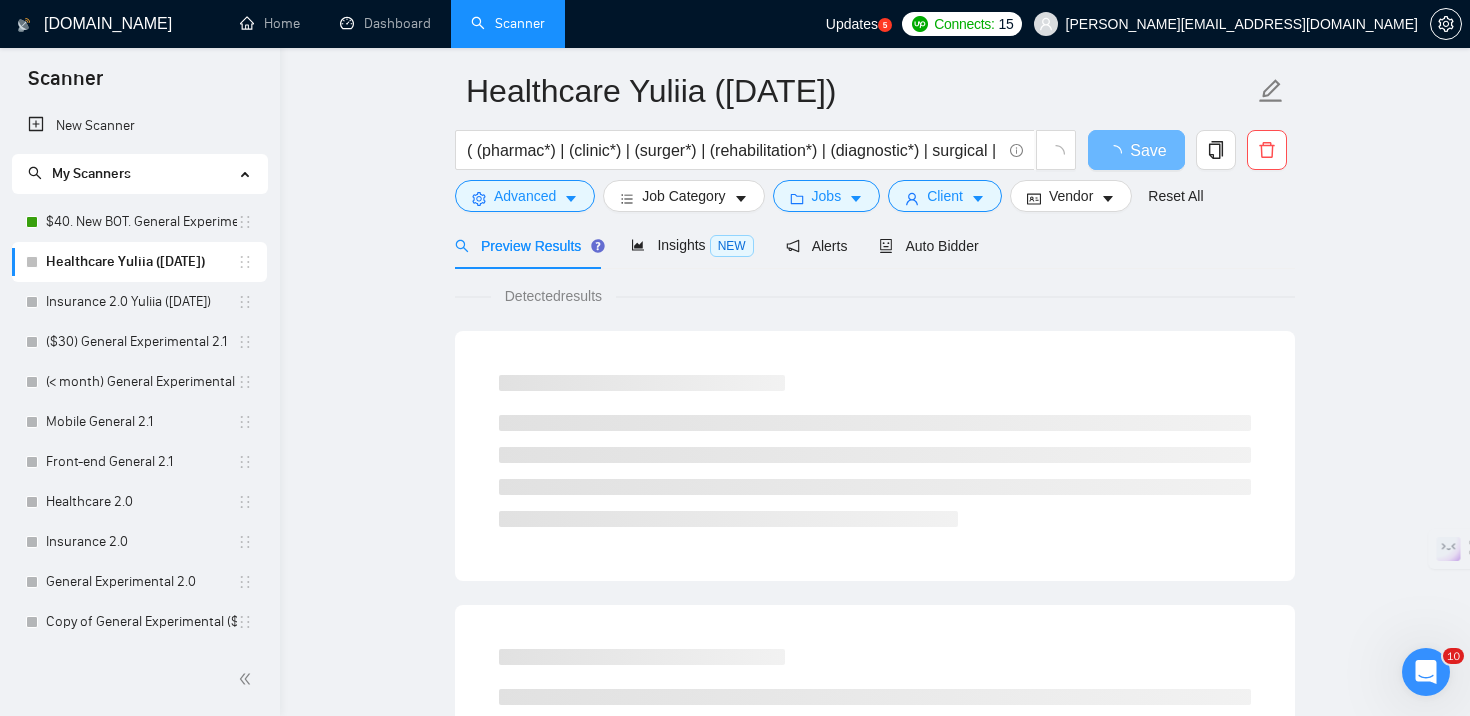 scroll, scrollTop: 70, scrollLeft: 0, axis: vertical 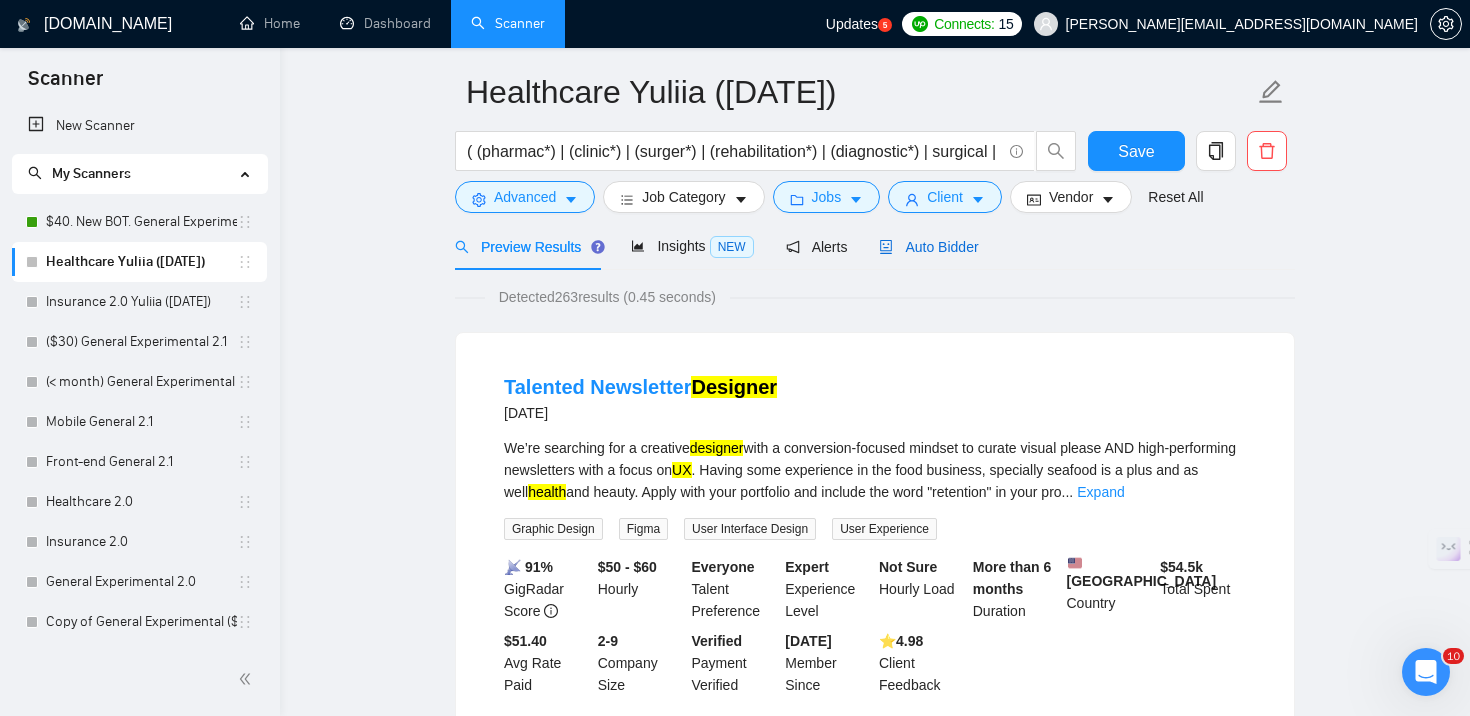 click on "Auto Bidder" at bounding box center (928, 247) 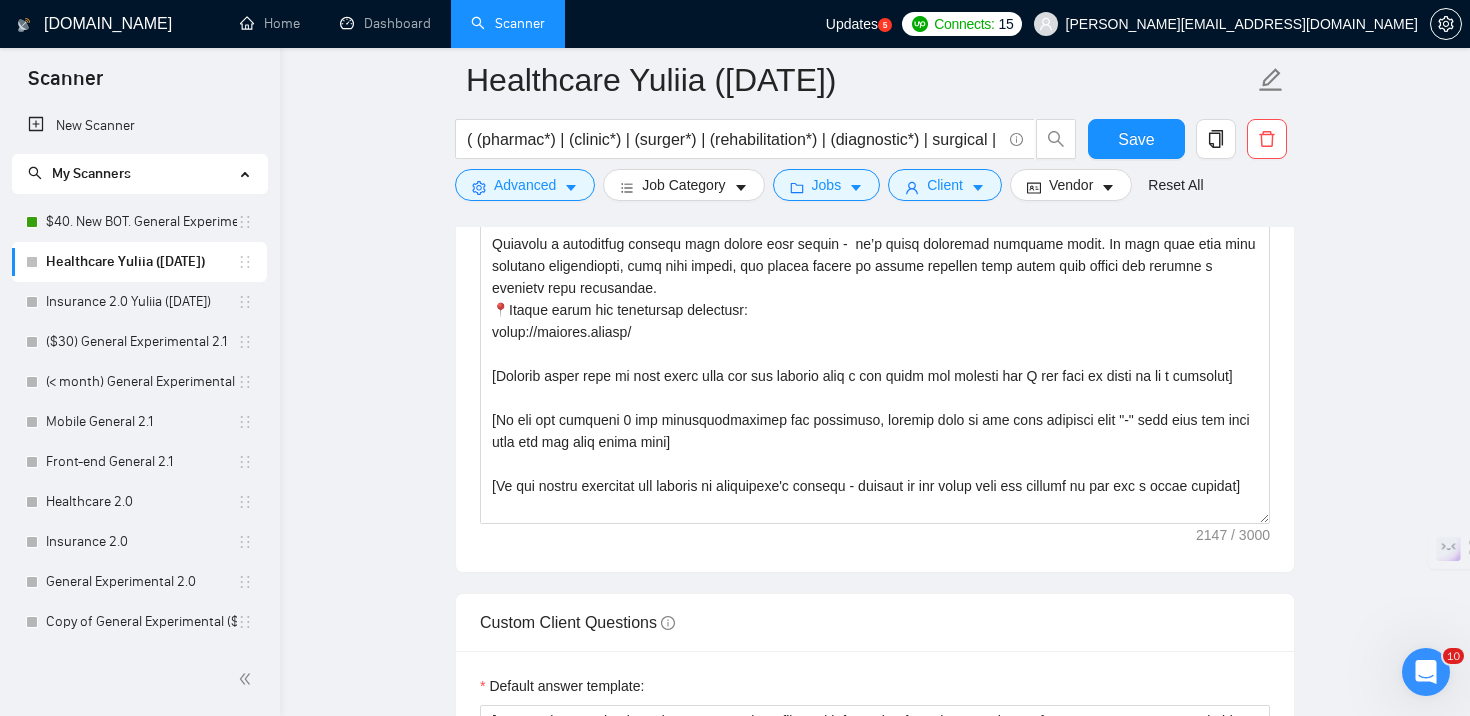 scroll, scrollTop: 2077, scrollLeft: 0, axis: vertical 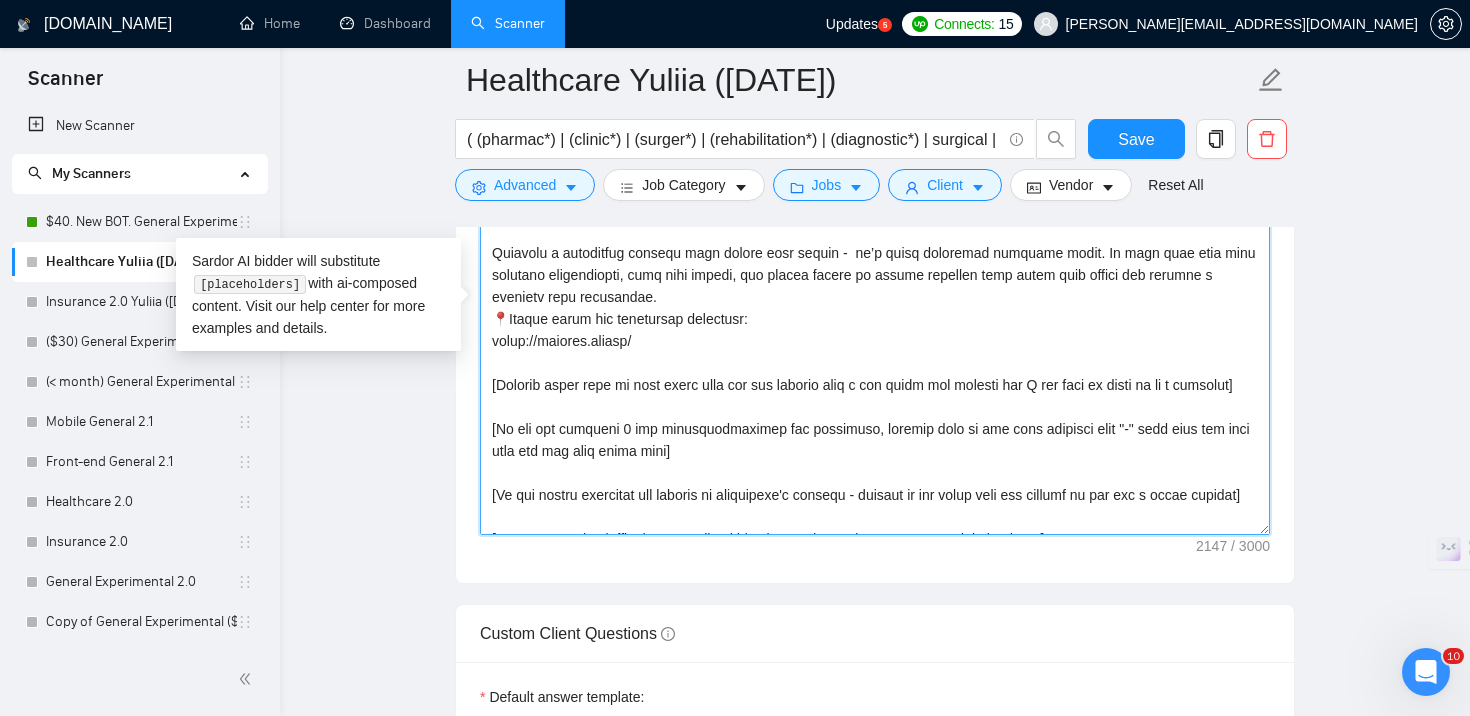 drag, startPoint x: 592, startPoint y: 520, endPoint x: 476, endPoint y: 235, distance: 307.7028 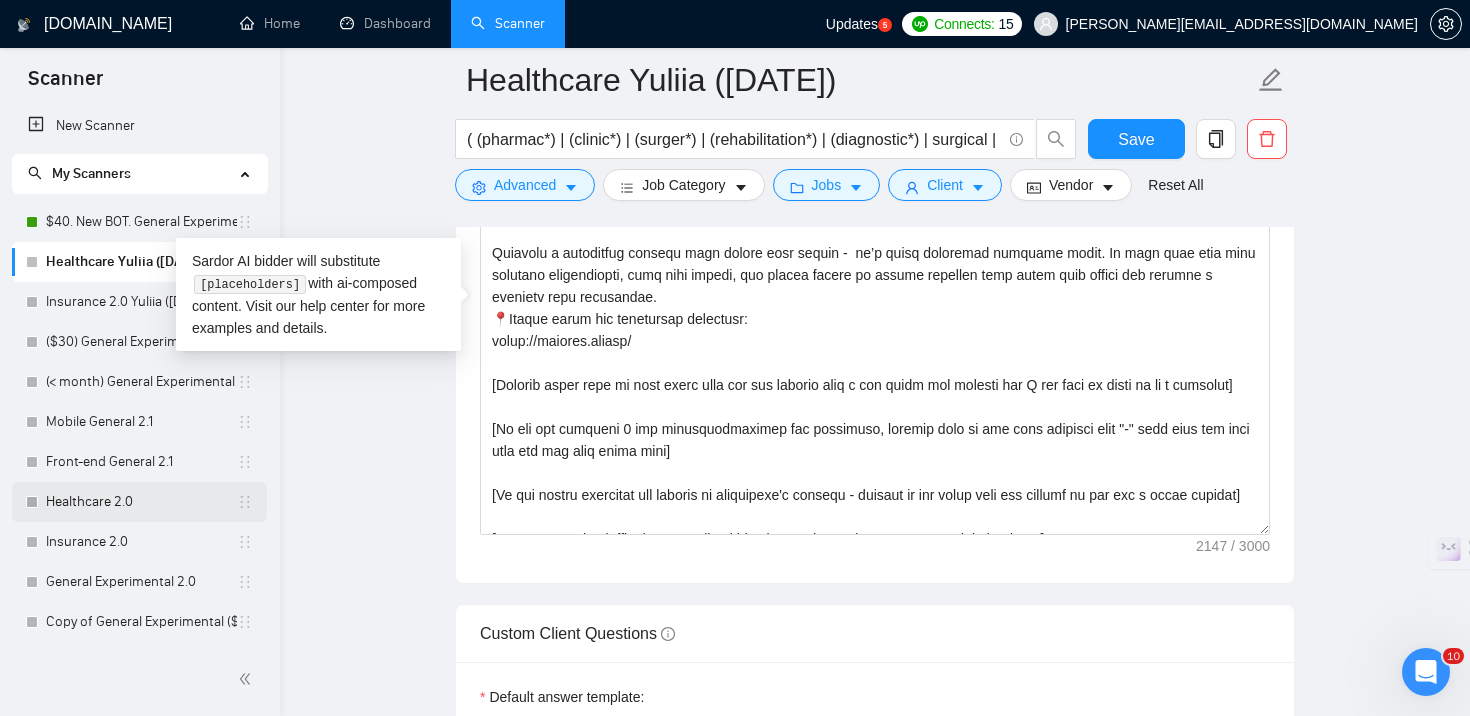 click on "Healthcare 2.0" at bounding box center [141, 502] 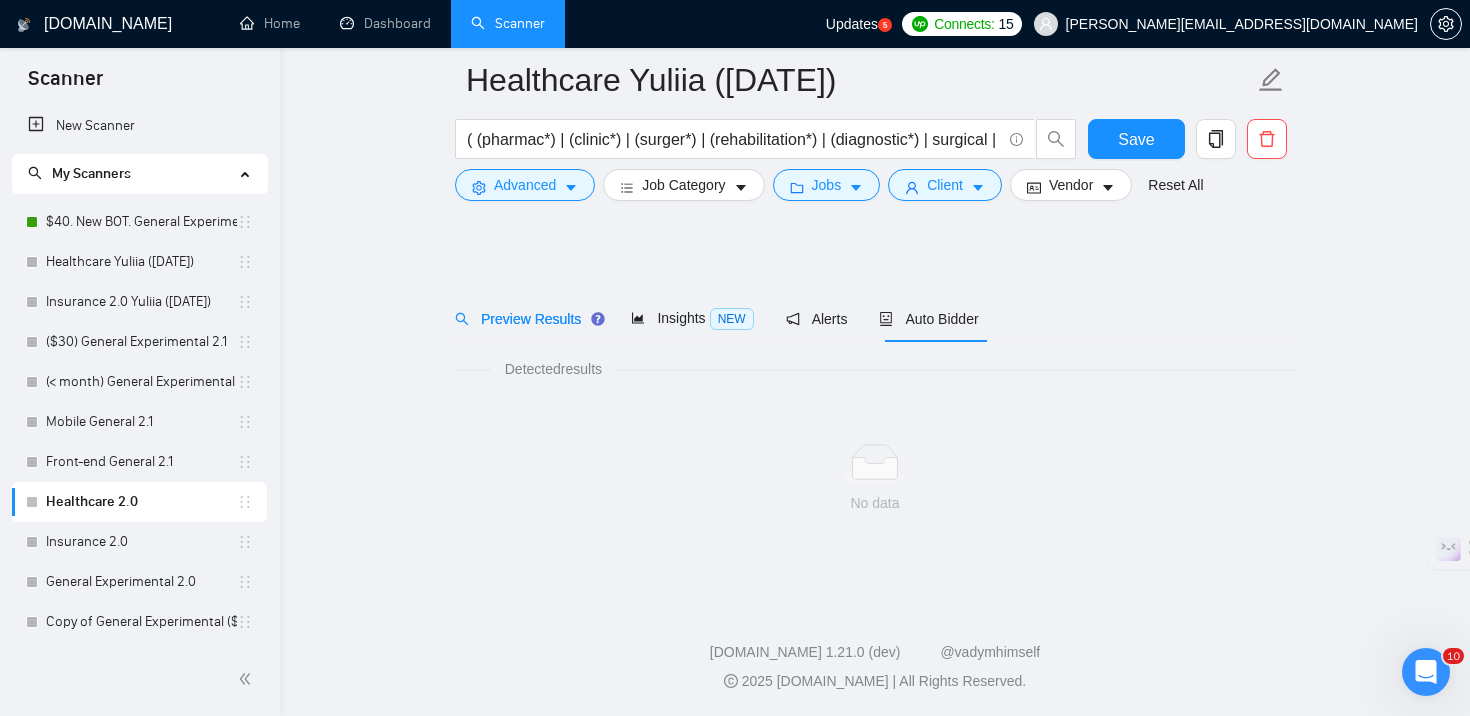 scroll, scrollTop: 14, scrollLeft: 0, axis: vertical 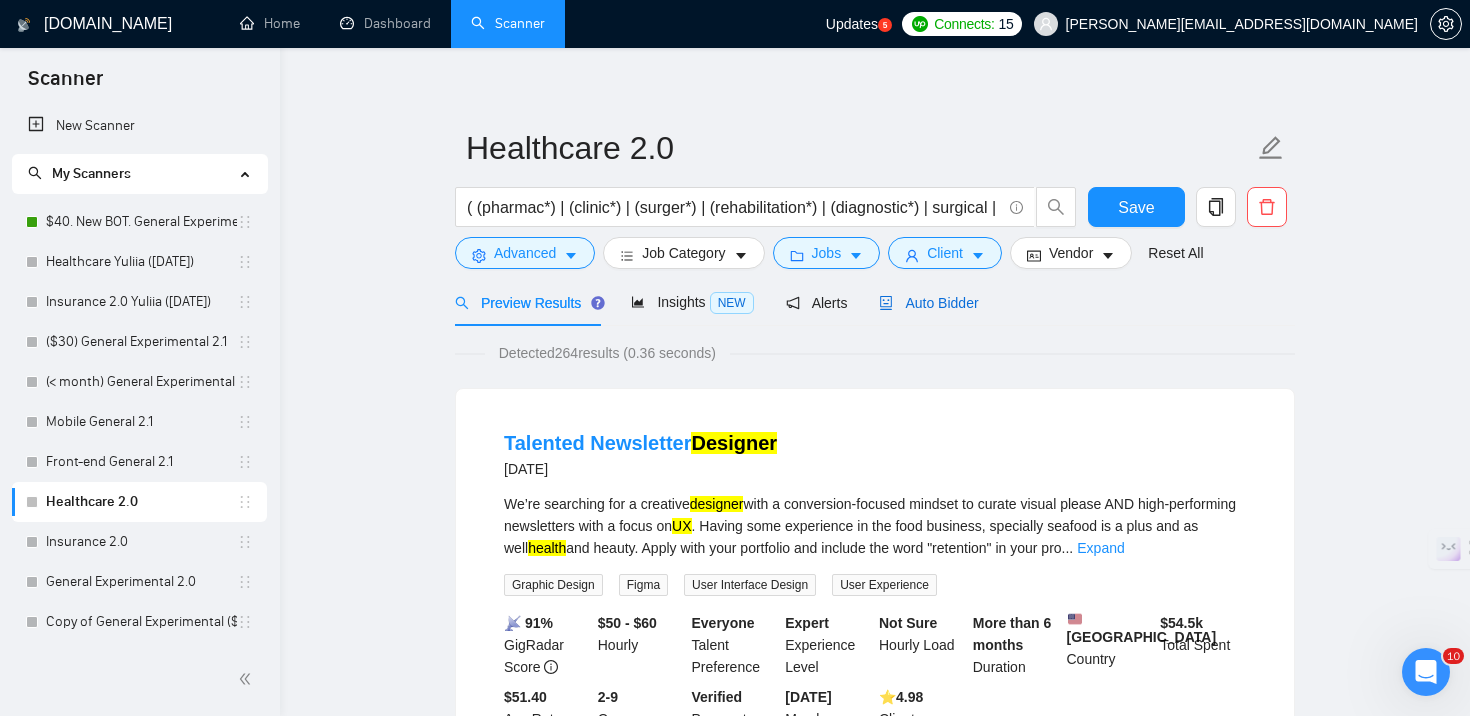 click on "Auto Bidder" at bounding box center [928, 303] 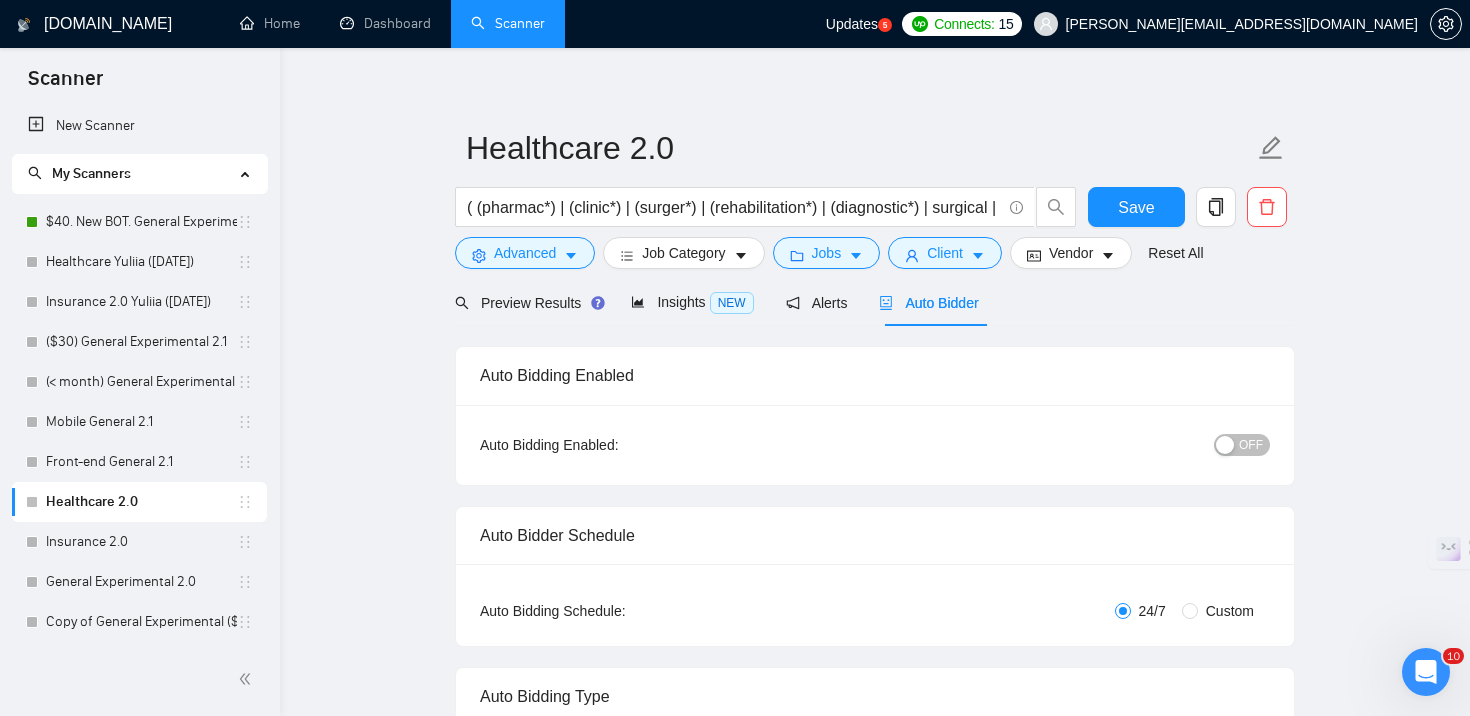 type 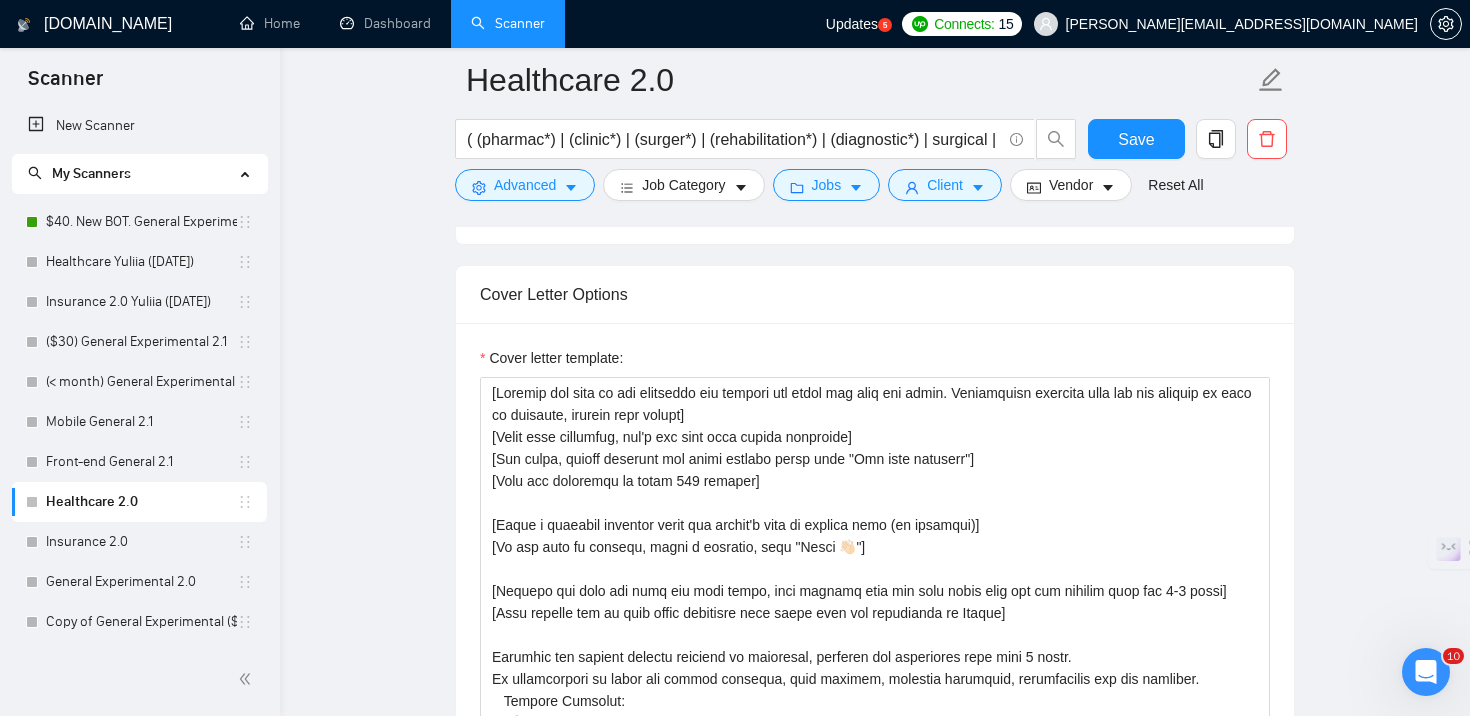 scroll, scrollTop: 1787, scrollLeft: 0, axis: vertical 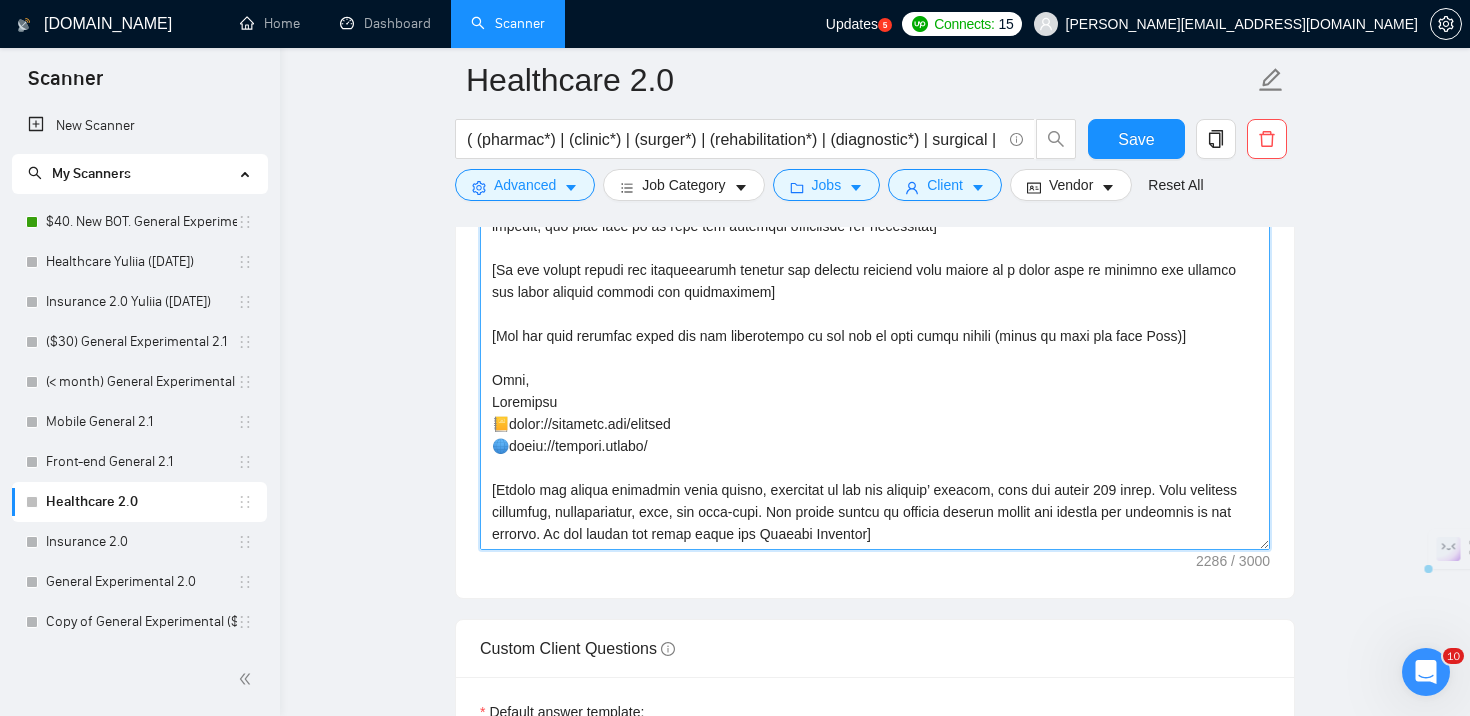 drag, startPoint x: 492, startPoint y: 445, endPoint x: 734, endPoint y: 448, distance: 242.0186 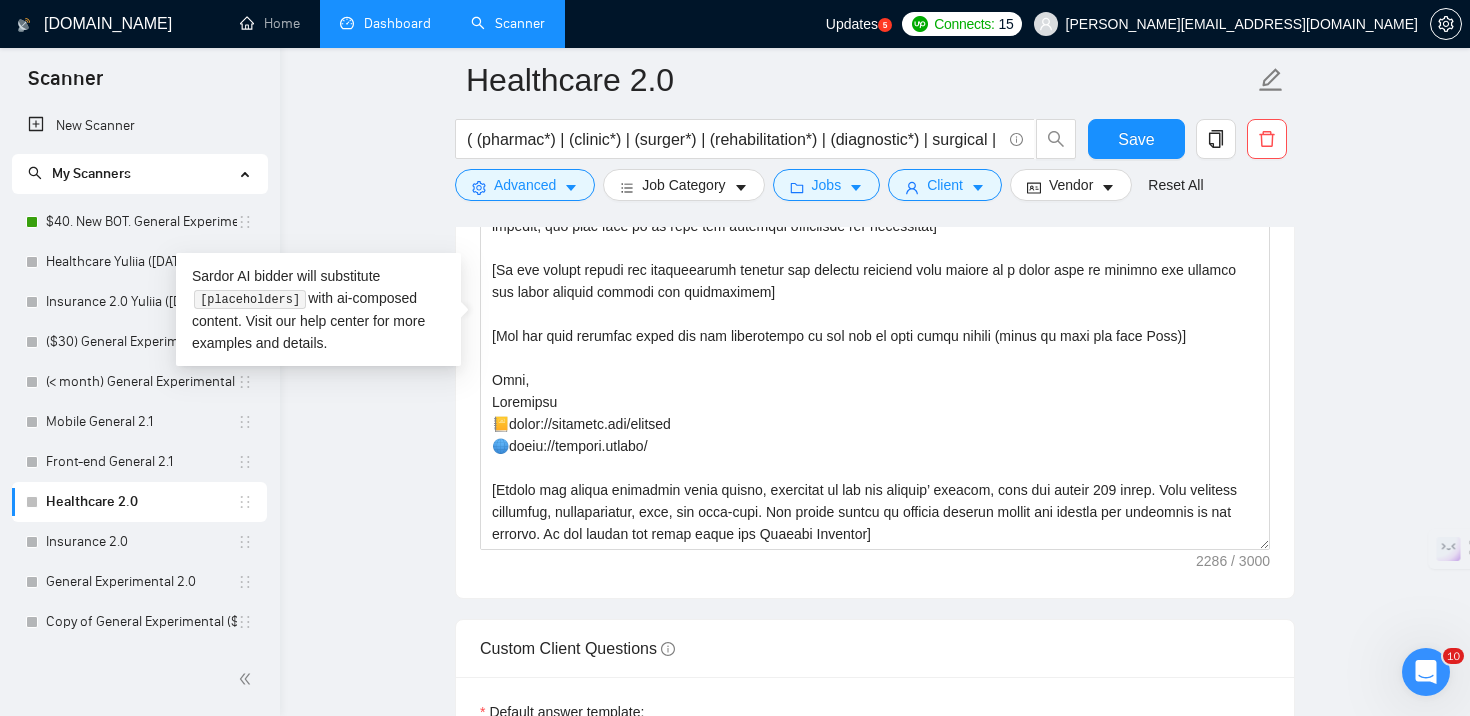click on "Dashboard" at bounding box center (385, 23) 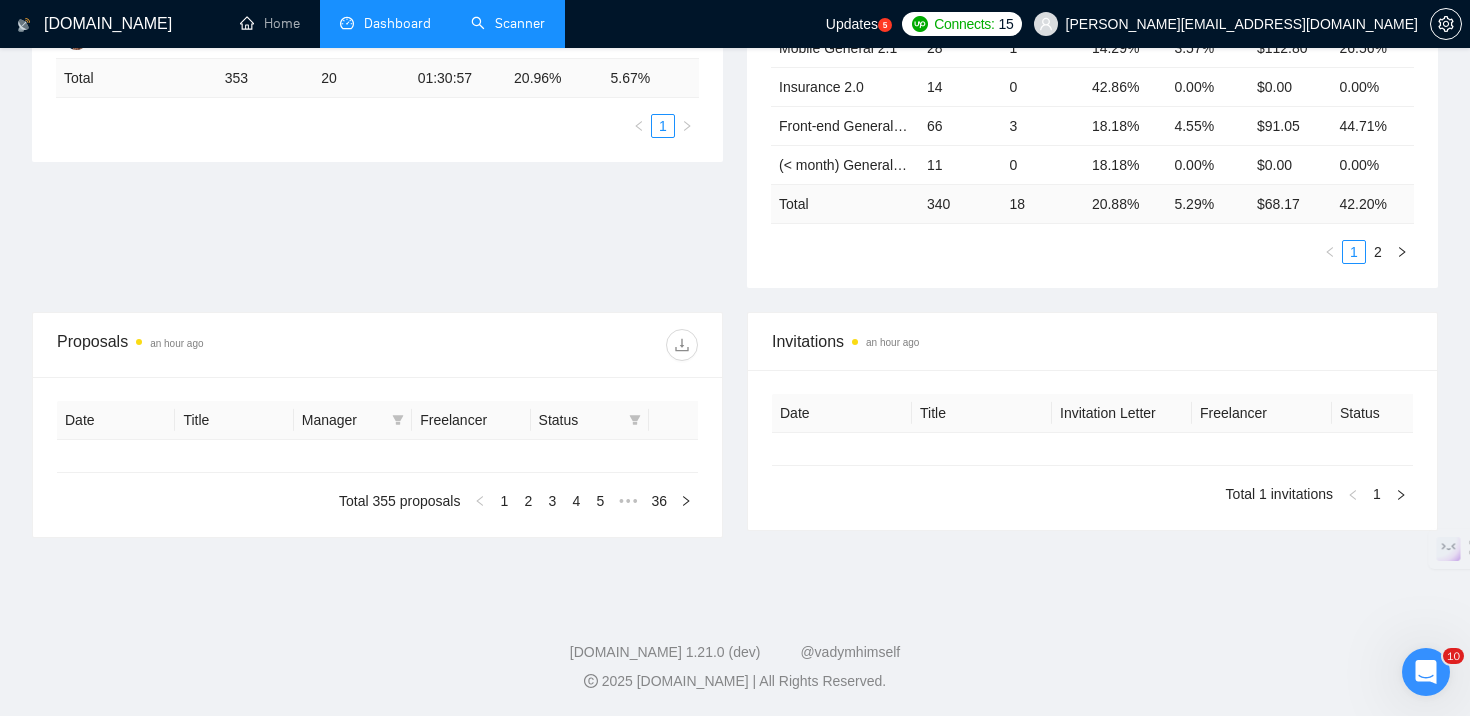 type on "[DATE]" 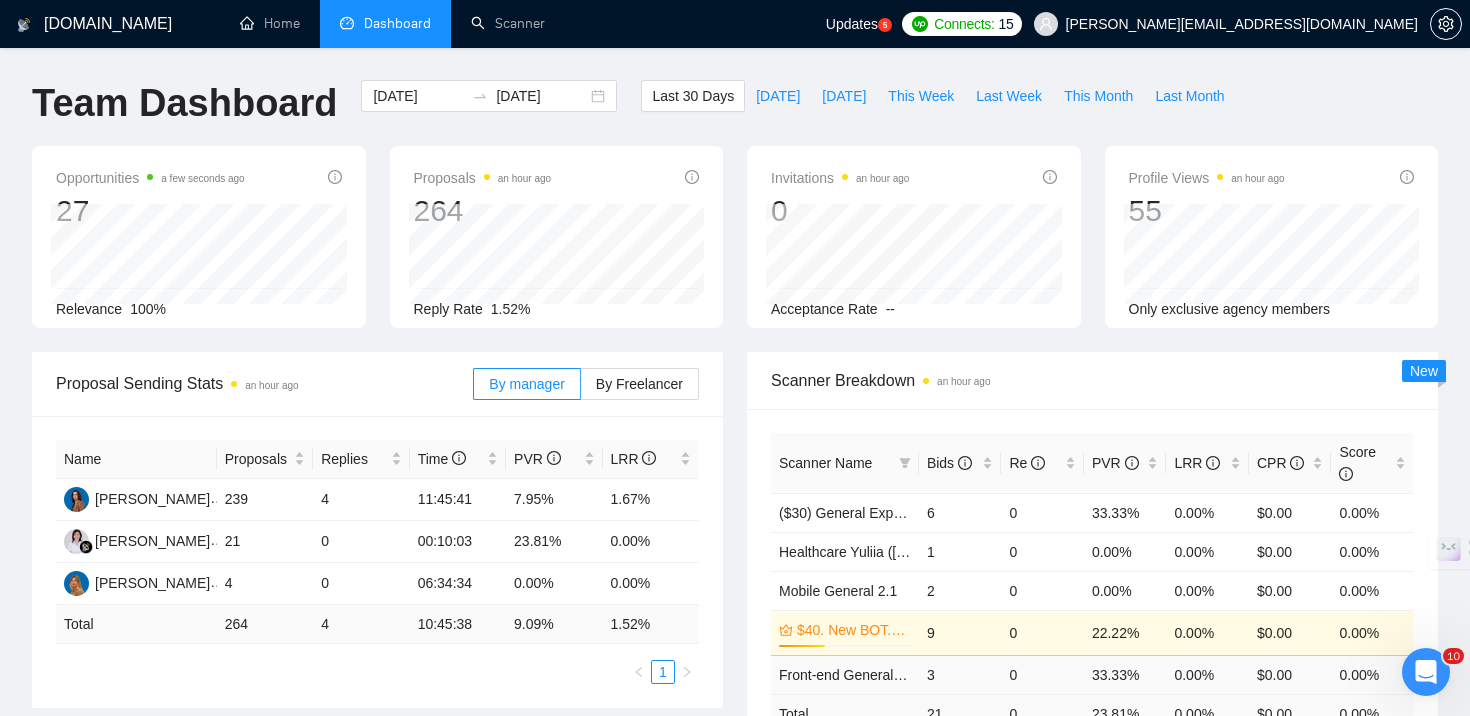 scroll, scrollTop: 179, scrollLeft: 0, axis: vertical 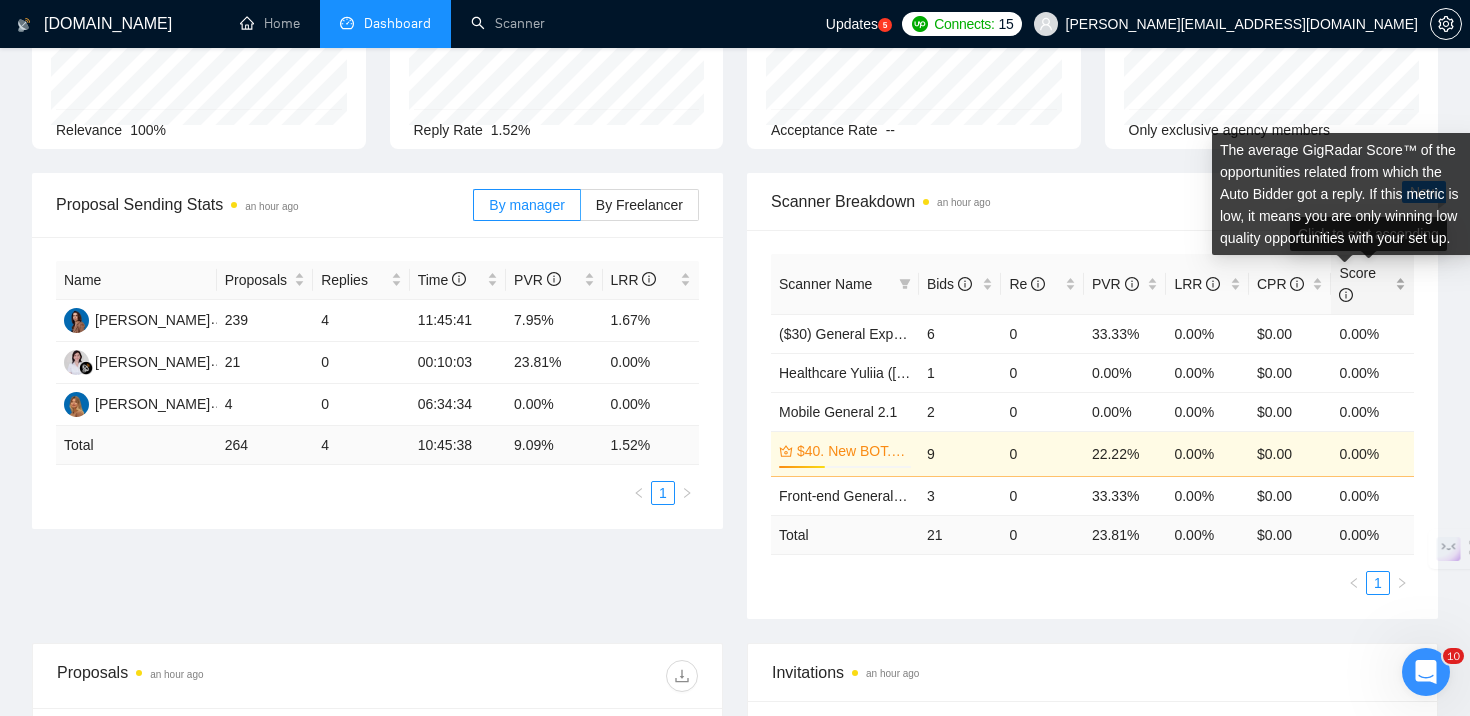click 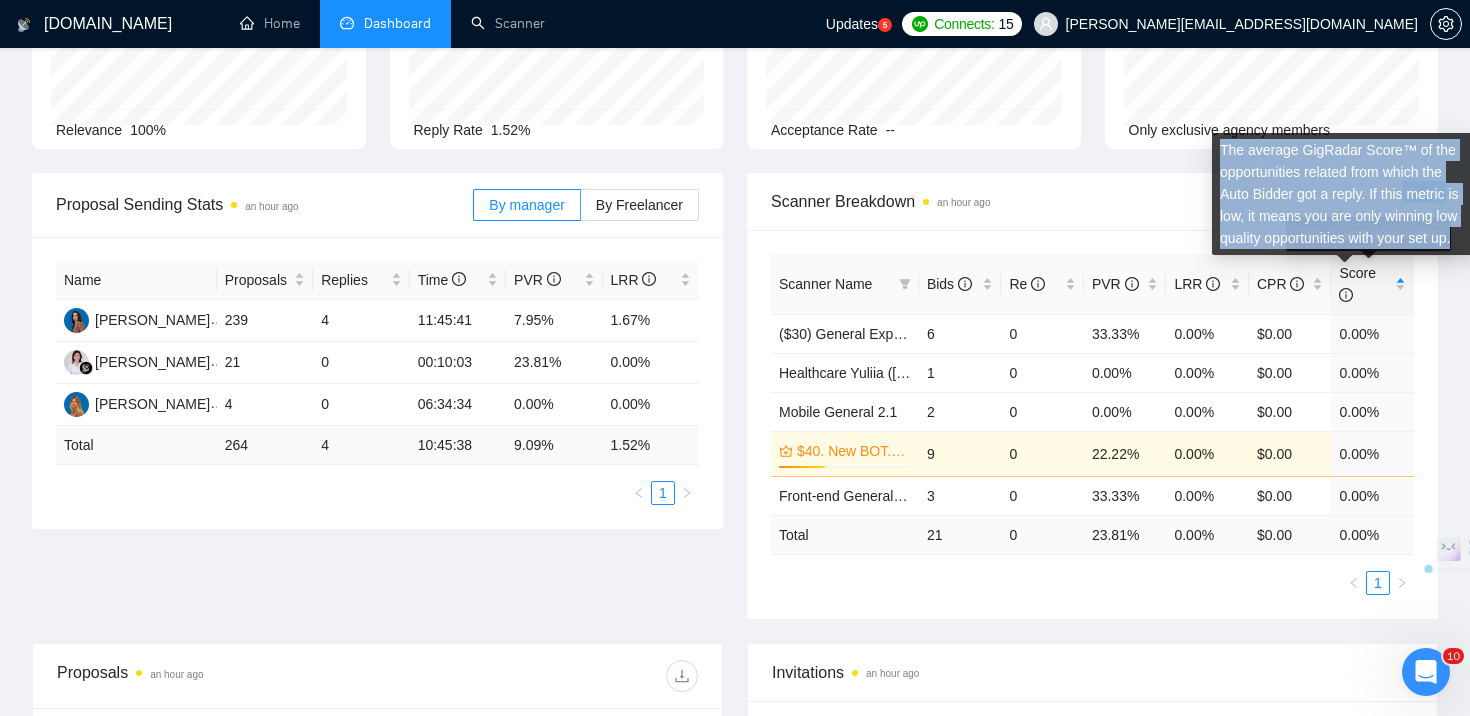 drag, startPoint x: 1222, startPoint y: 142, endPoint x: 1266, endPoint y: 258, distance: 124.0645 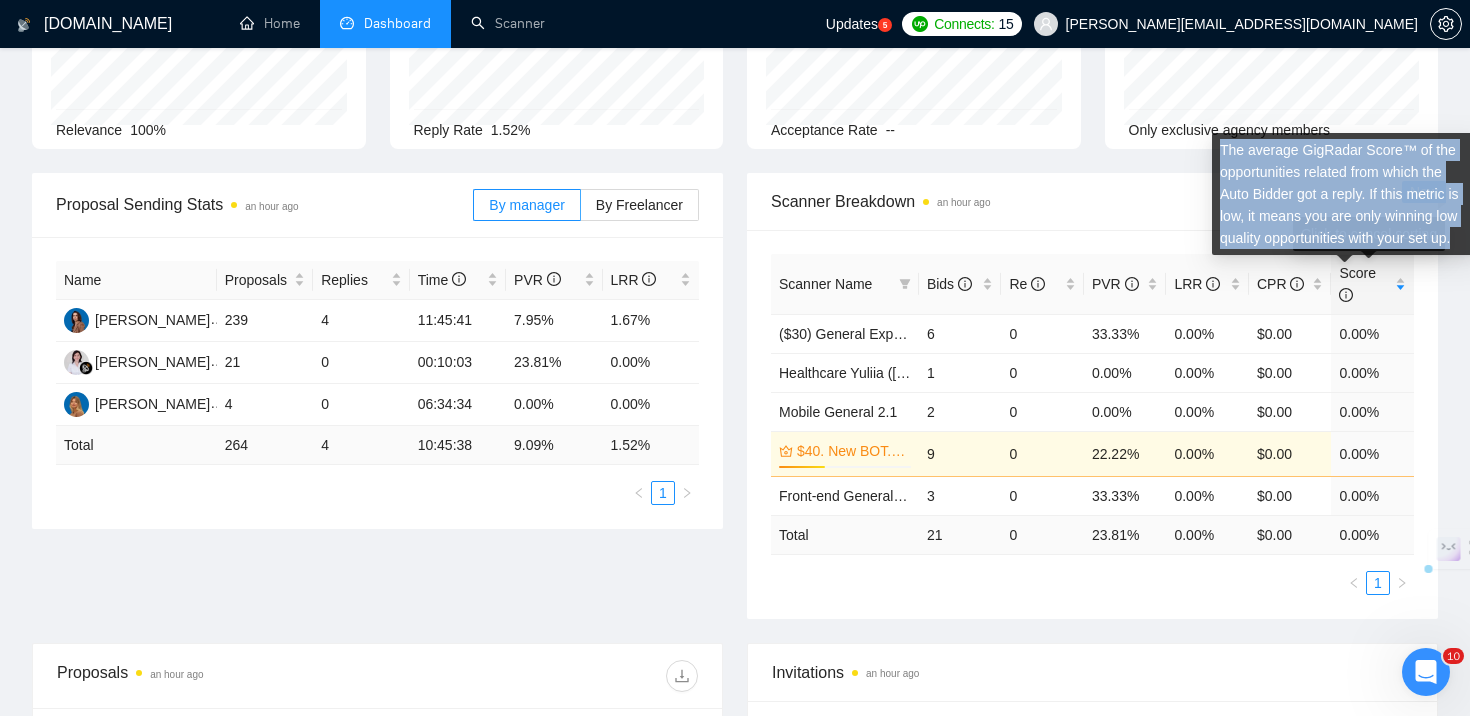 copy on "The average GigRadar Score™ of the opportunities related from which the Auto Bidder got a reply.
If this metric is low, it means you are only winning low quality opportunities with your set up." 